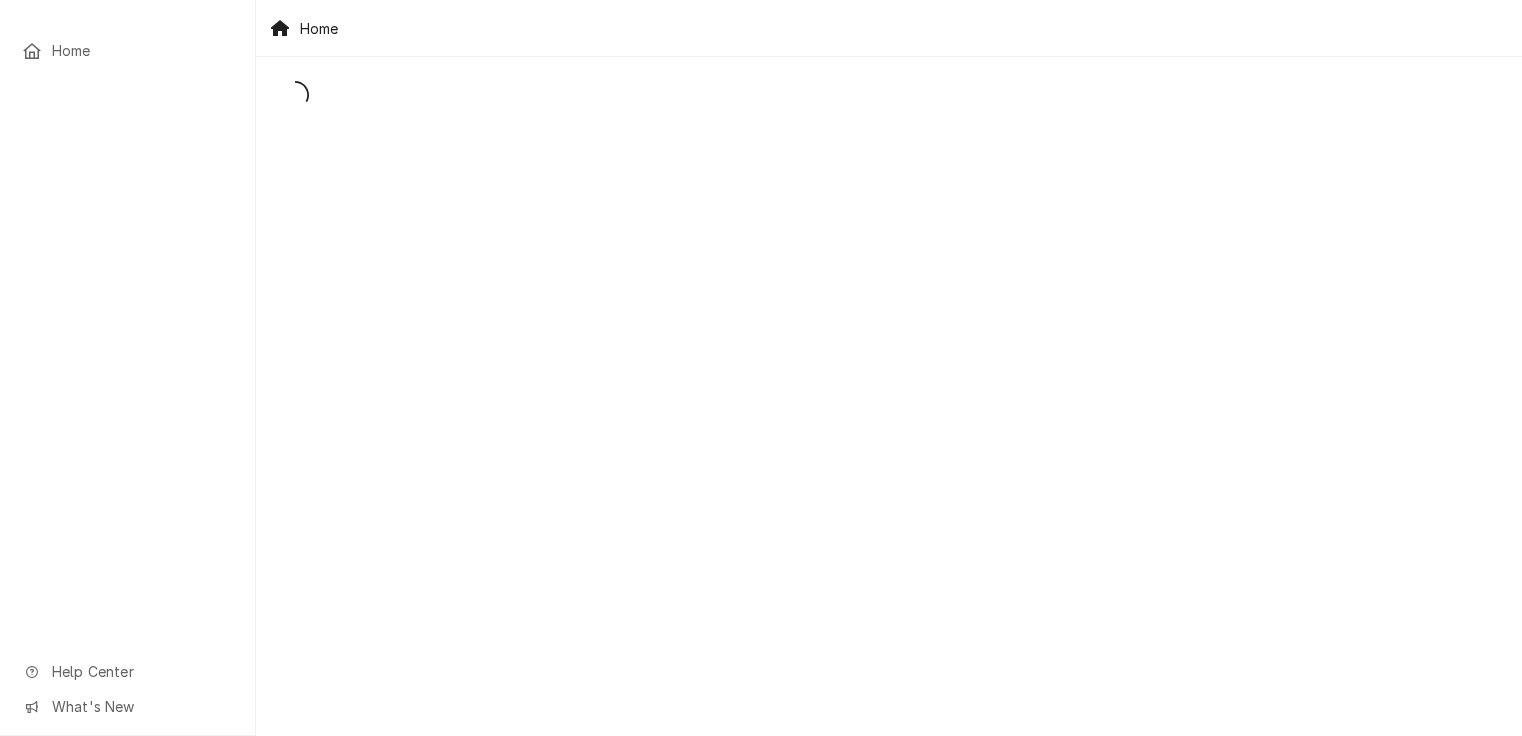 scroll, scrollTop: 0, scrollLeft: 0, axis: both 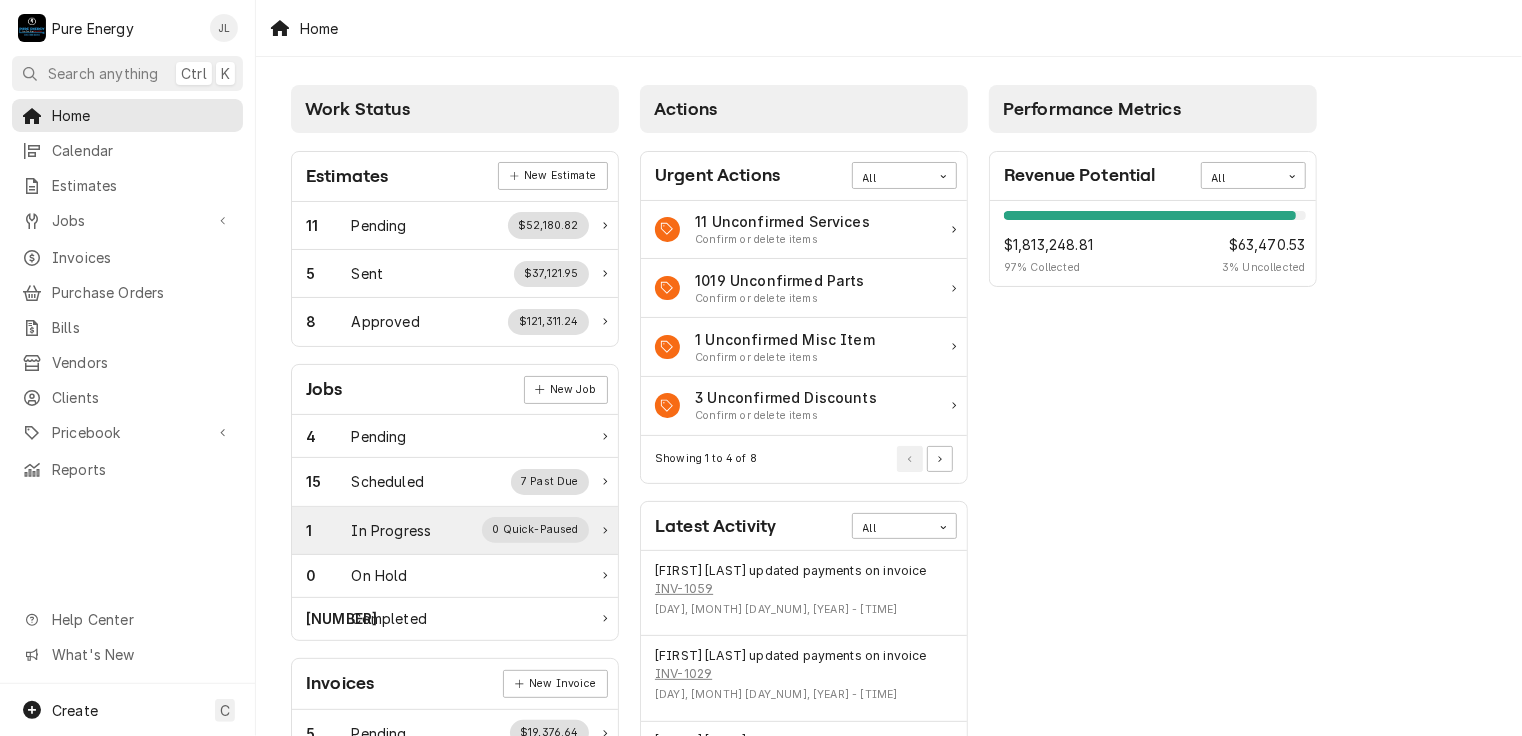 click on "In Progress" at bounding box center [392, 530] 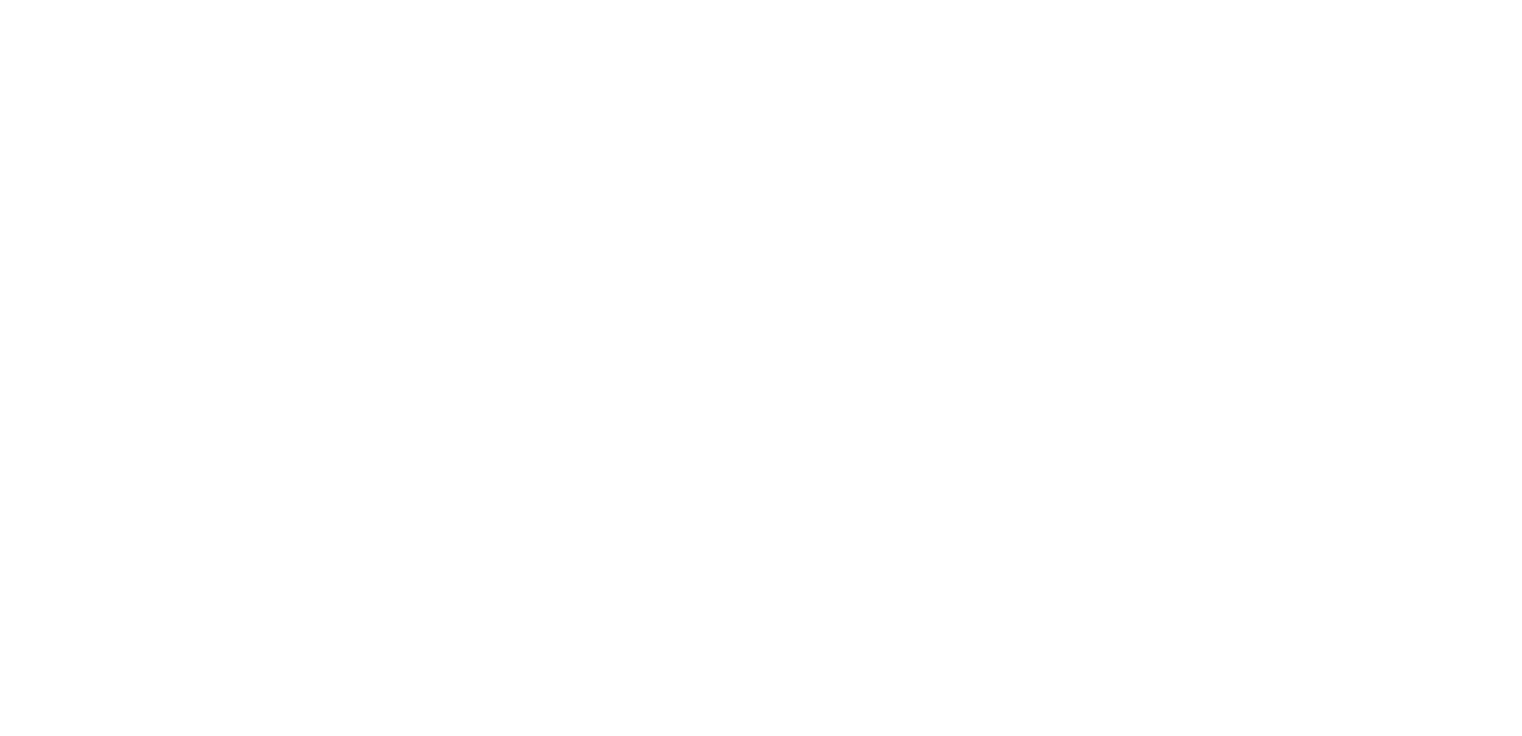 scroll, scrollTop: 0, scrollLeft: 0, axis: both 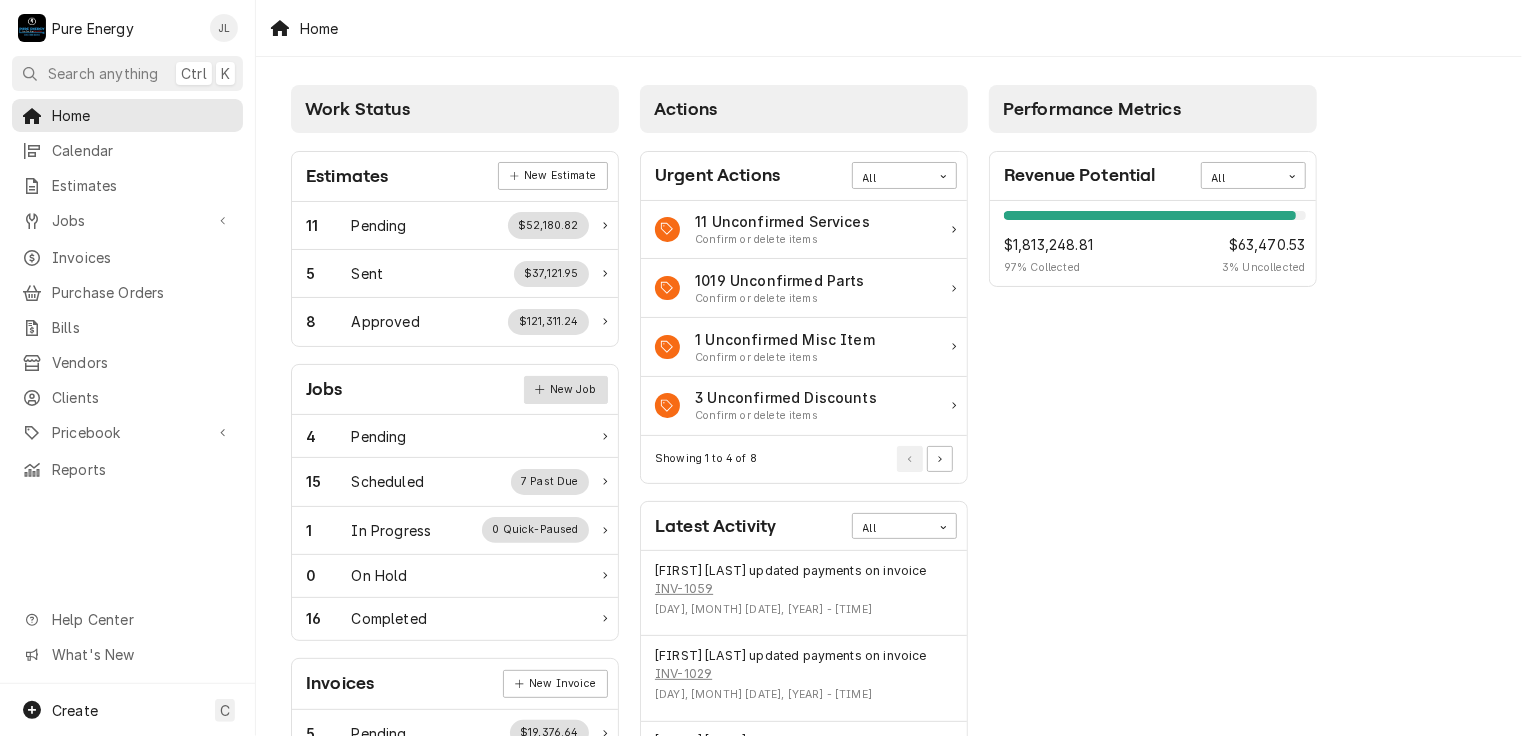 click on "New Job" at bounding box center (566, 390) 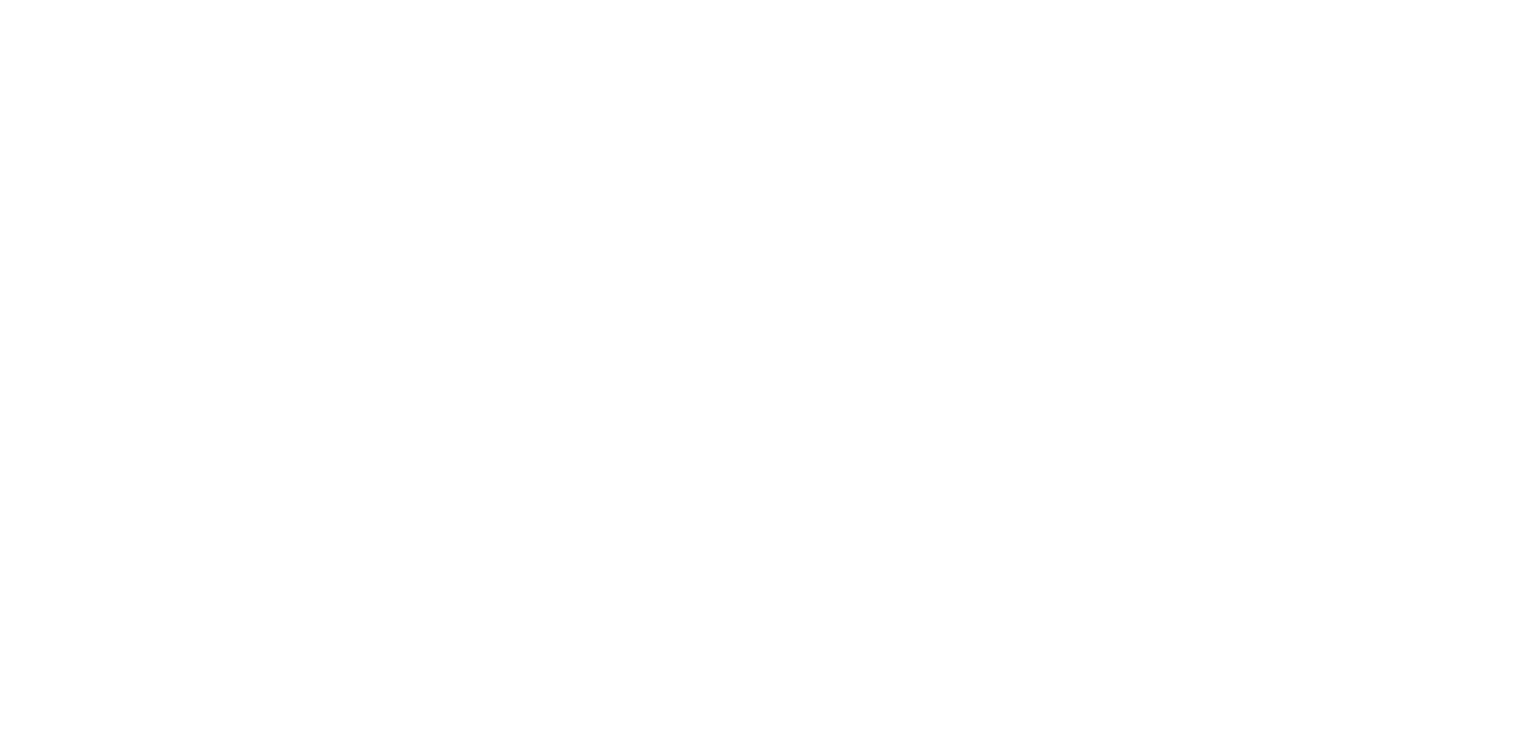 scroll, scrollTop: 0, scrollLeft: 0, axis: both 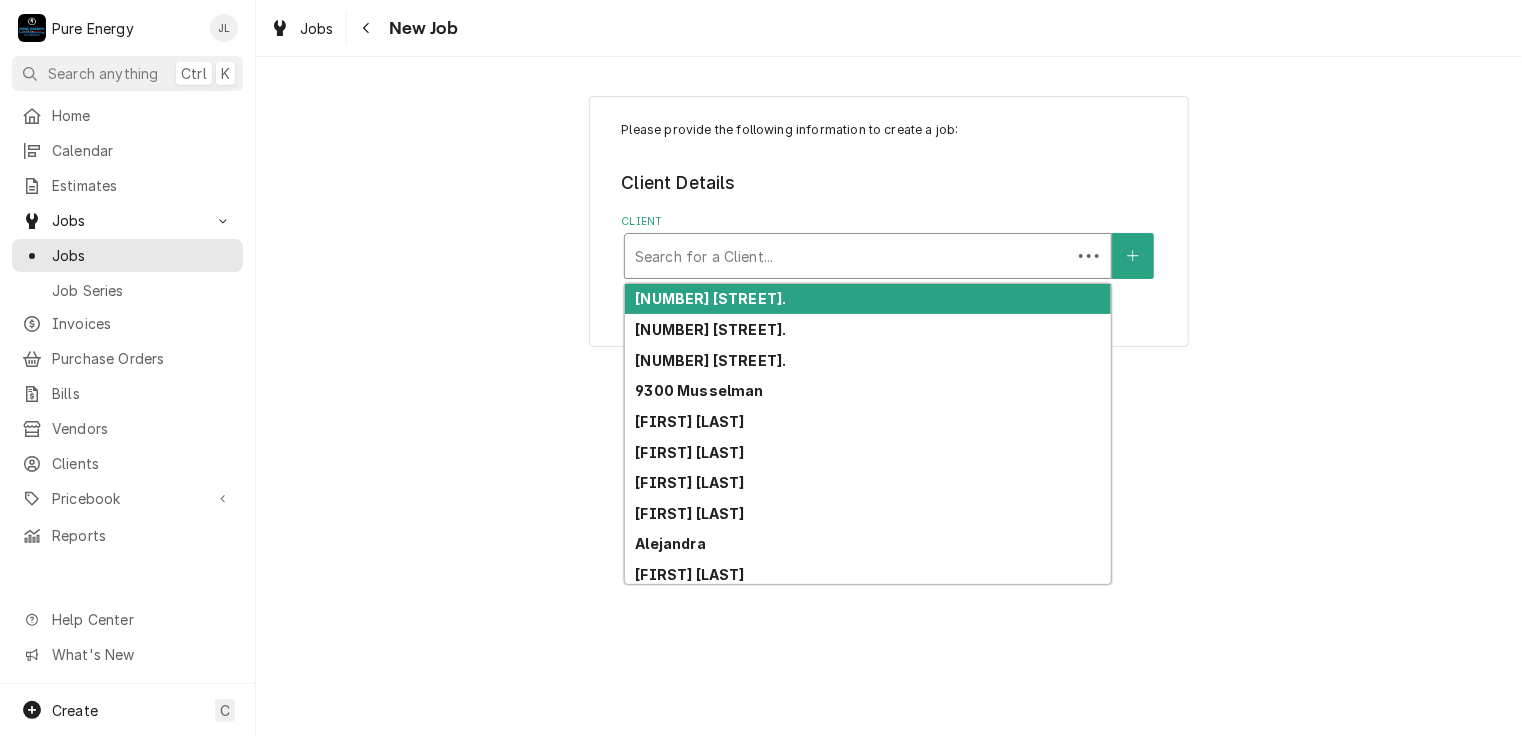 click at bounding box center (848, 256) 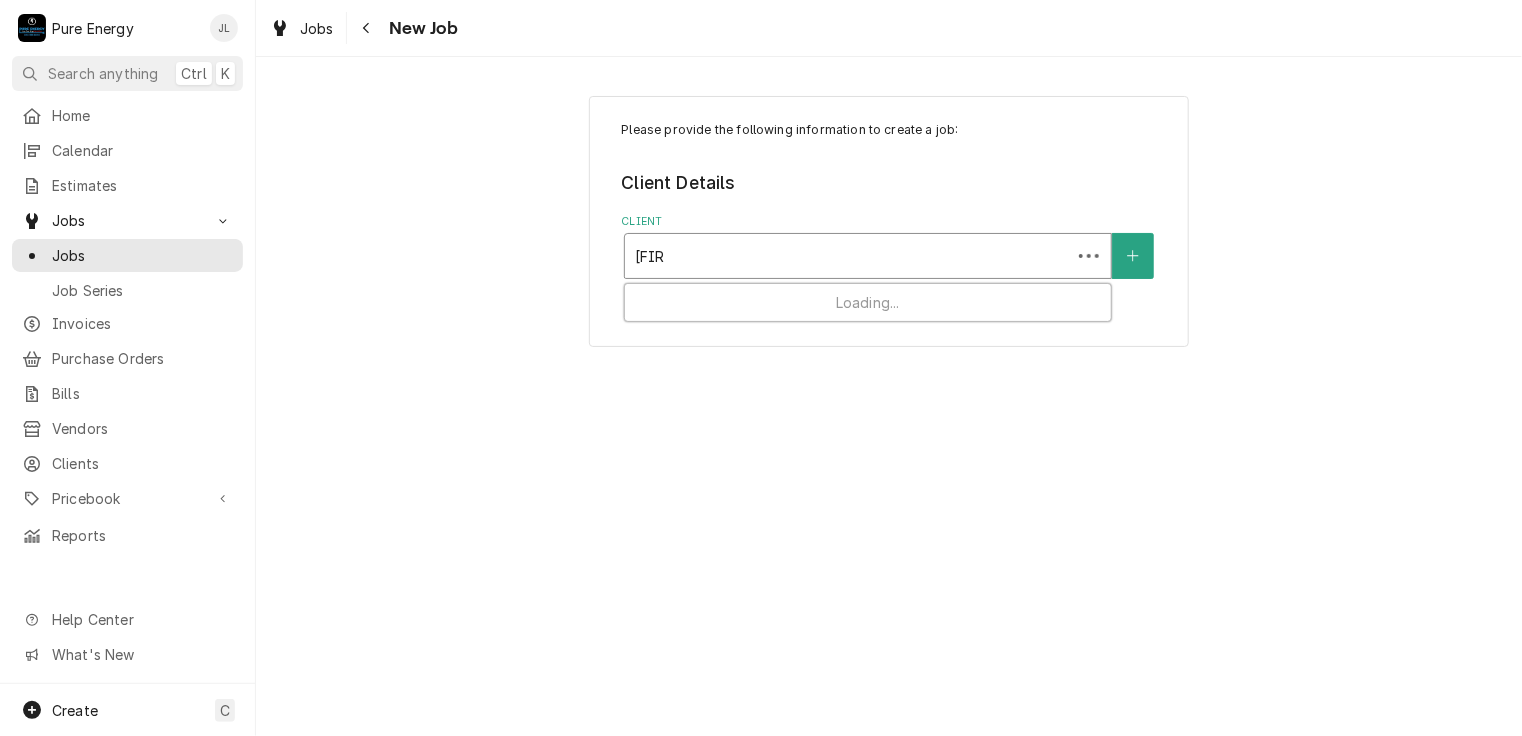 type on "Jose" 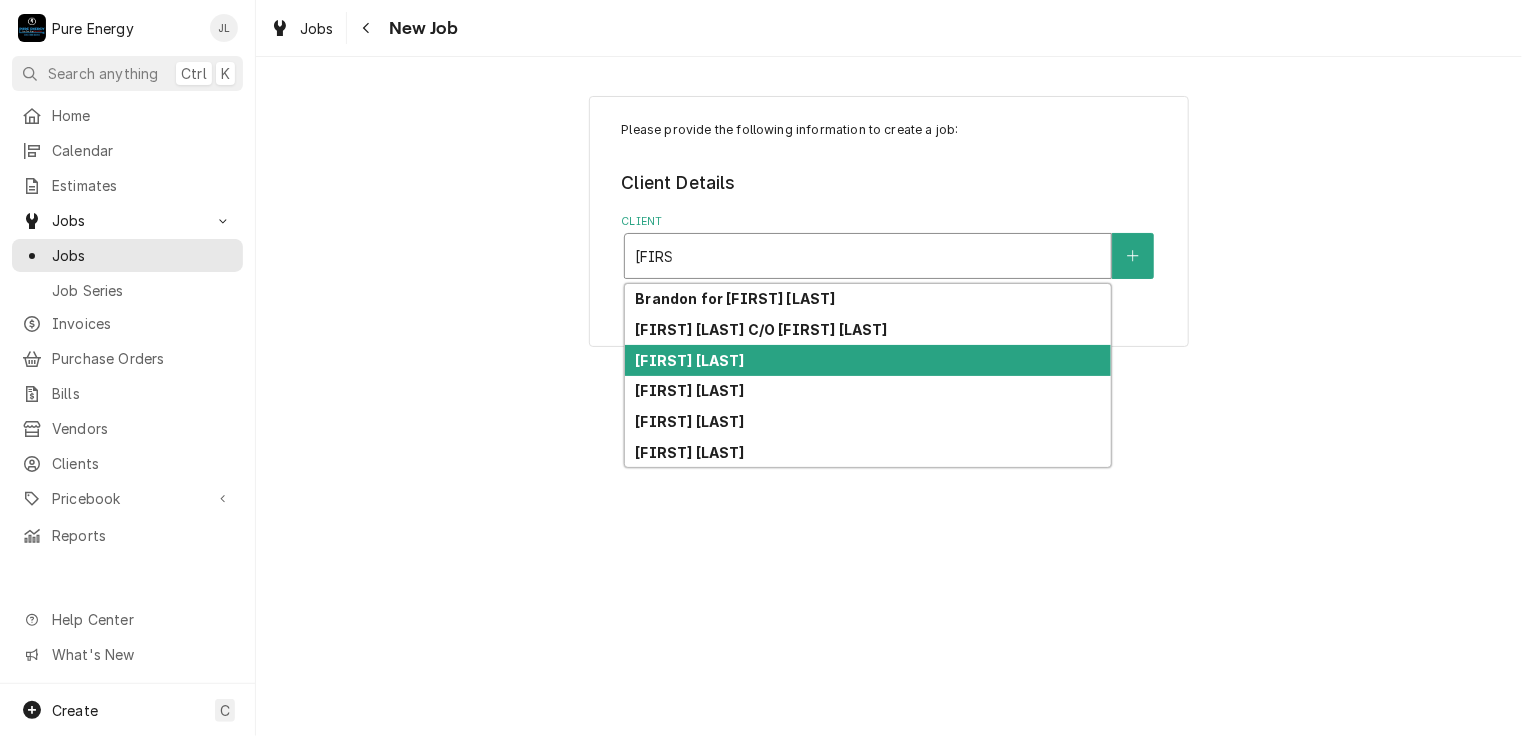click on "Jose Banderas" at bounding box center (689, 360) 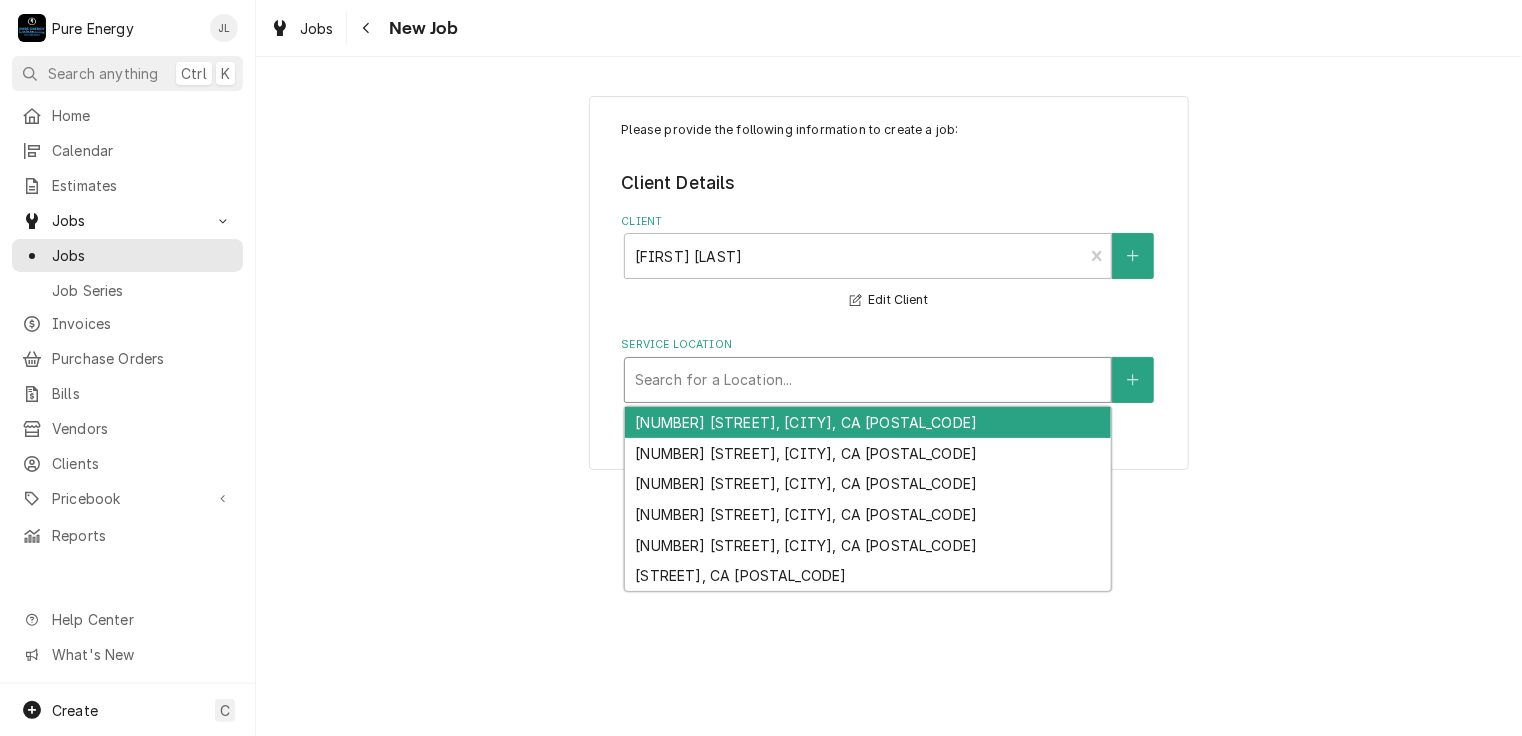 click at bounding box center (868, 380) 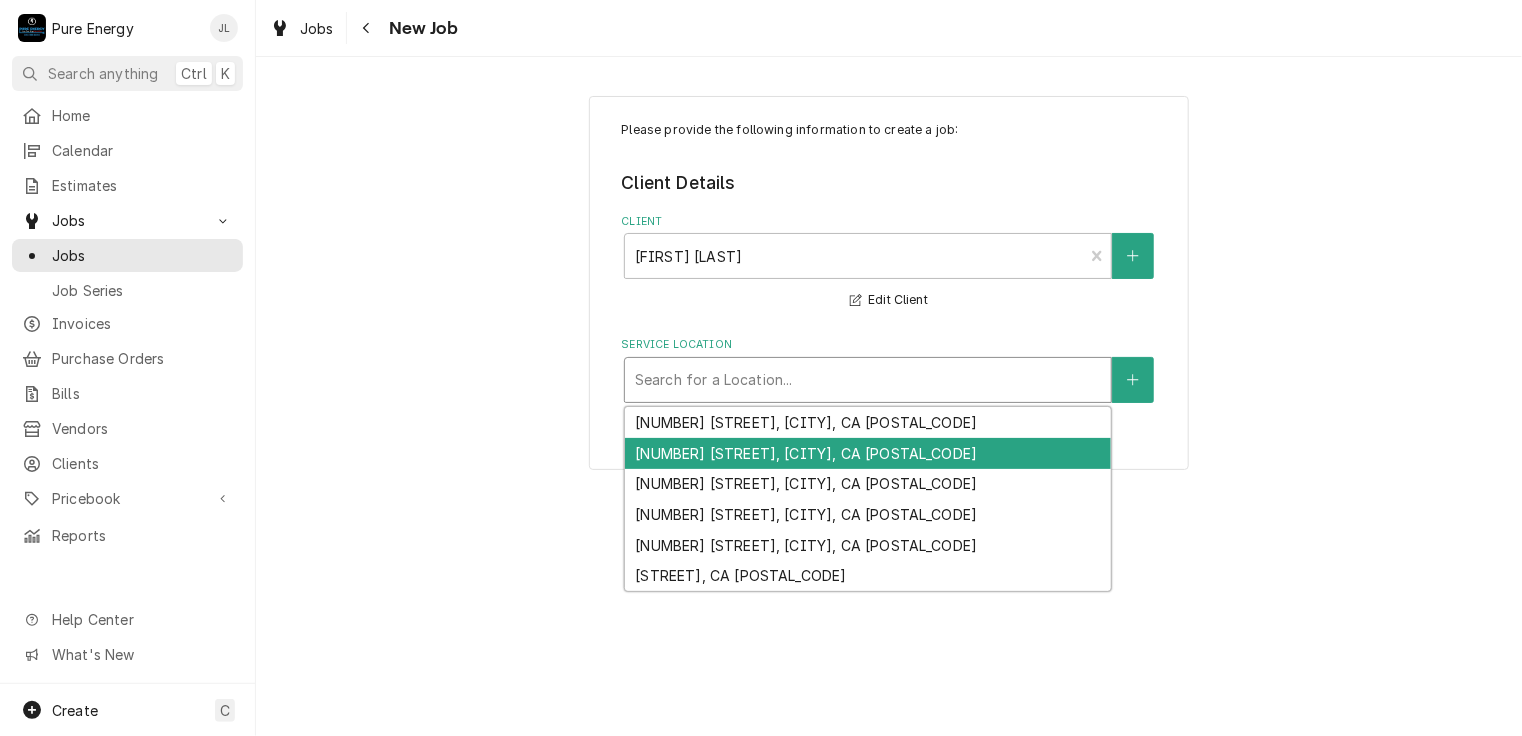 click on "2779 Oak Shores Dr, Bradley, CA 93426" at bounding box center (868, 453) 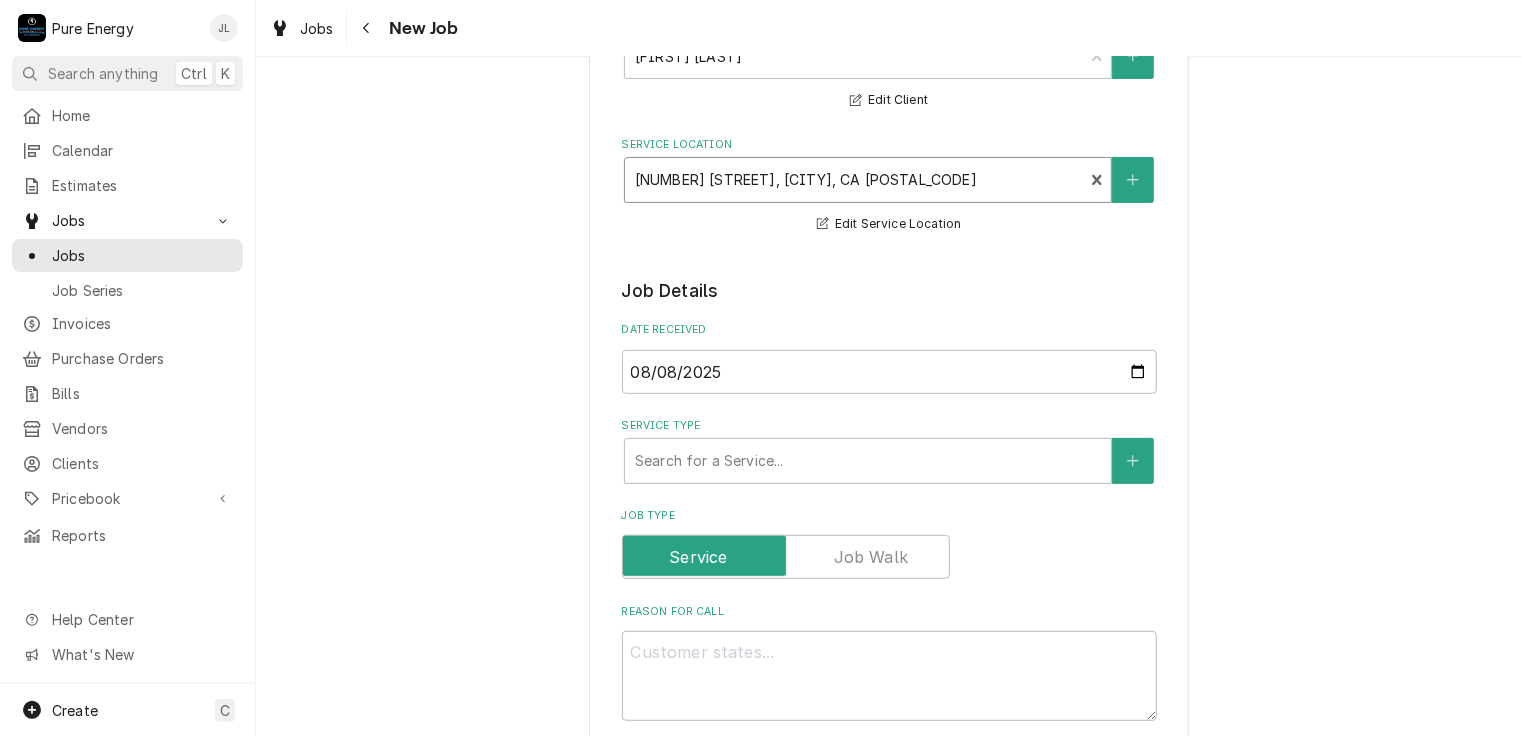 scroll, scrollTop: 300, scrollLeft: 0, axis: vertical 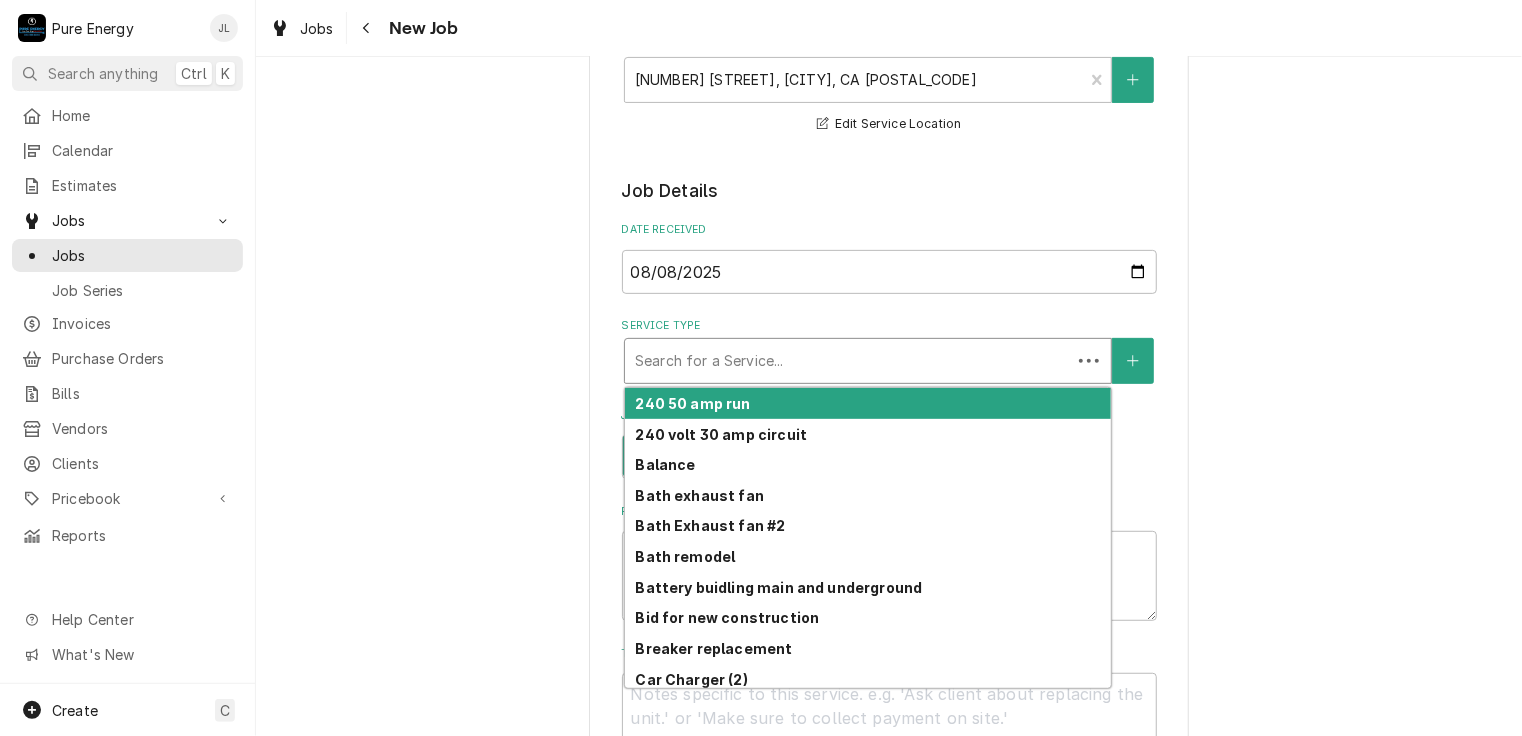click at bounding box center [848, 361] 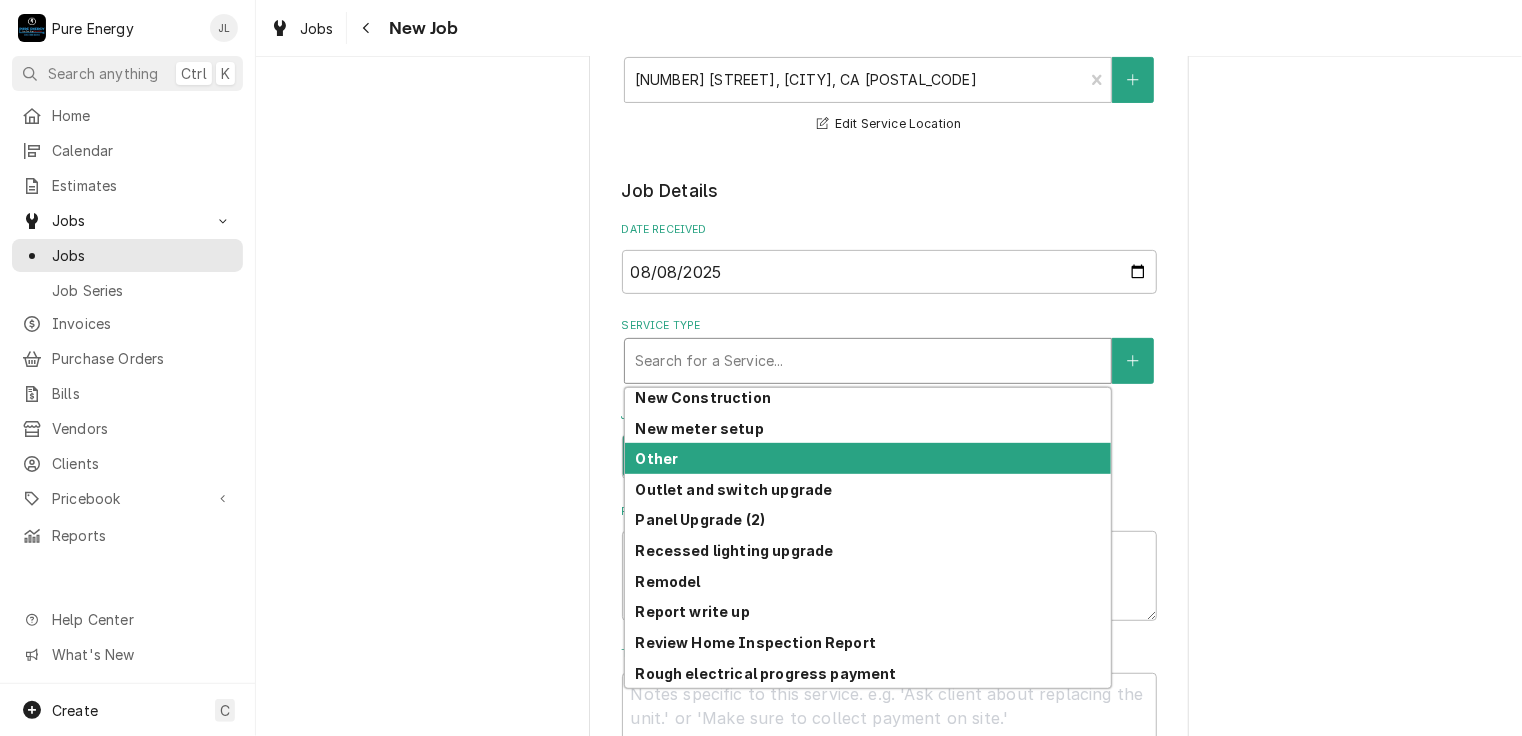 scroll, scrollTop: 1405, scrollLeft: 0, axis: vertical 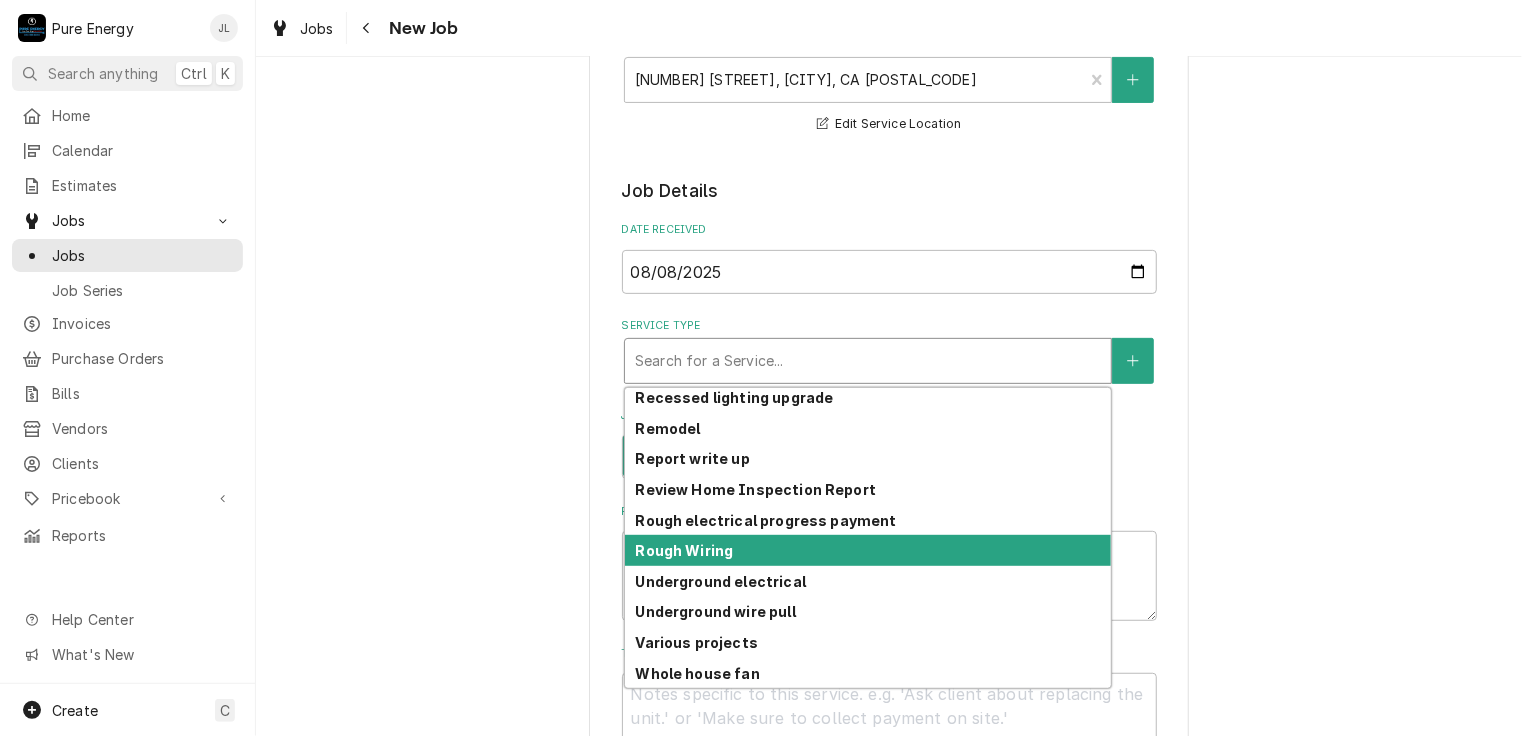 click on "Rough Wiring" at bounding box center [684, 550] 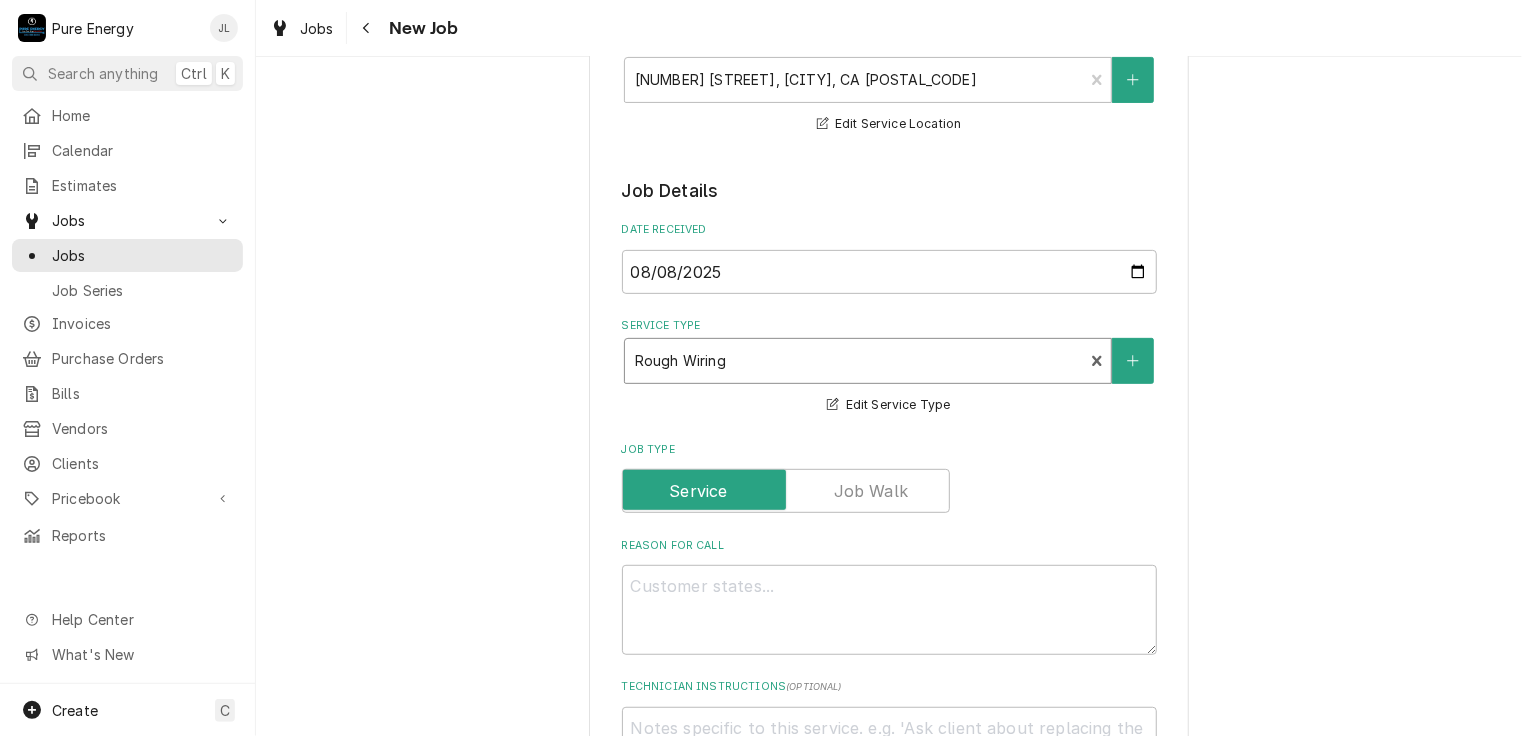 scroll, scrollTop: 600, scrollLeft: 0, axis: vertical 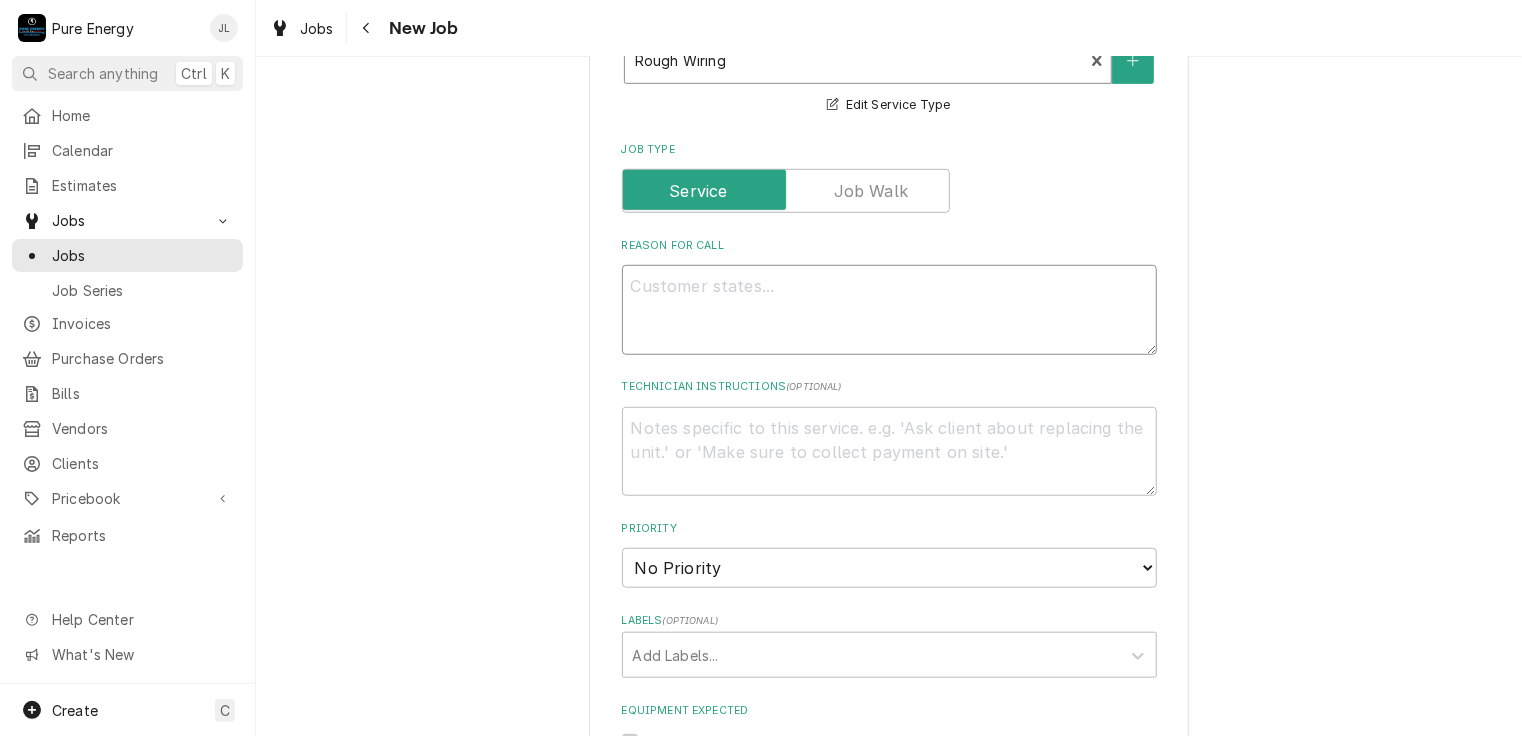 click on "Reason For Call" at bounding box center (889, 310) 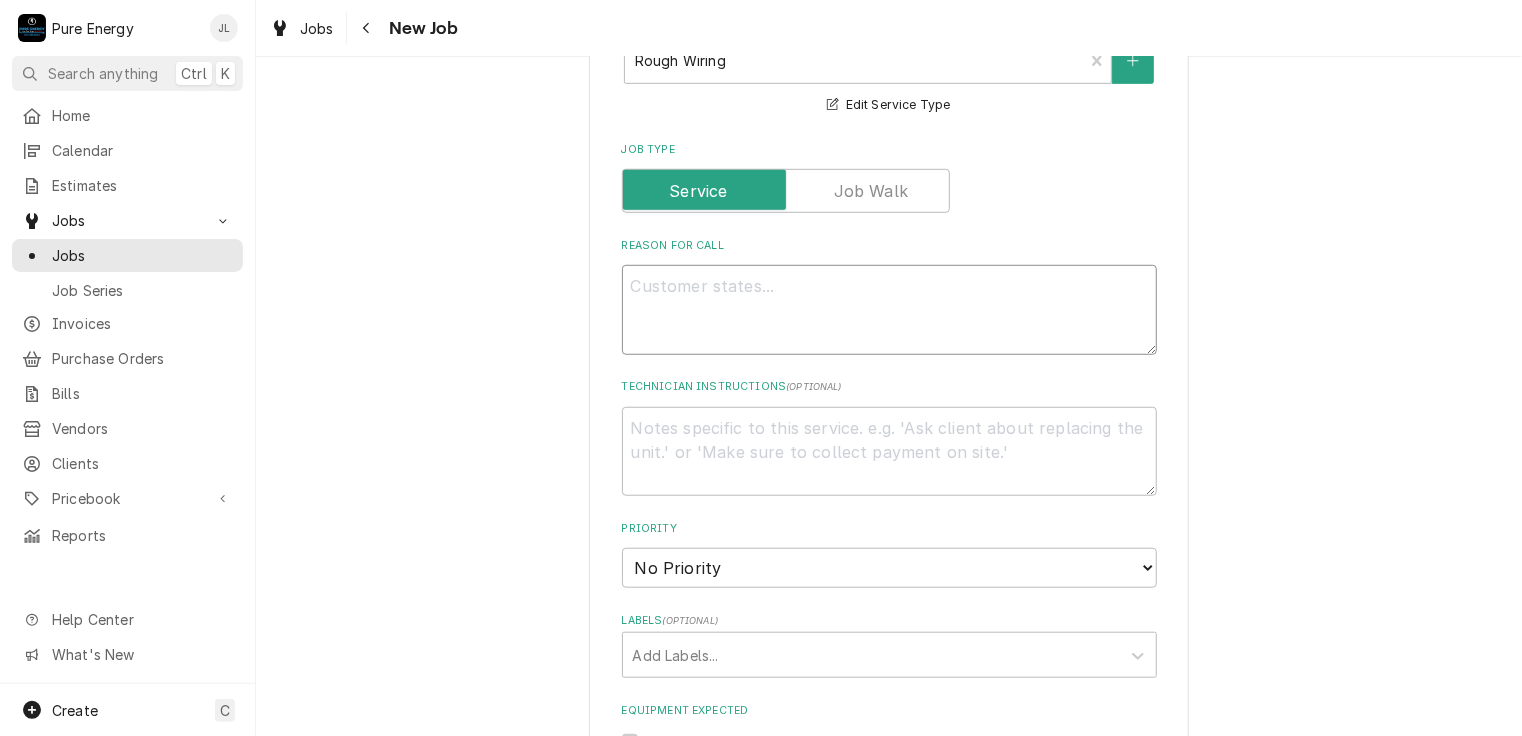 type on "x" 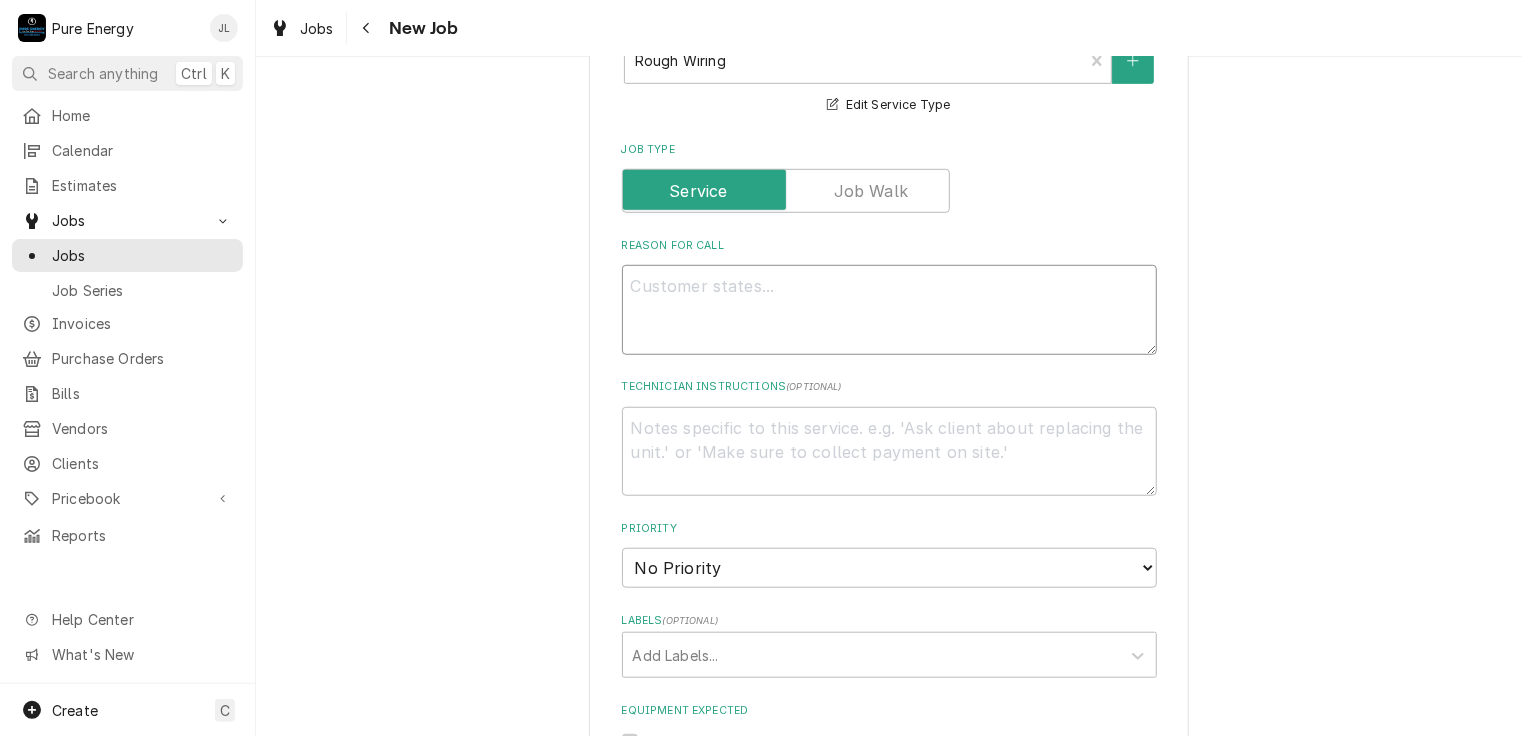 type on "D" 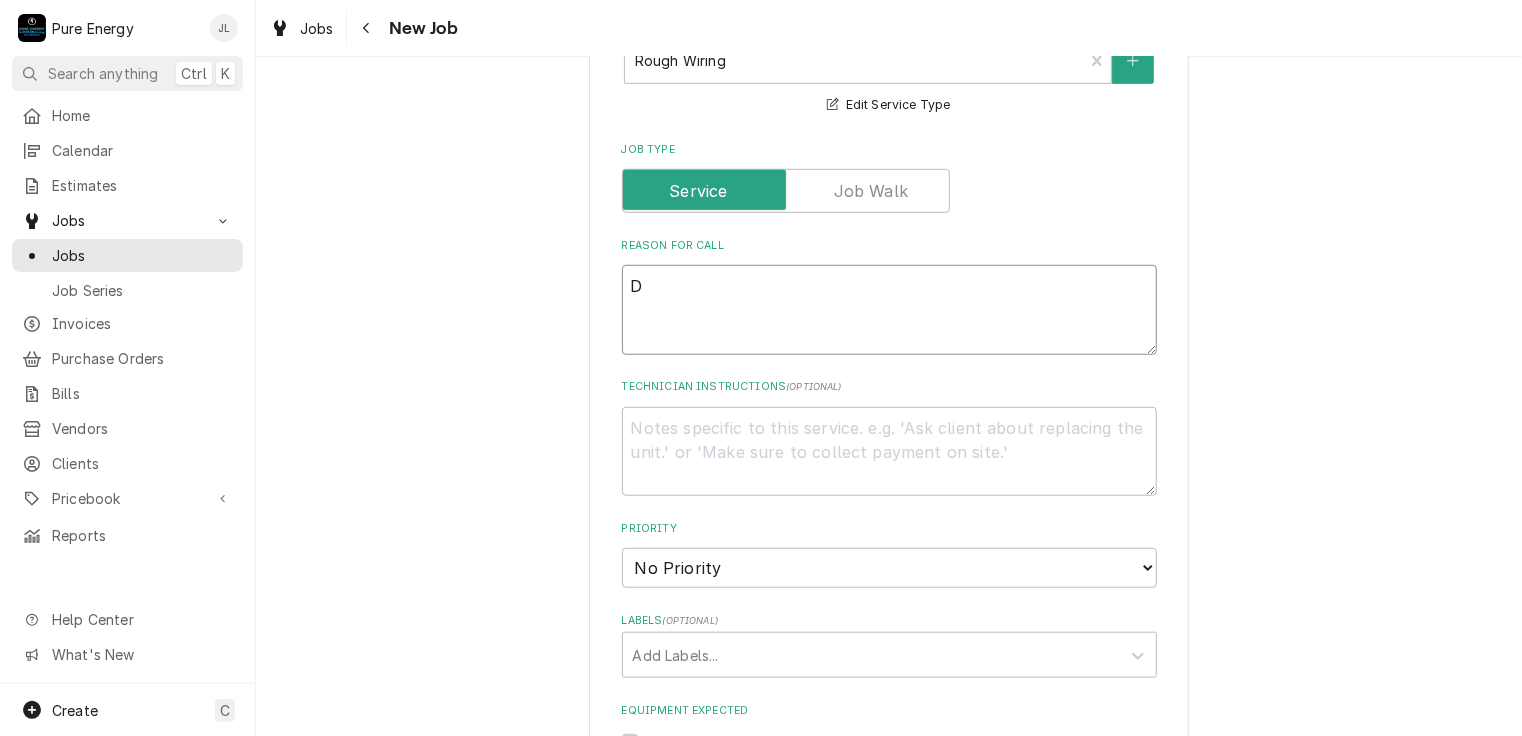 type on "x" 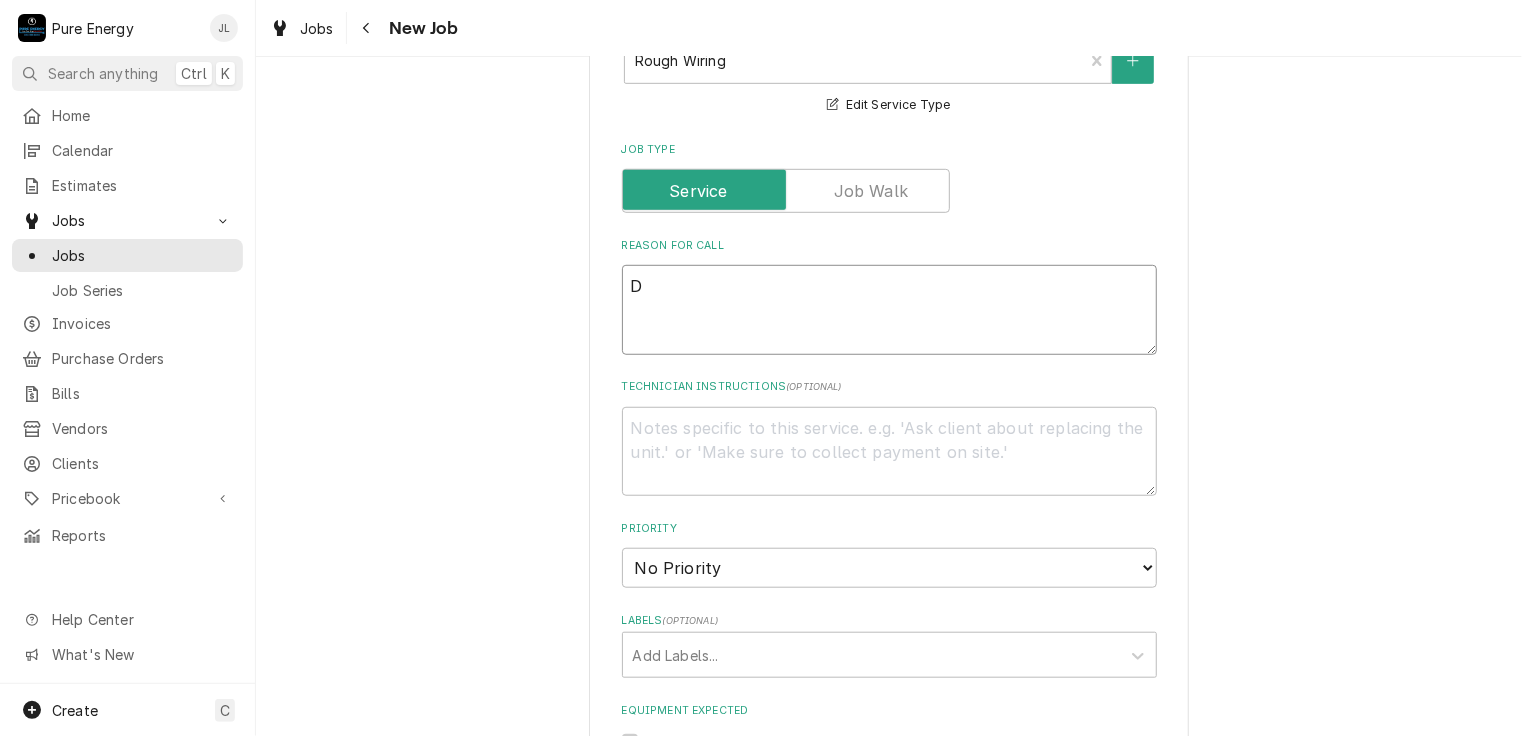 type on "Do" 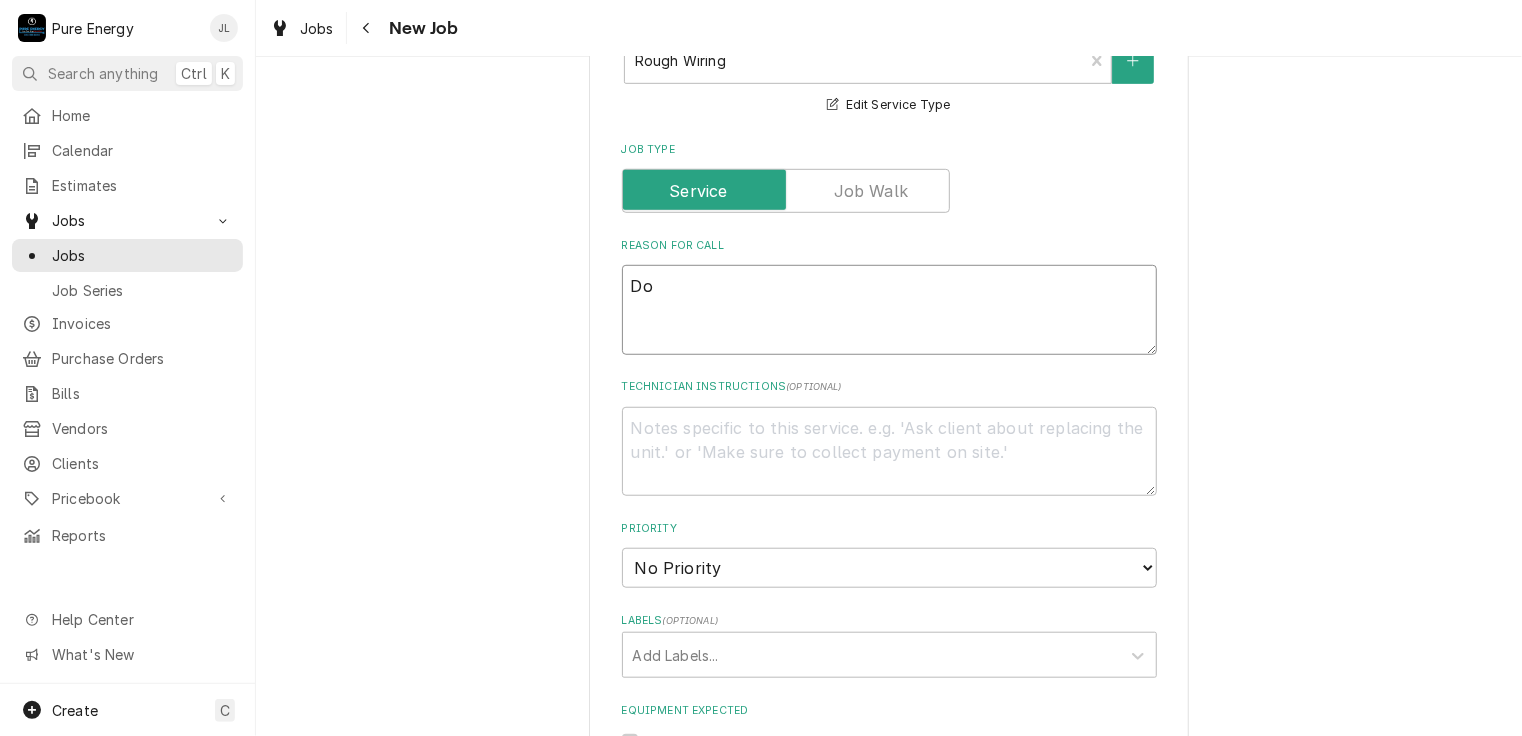 type on "x" 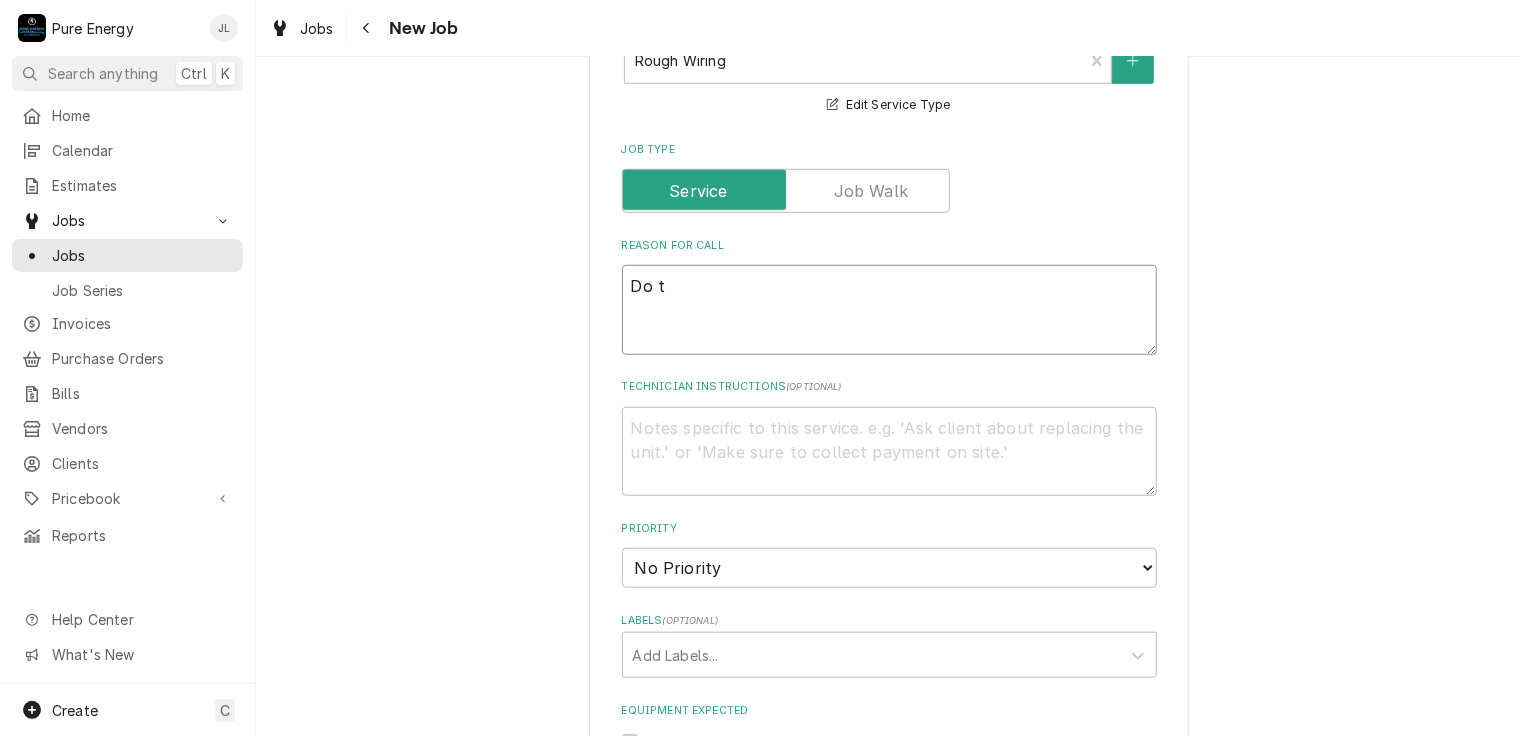 type on "x" 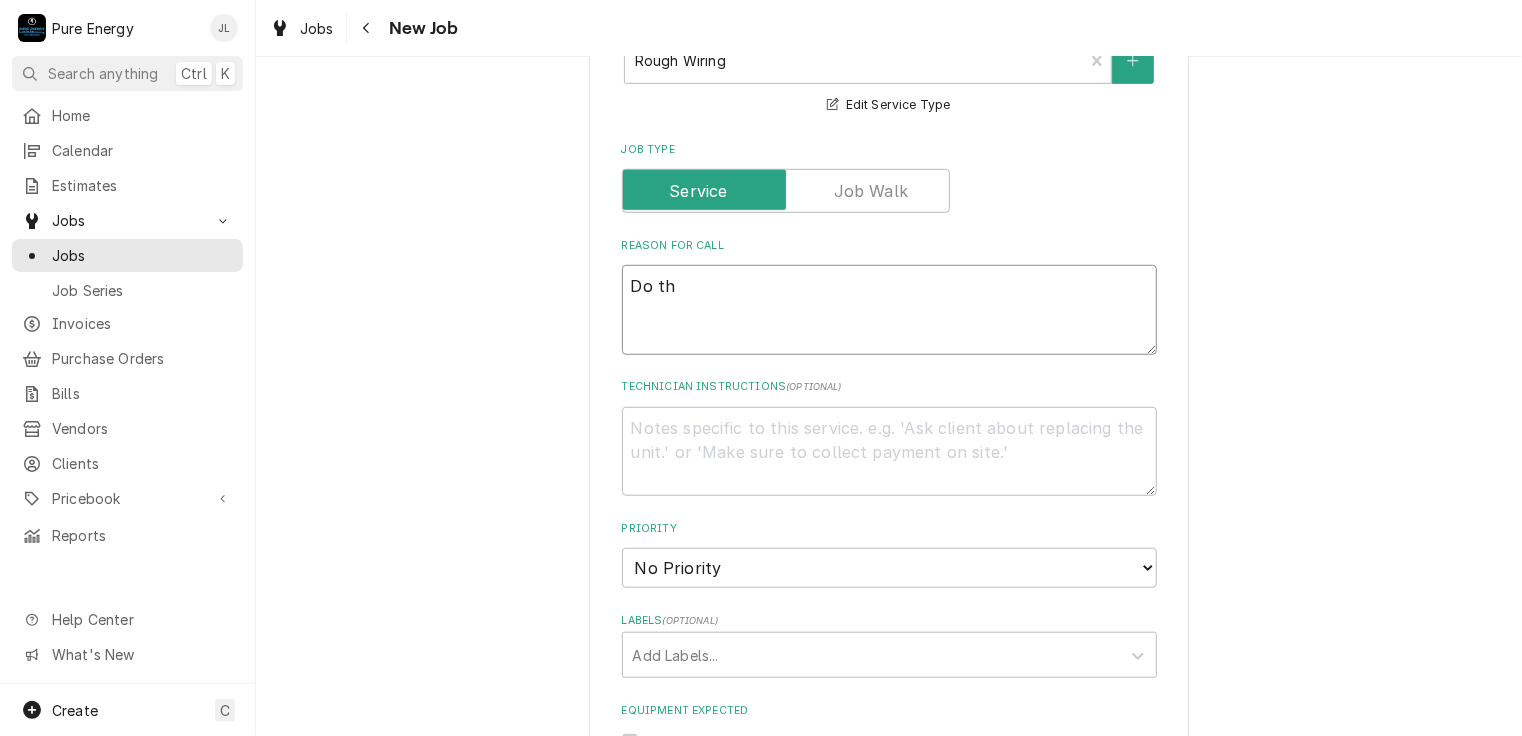 type on "x" 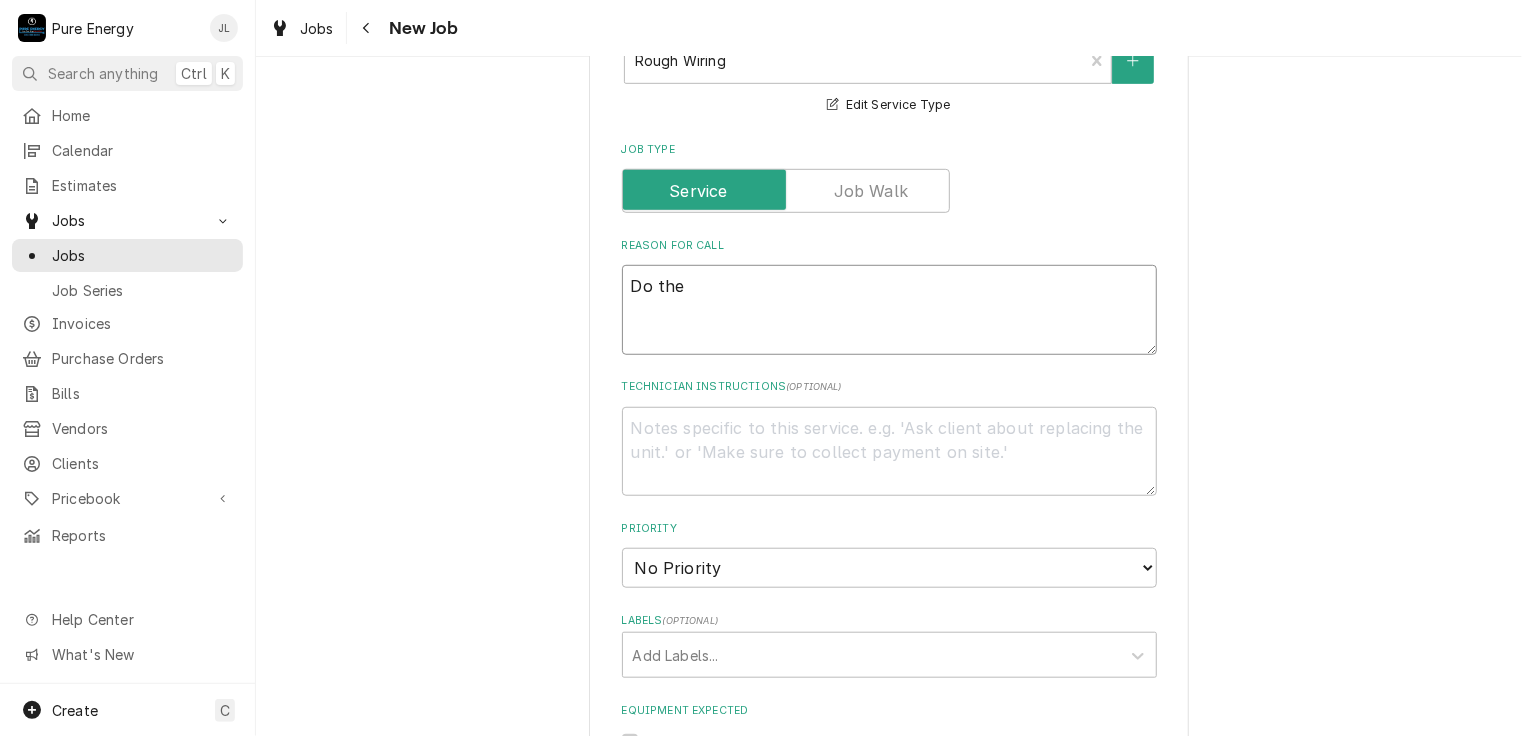 type on "Do the" 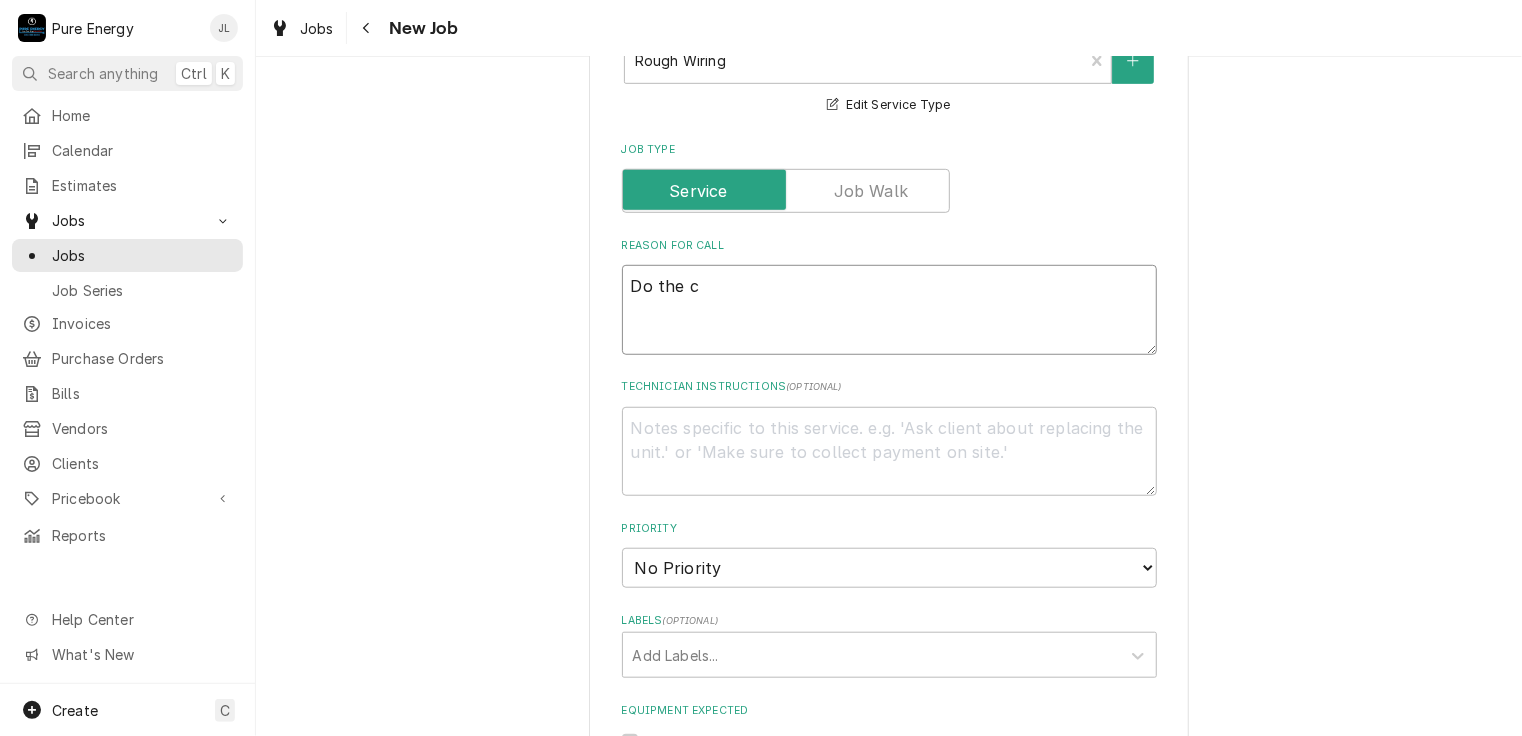 type on "x" 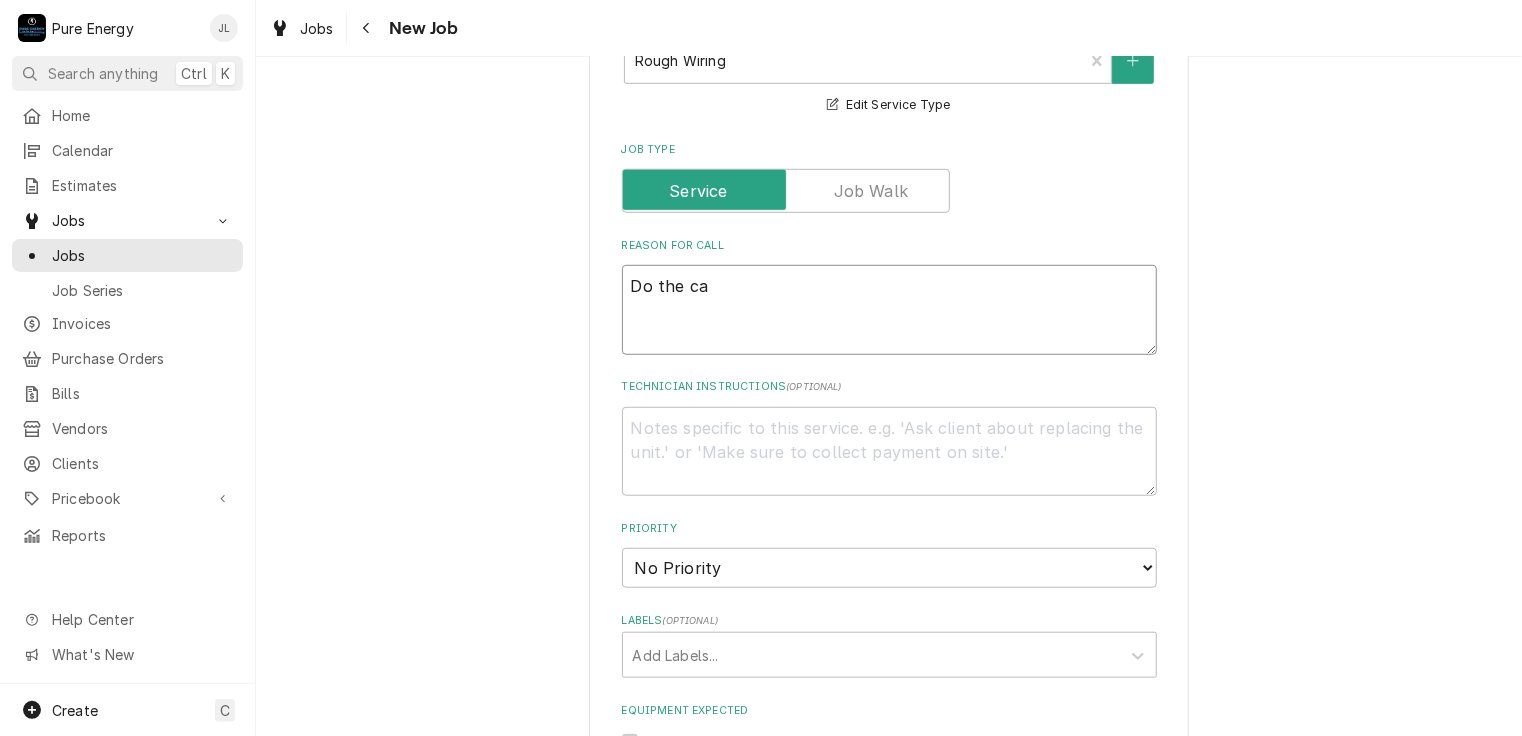 type on "Do the can" 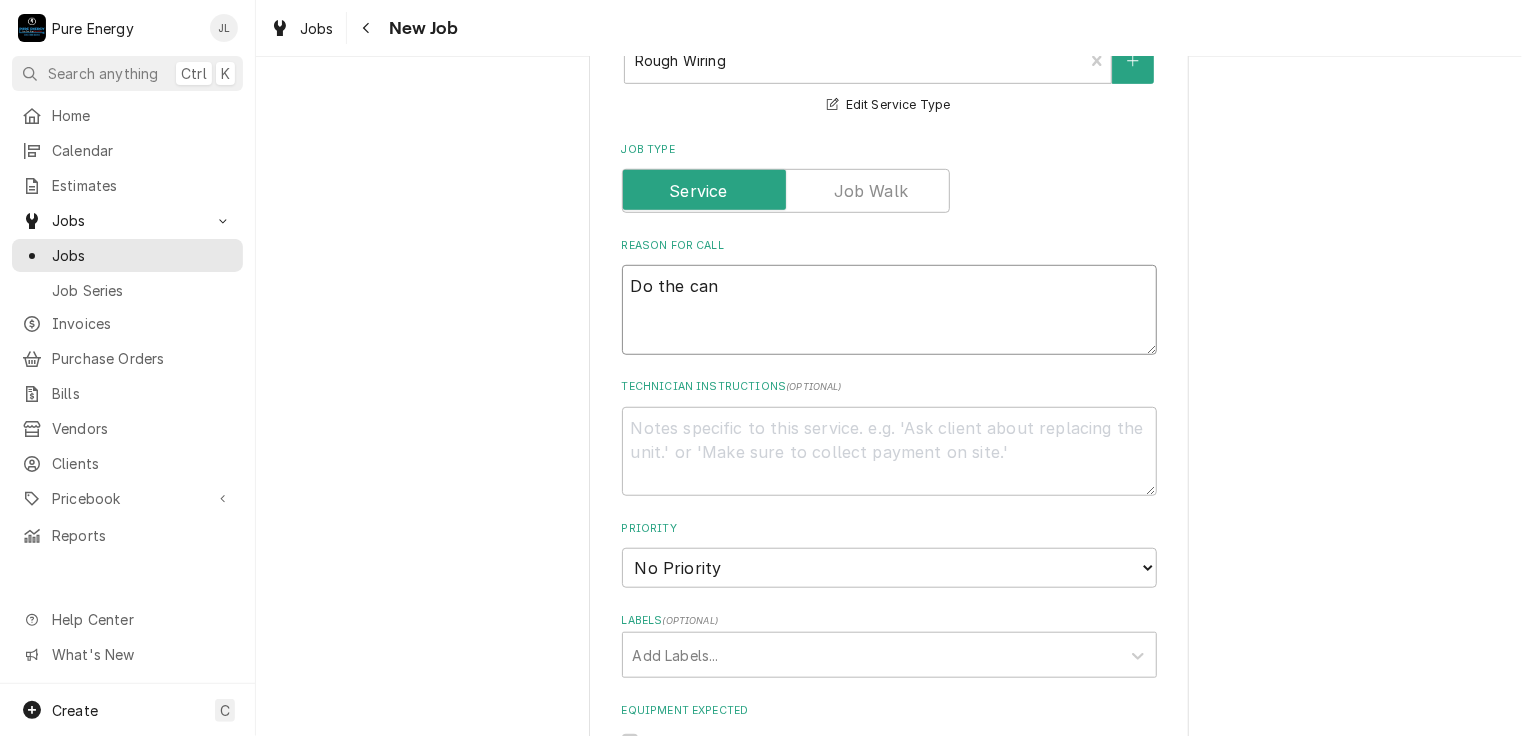 type on "x" 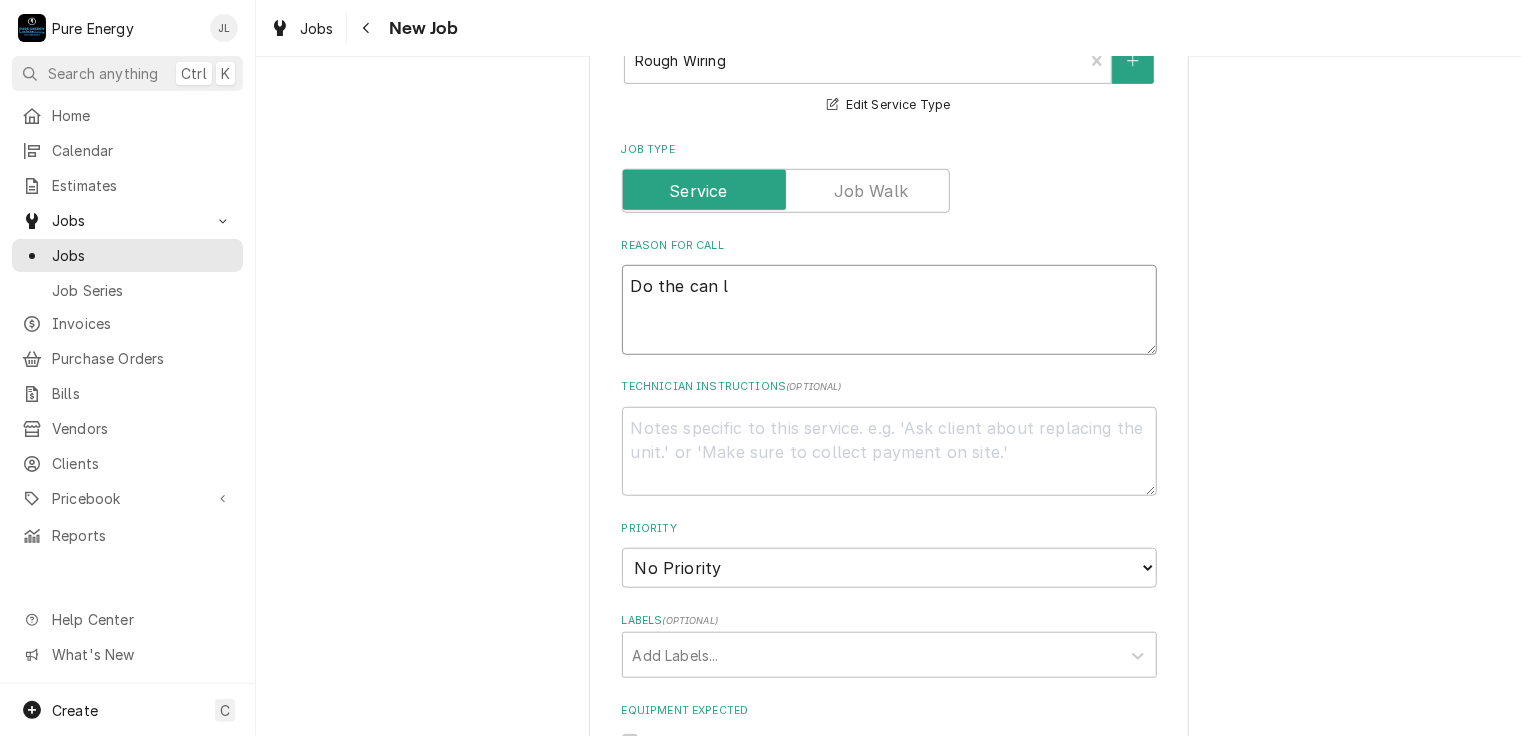 type on "x" 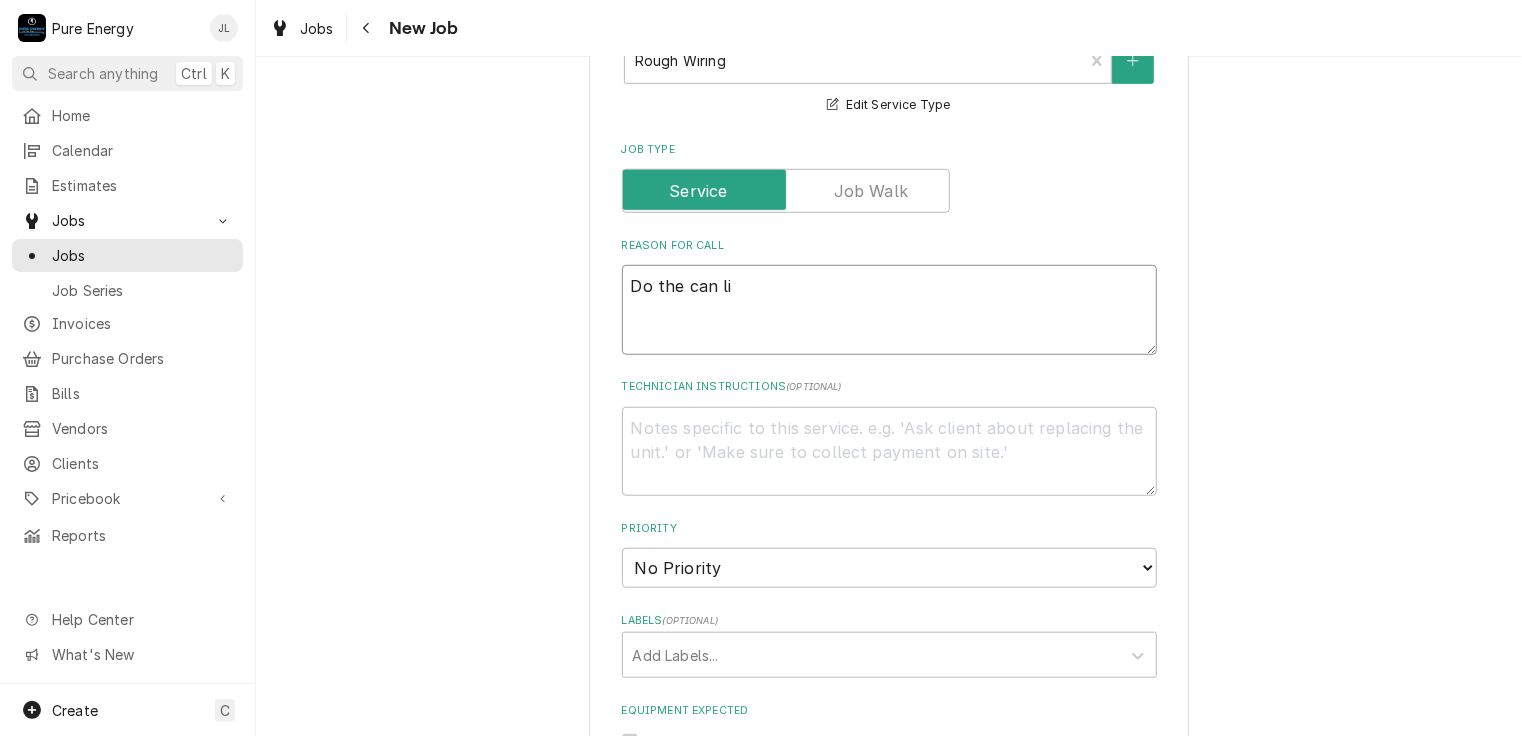 type on "x" 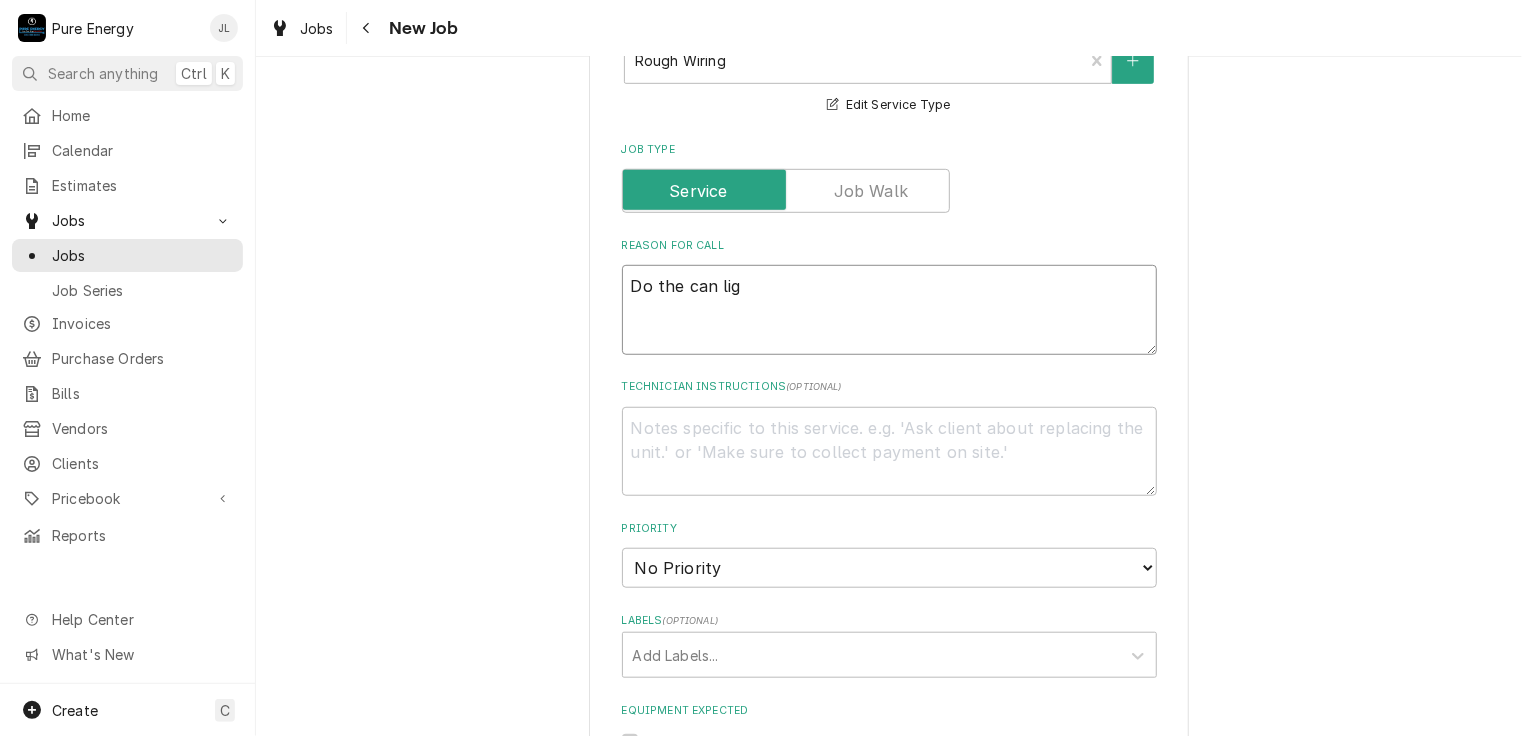 type on "x" 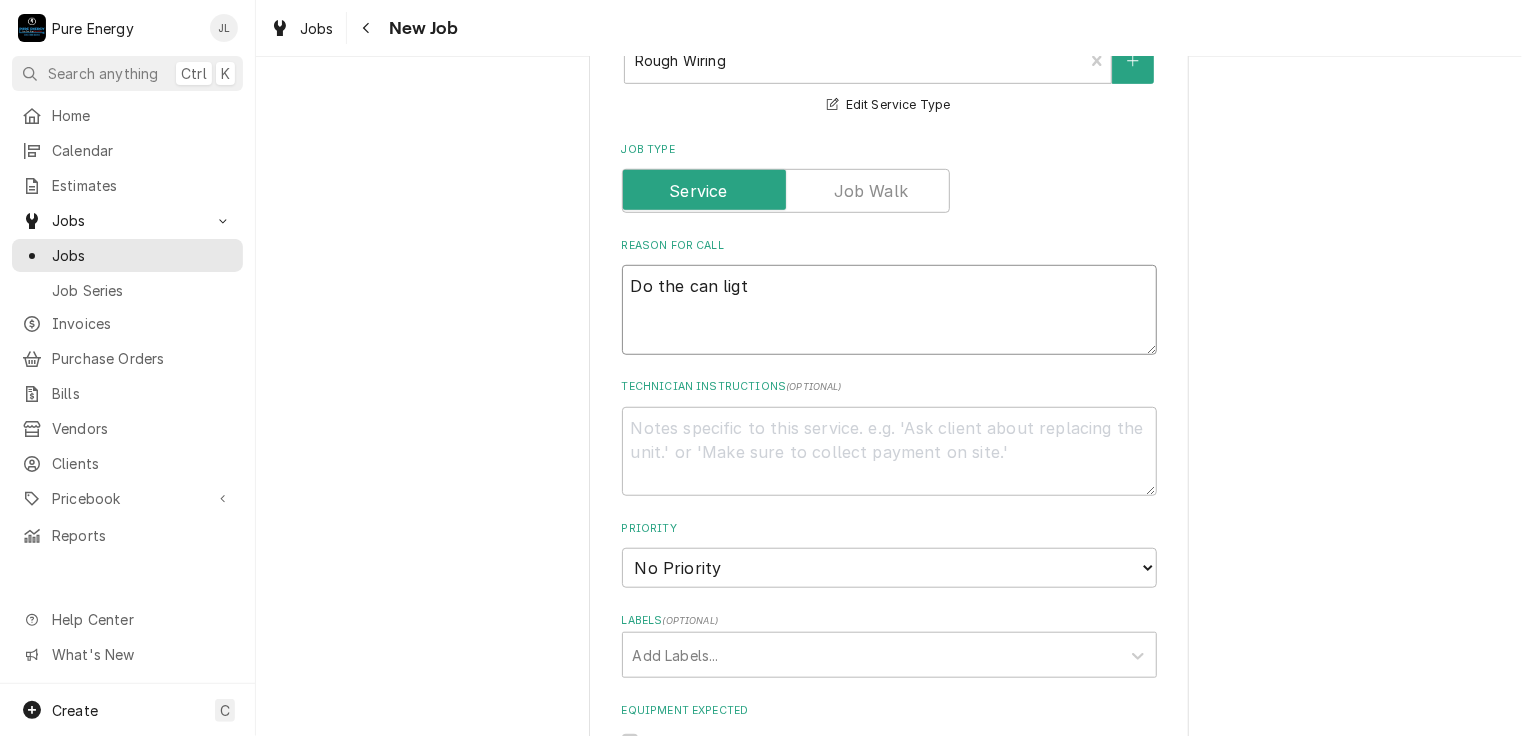 type on "x" 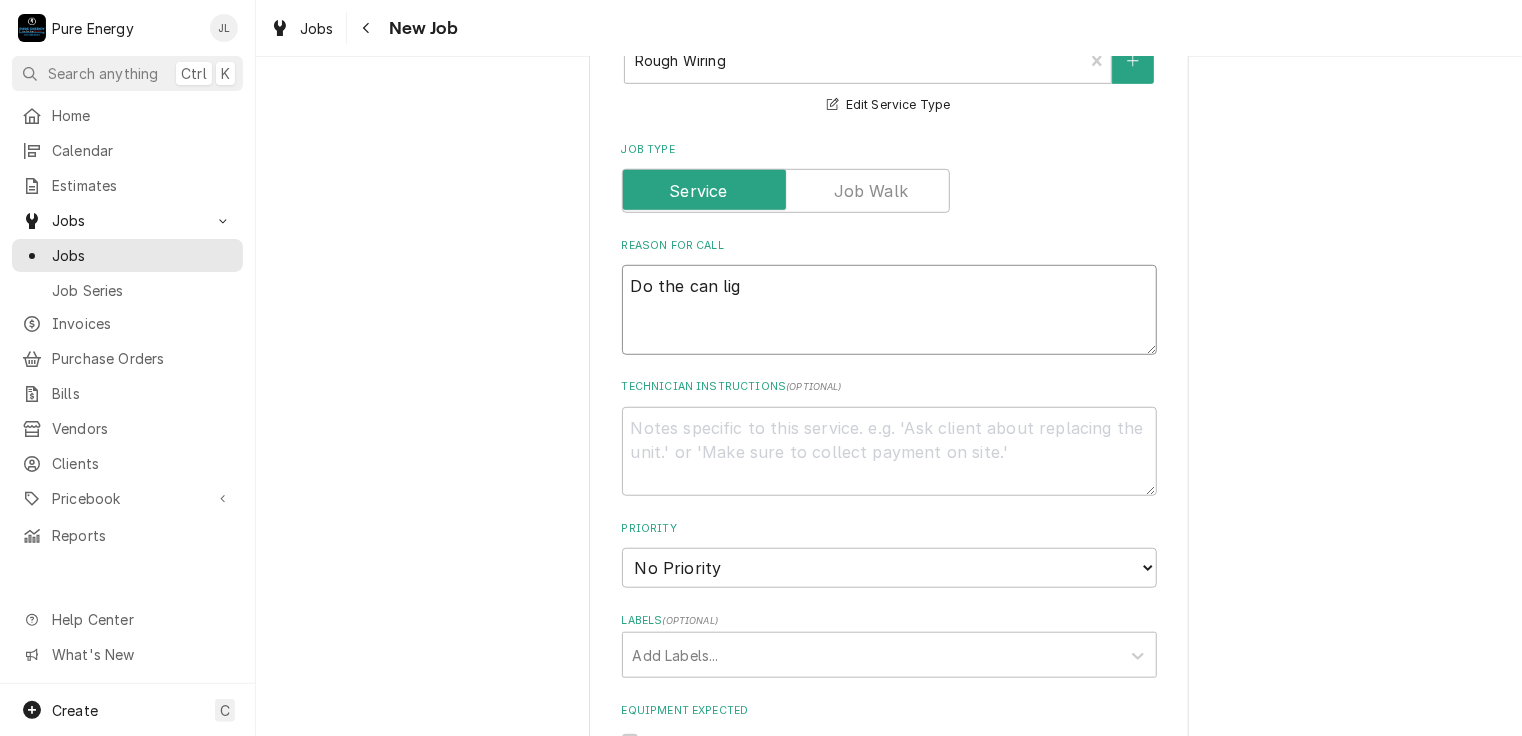 type on "x" 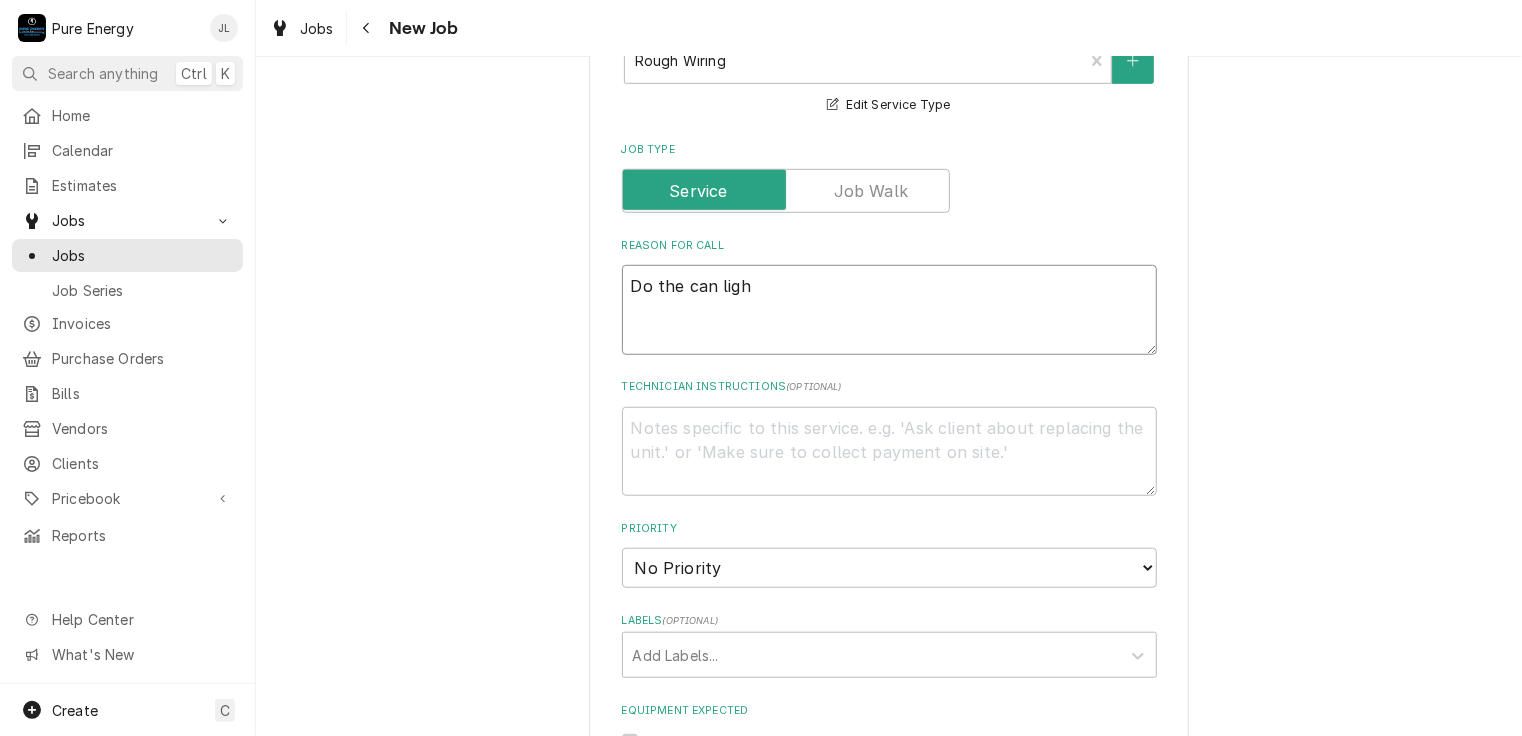 type on "x" 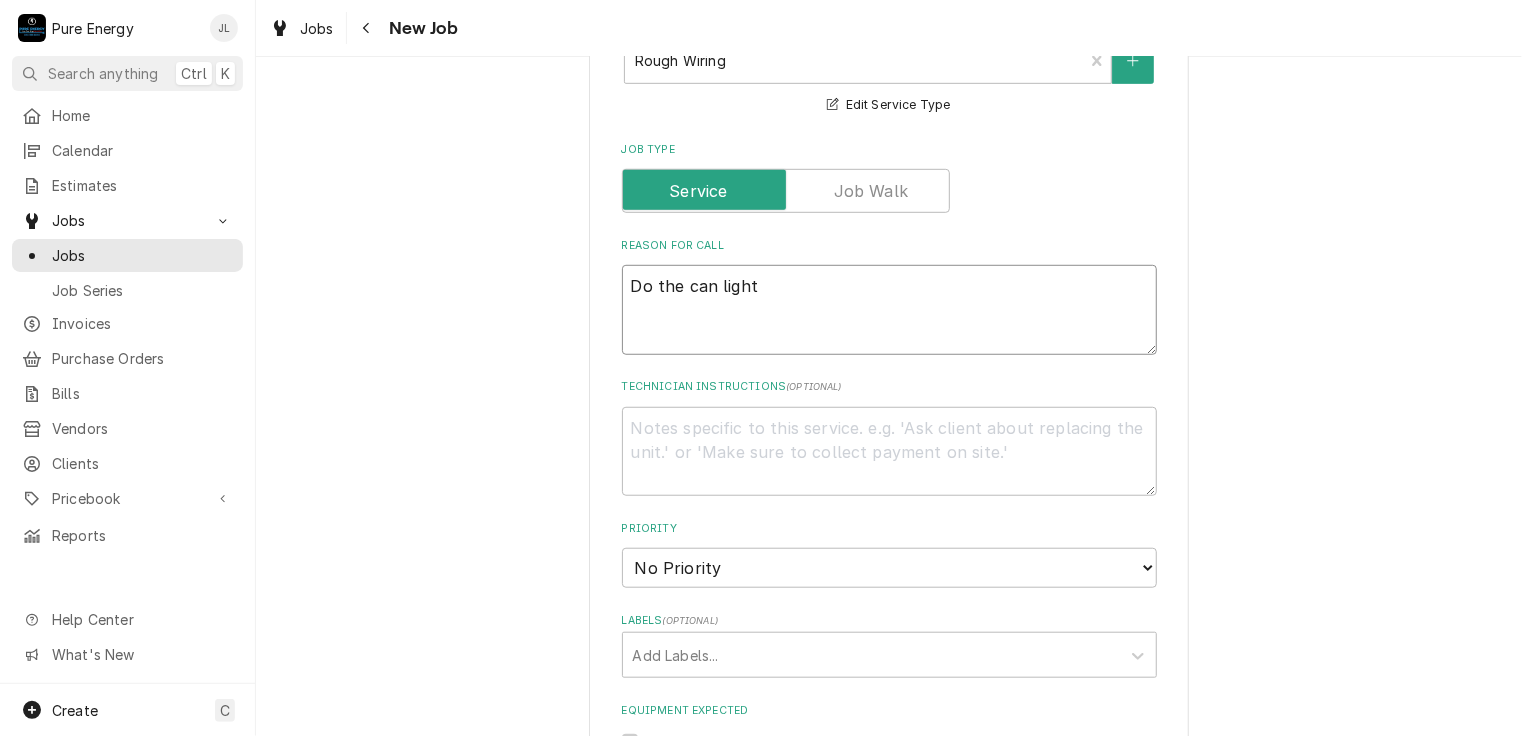 type on "x" 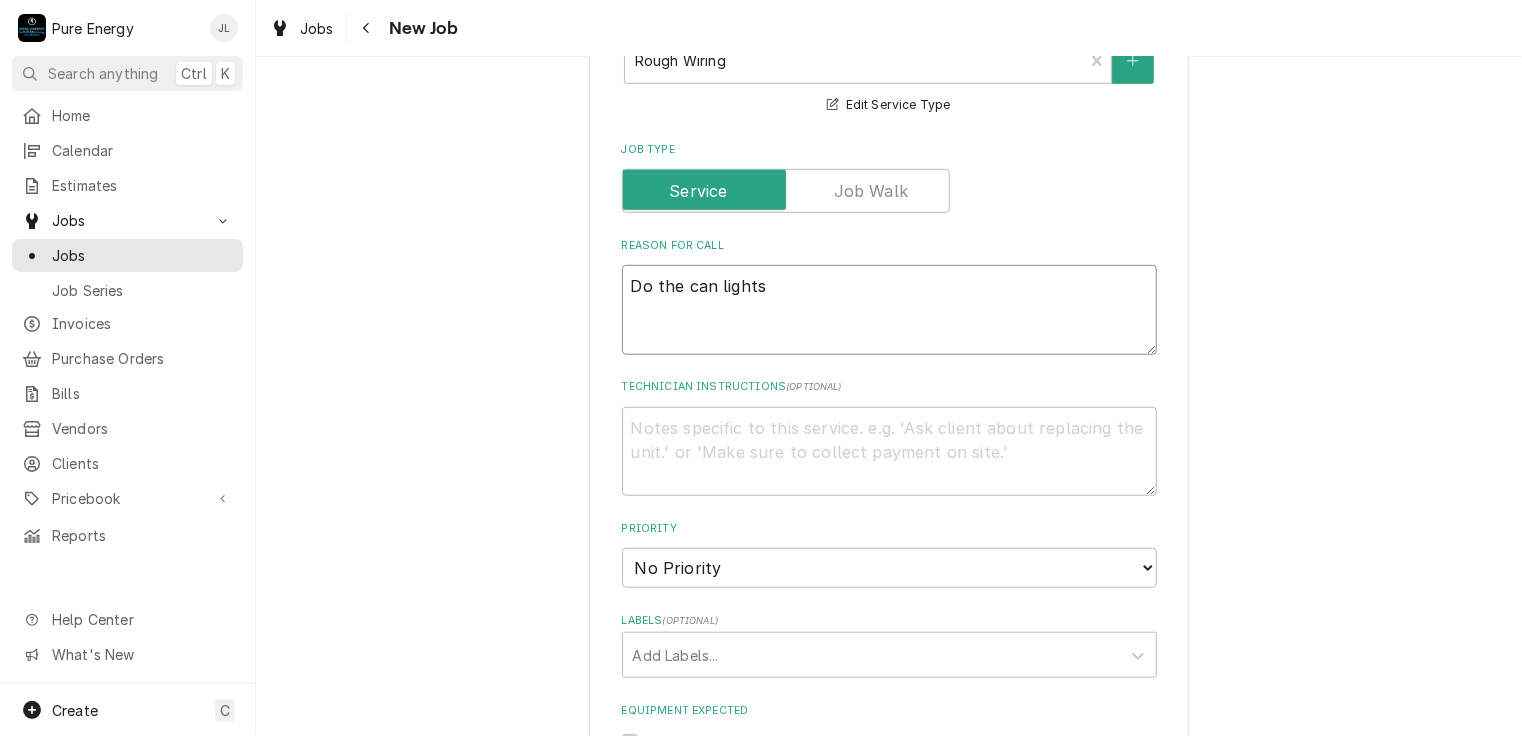type on "x" 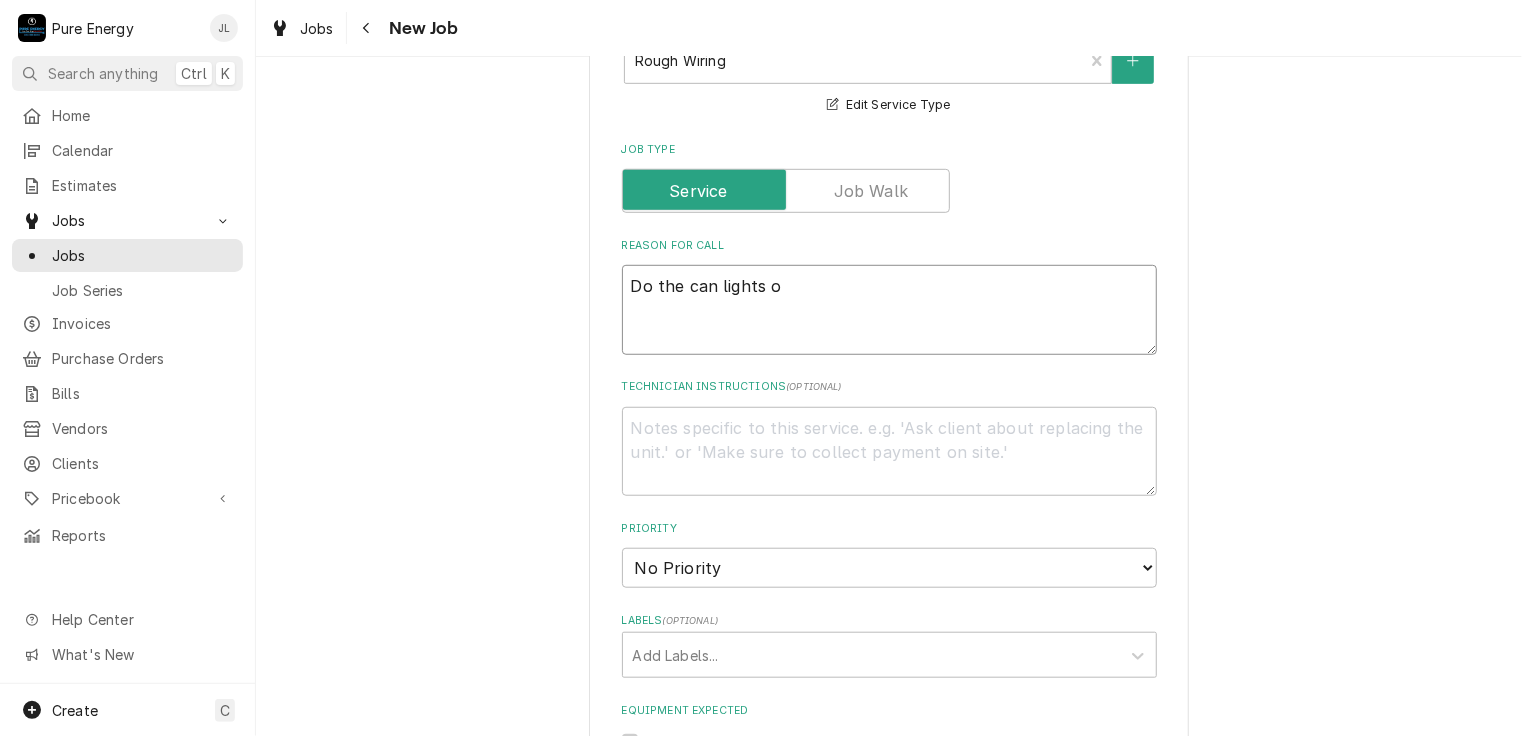 type on "x" 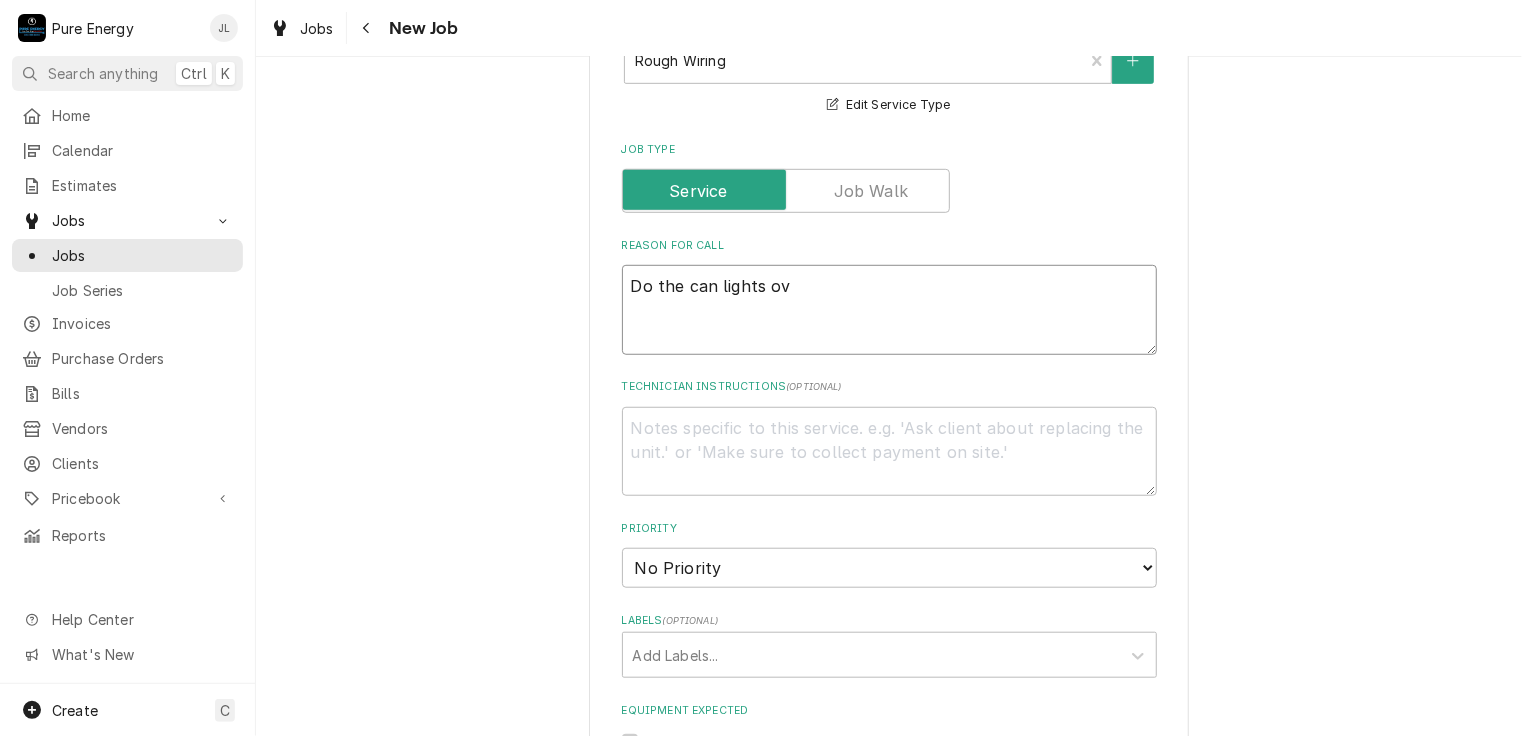 type on "x" 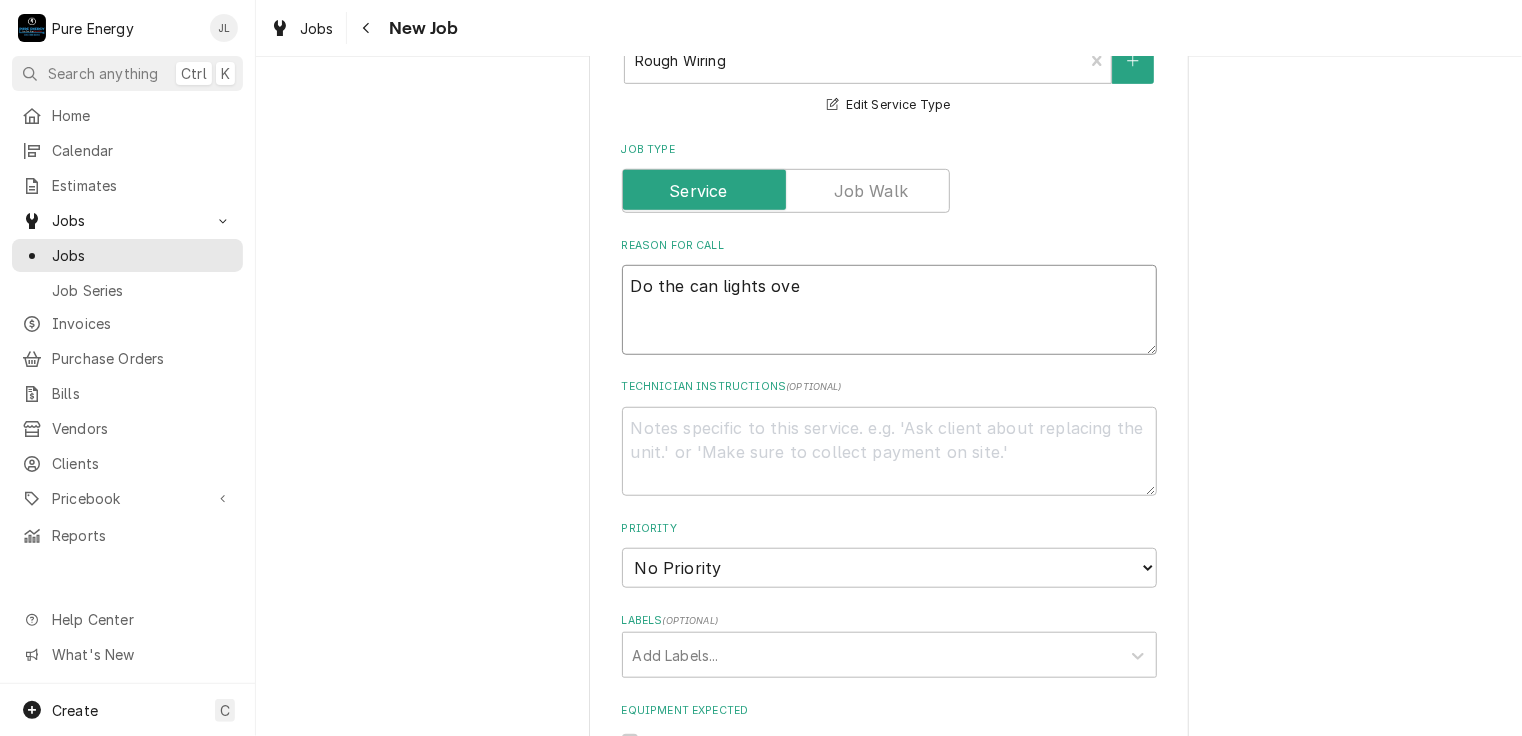 type on "x" 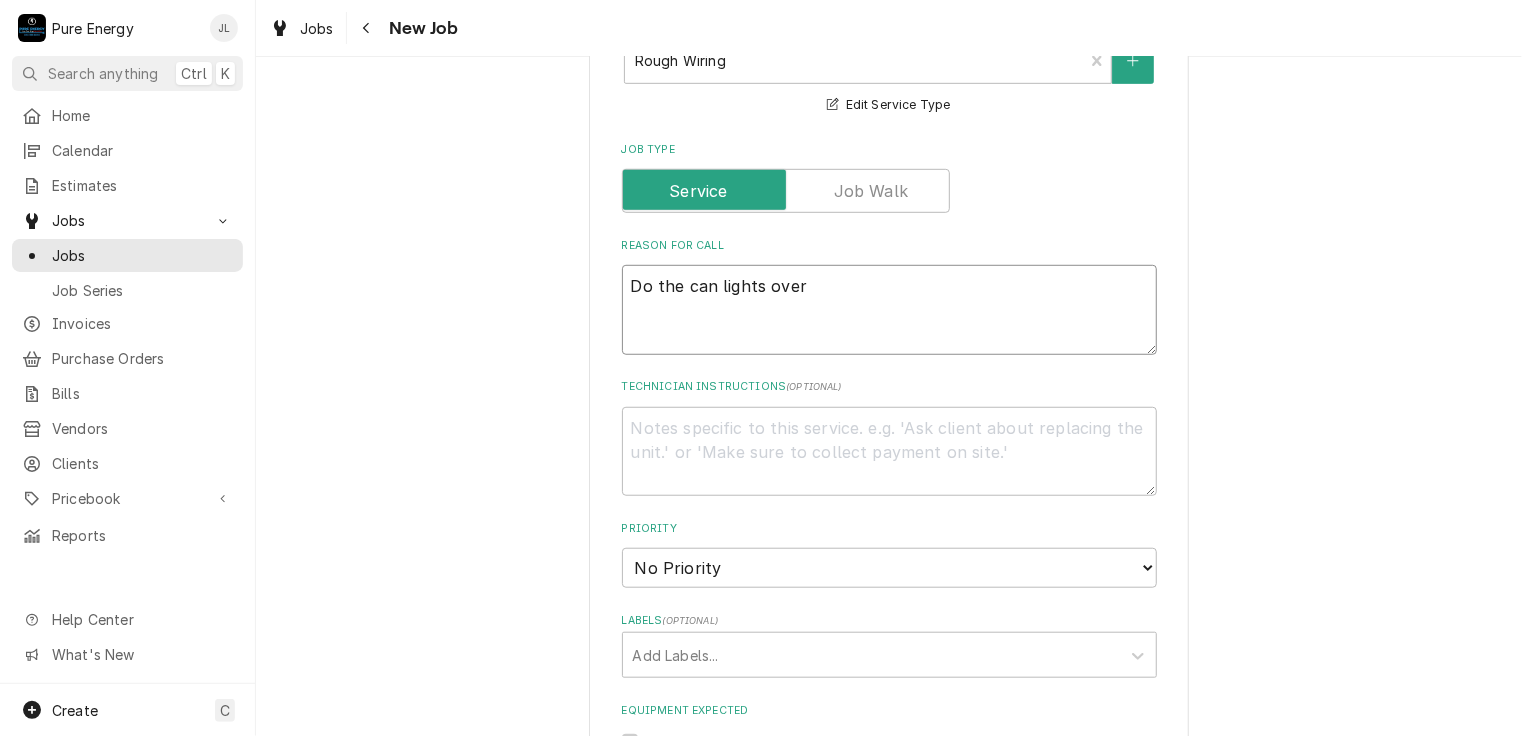 type on "Do the can lights over" 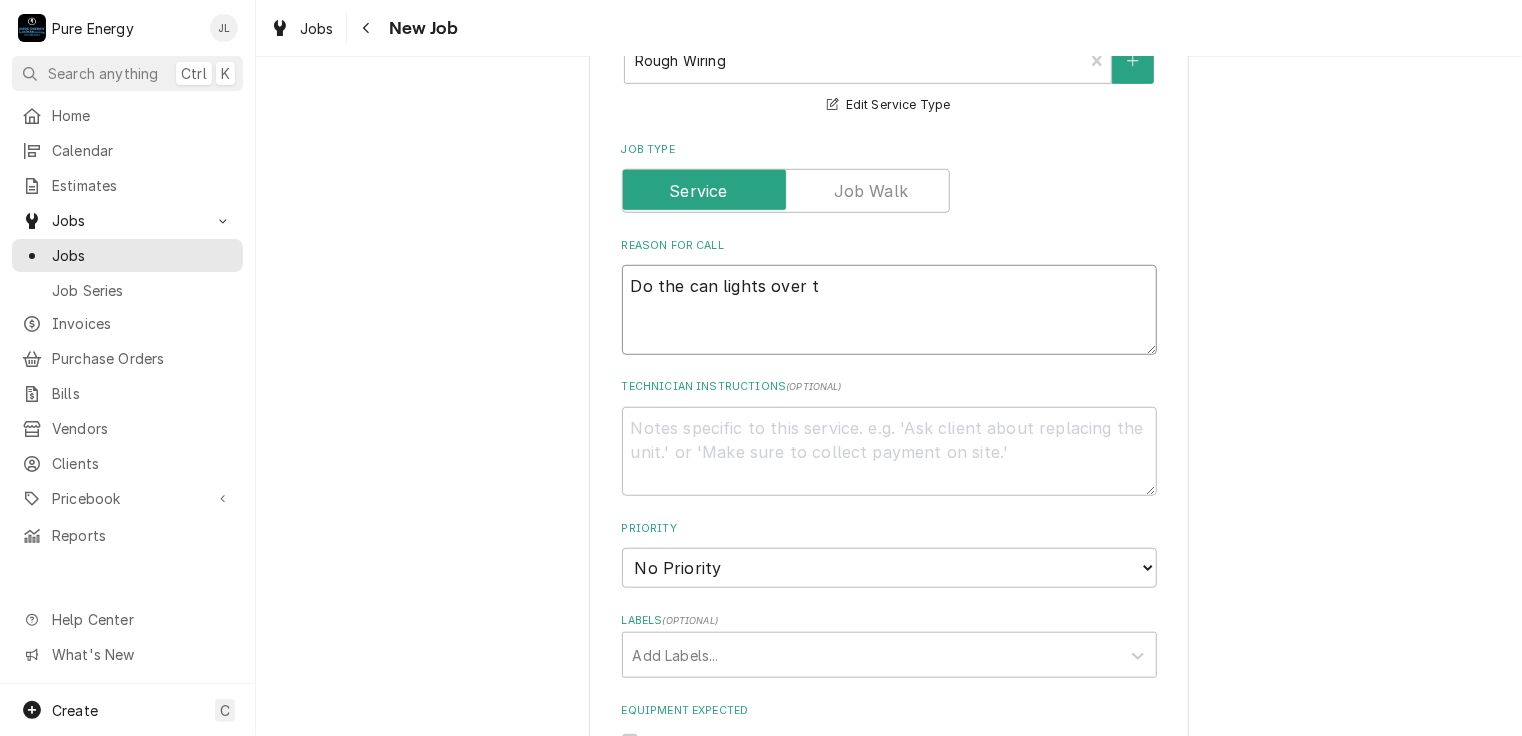 type on "x" 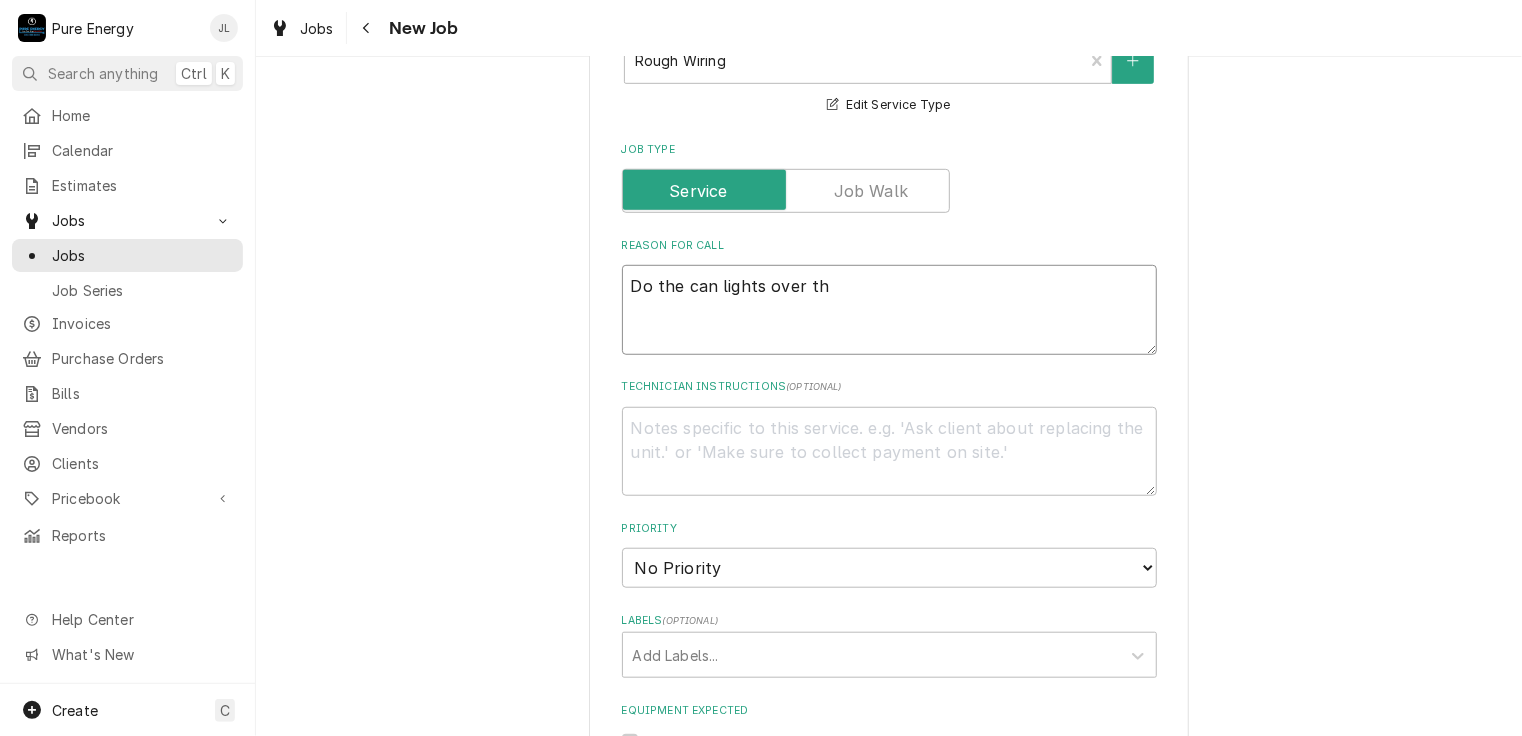 type on "x" 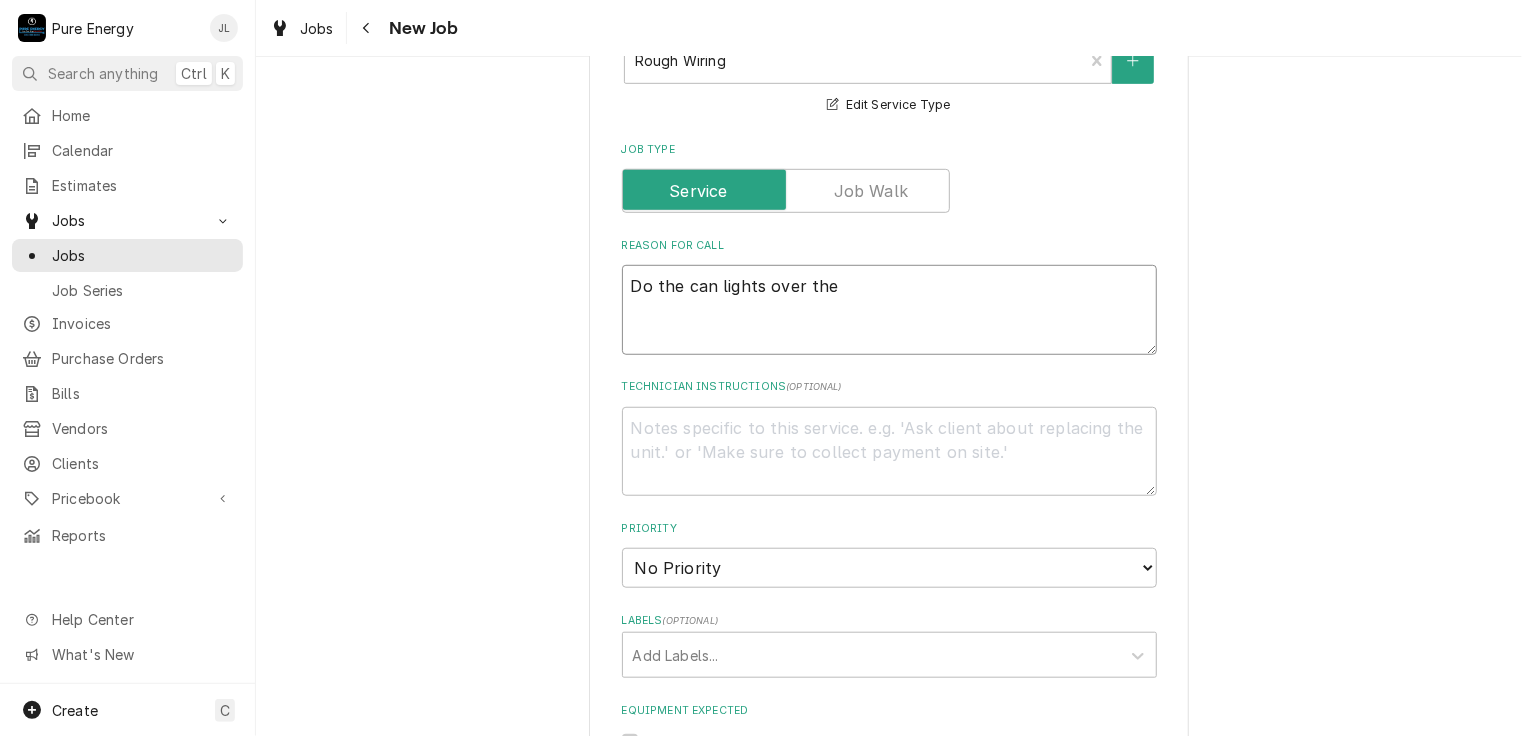 type on "x" 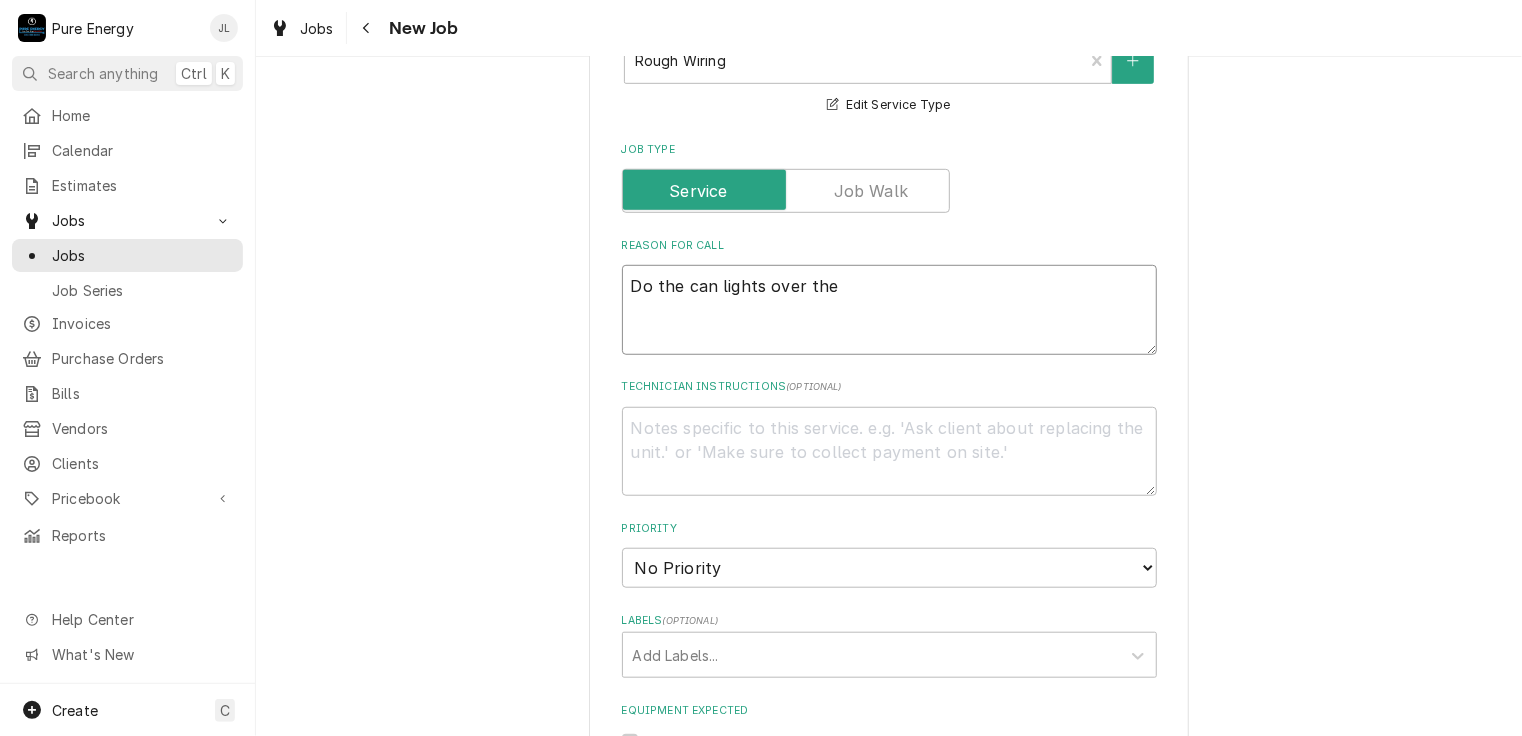 type on "x" 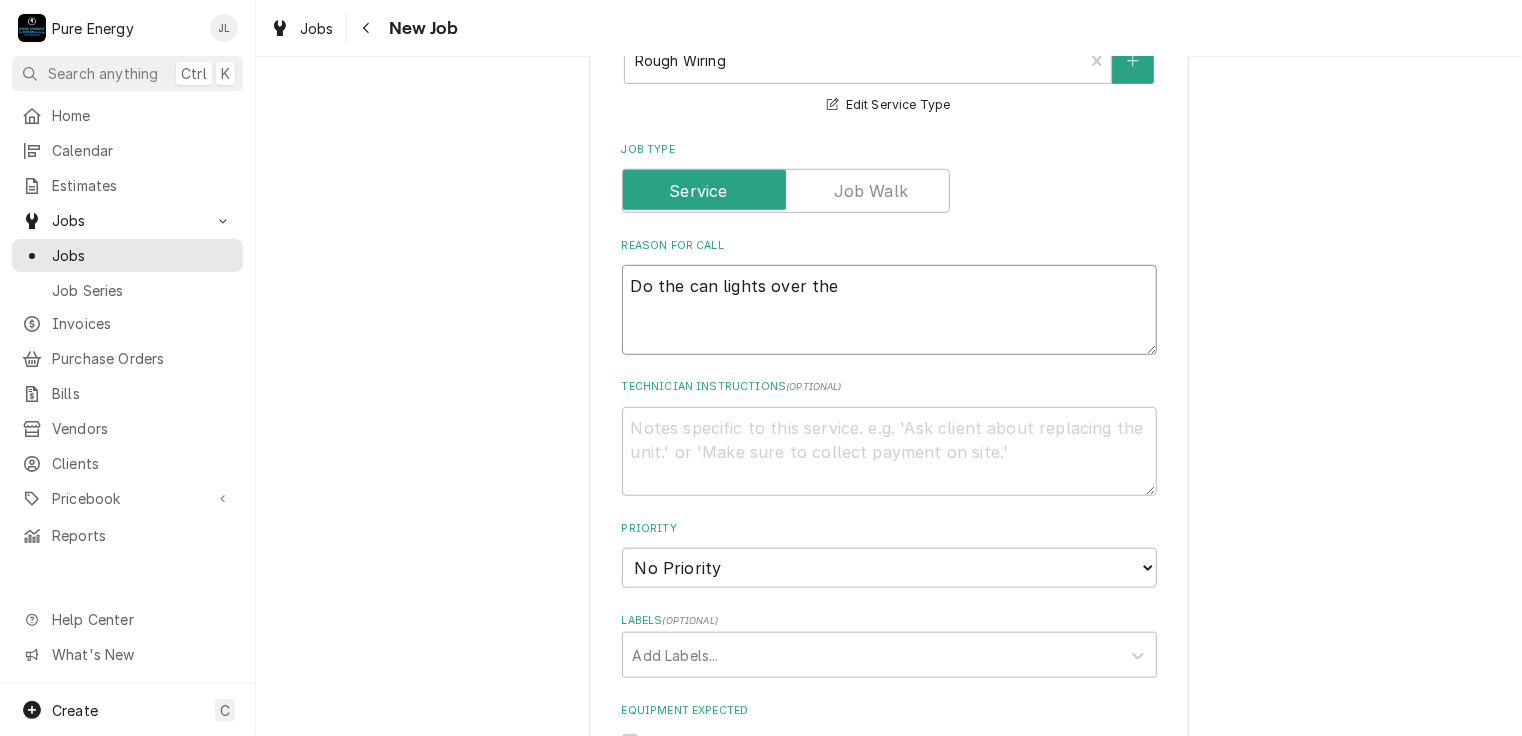 type on "Do the can lights over the f" 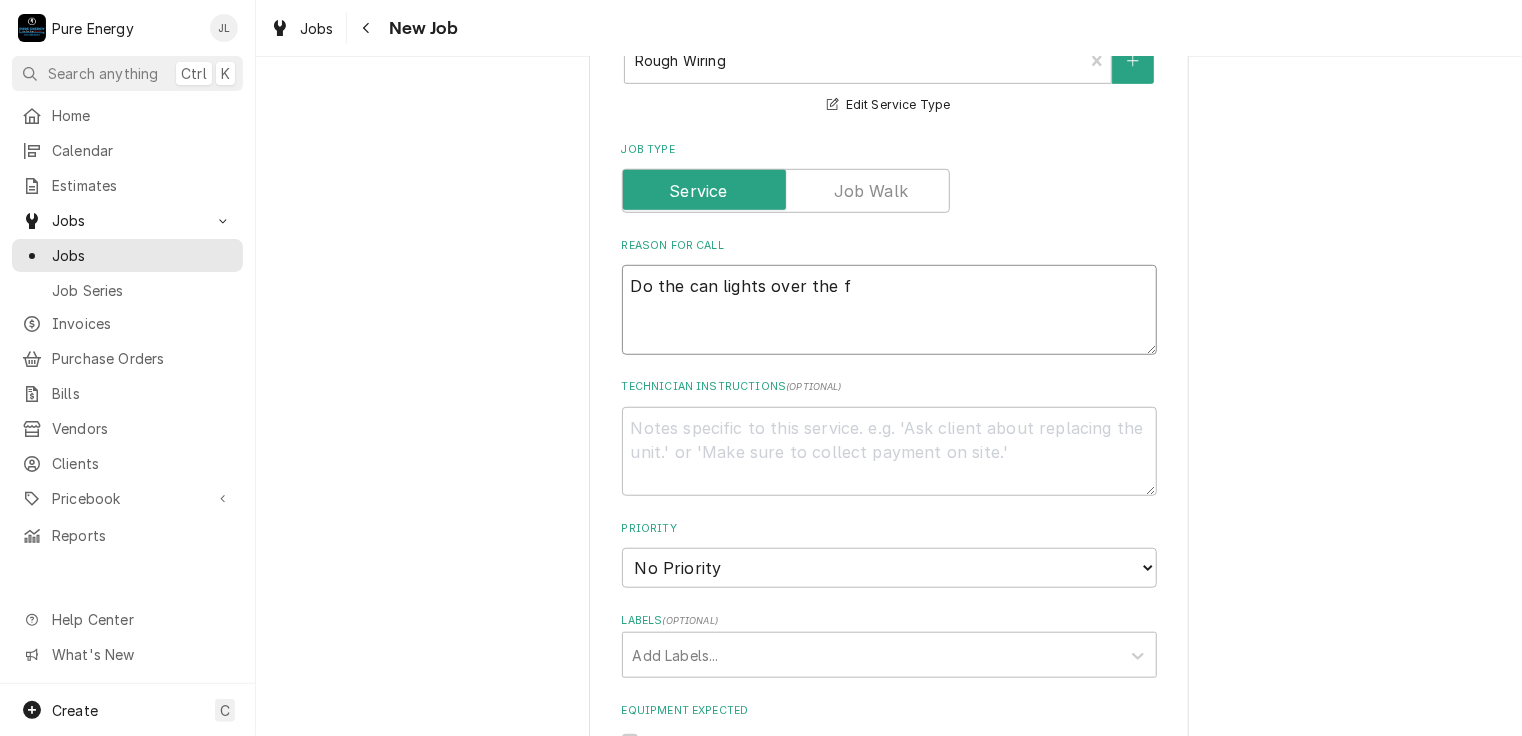 type on "x" 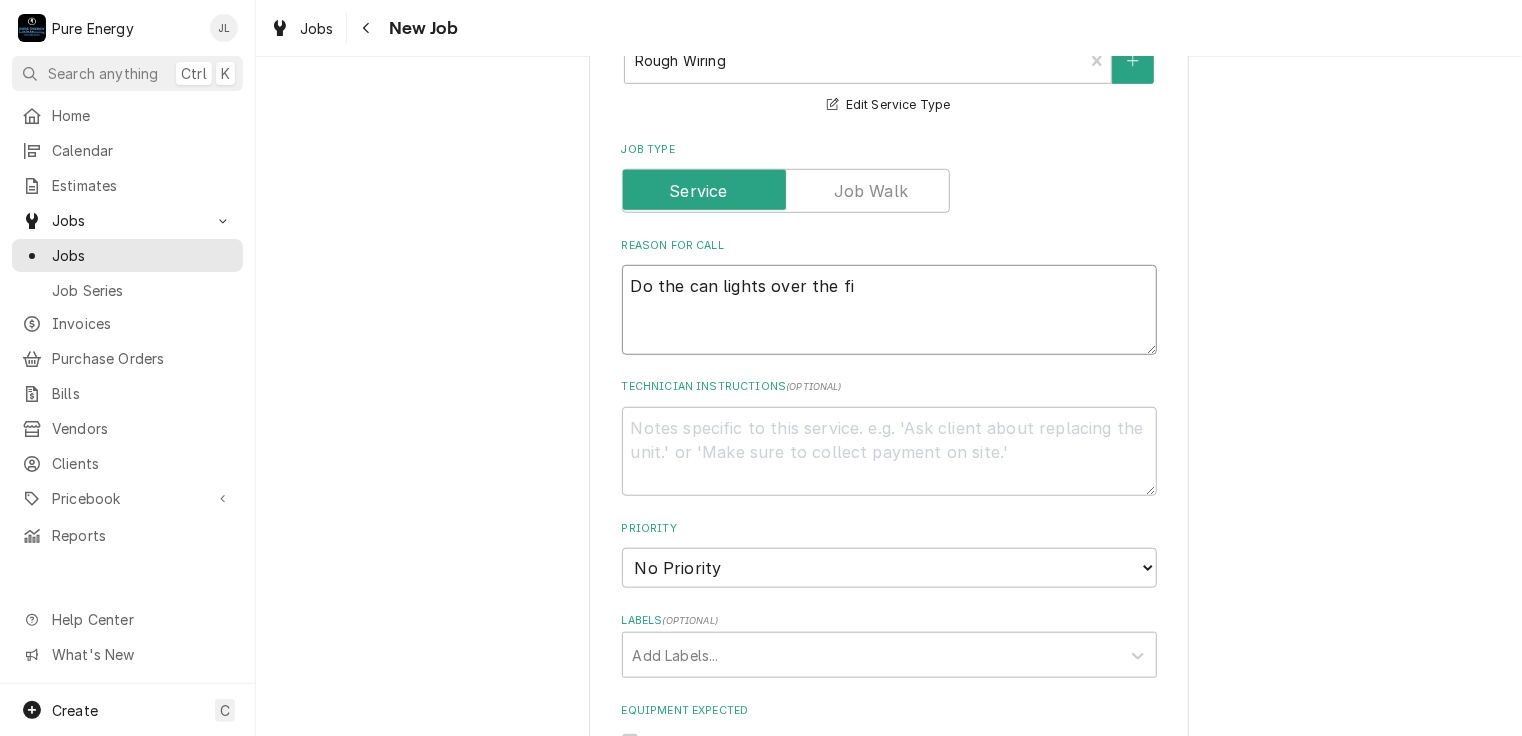 type on "x" 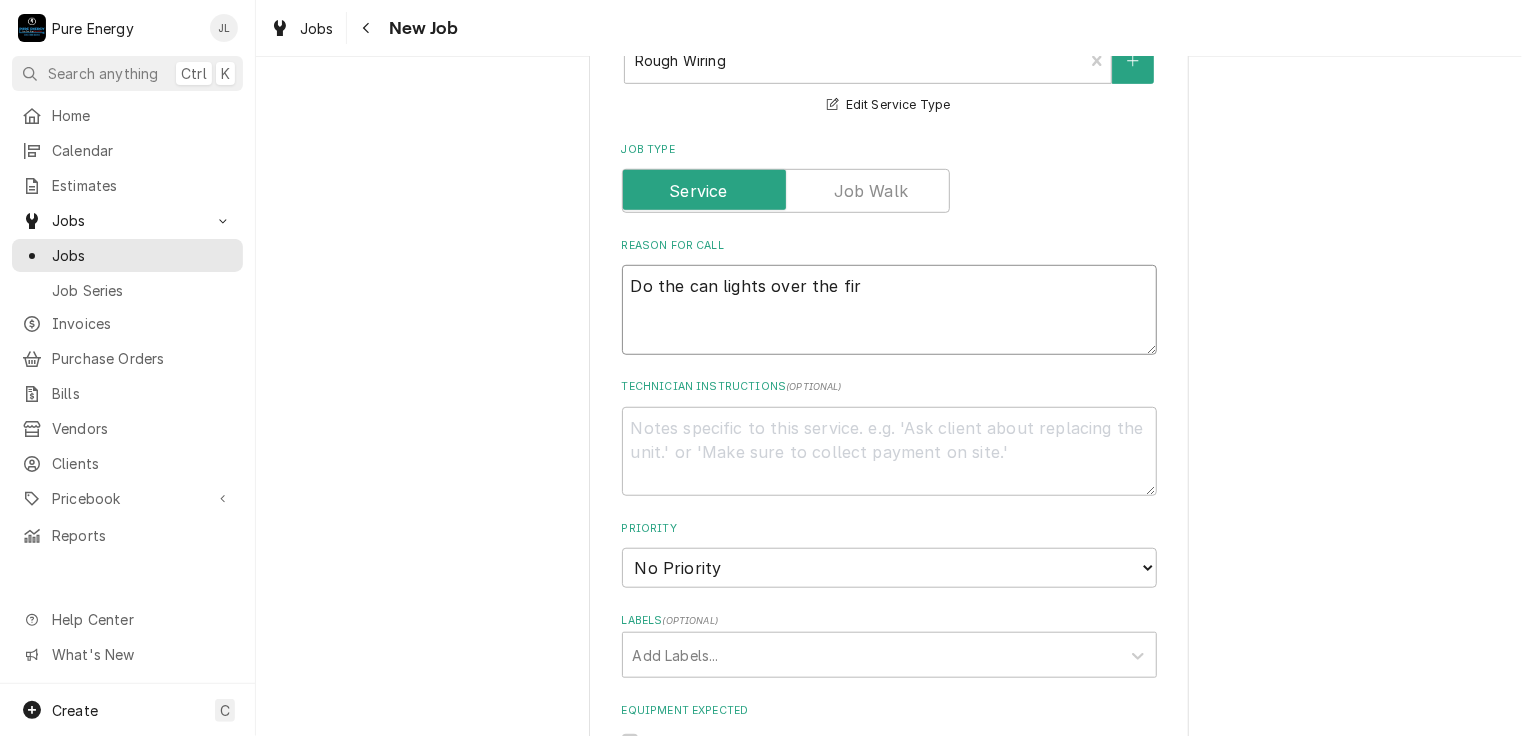 type on "x" 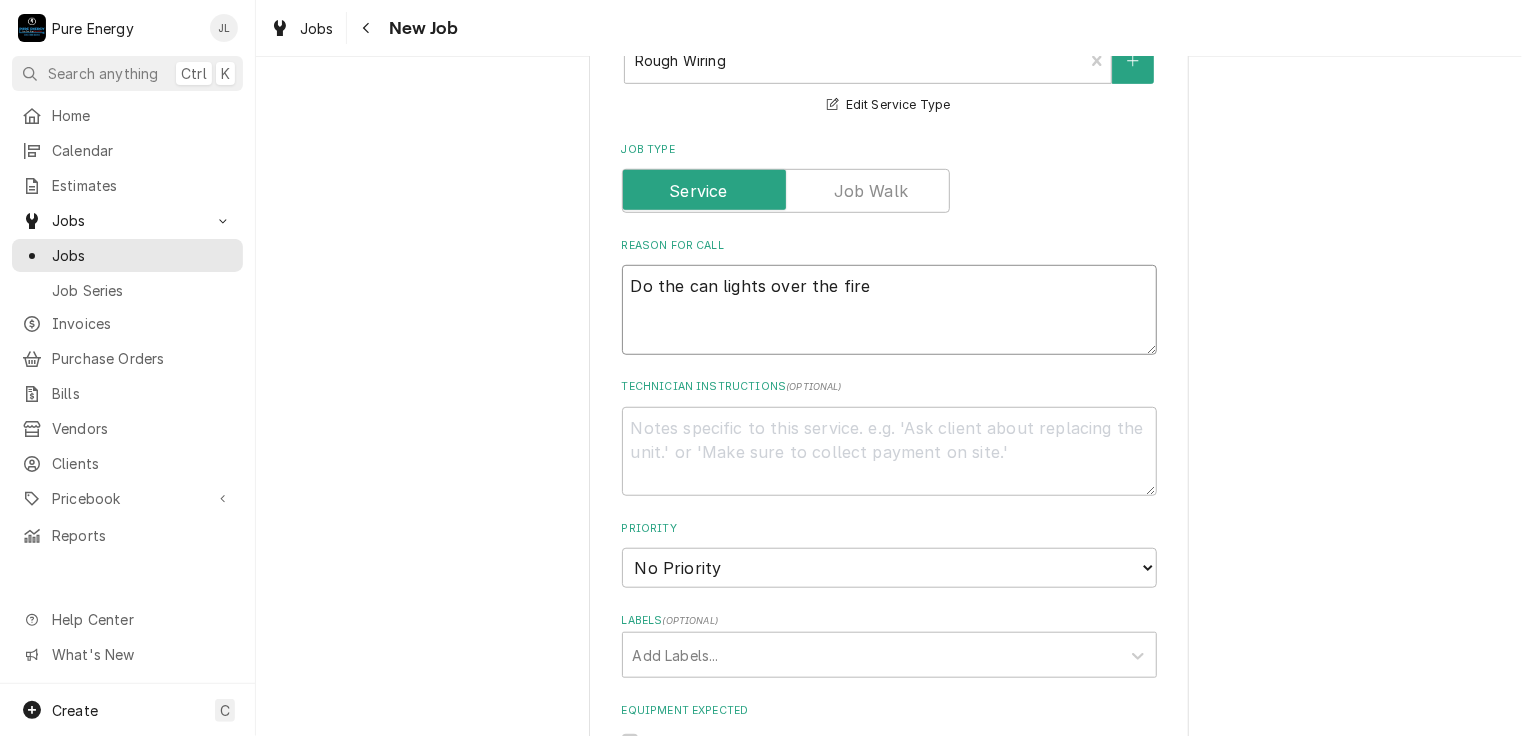 type on "x" 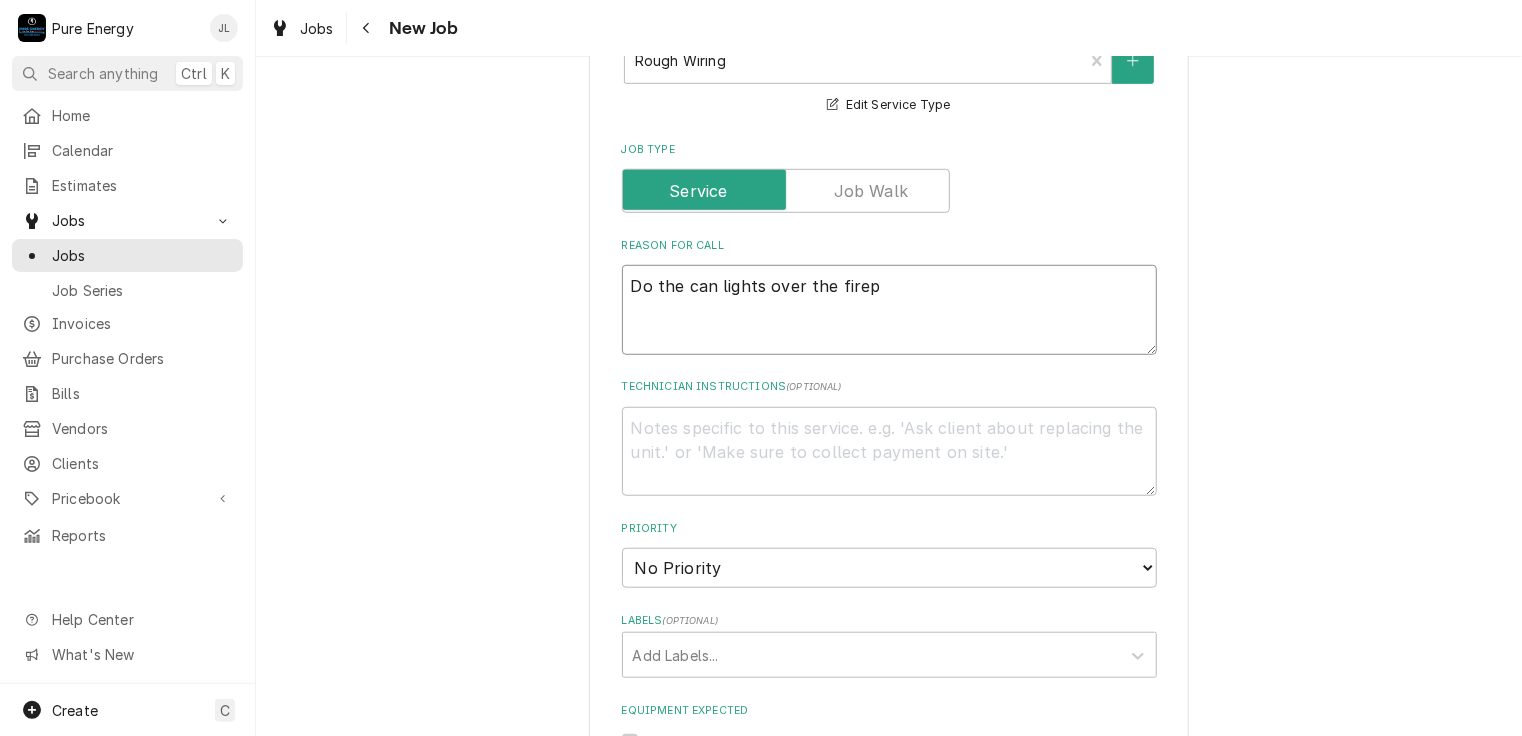 type on "x" 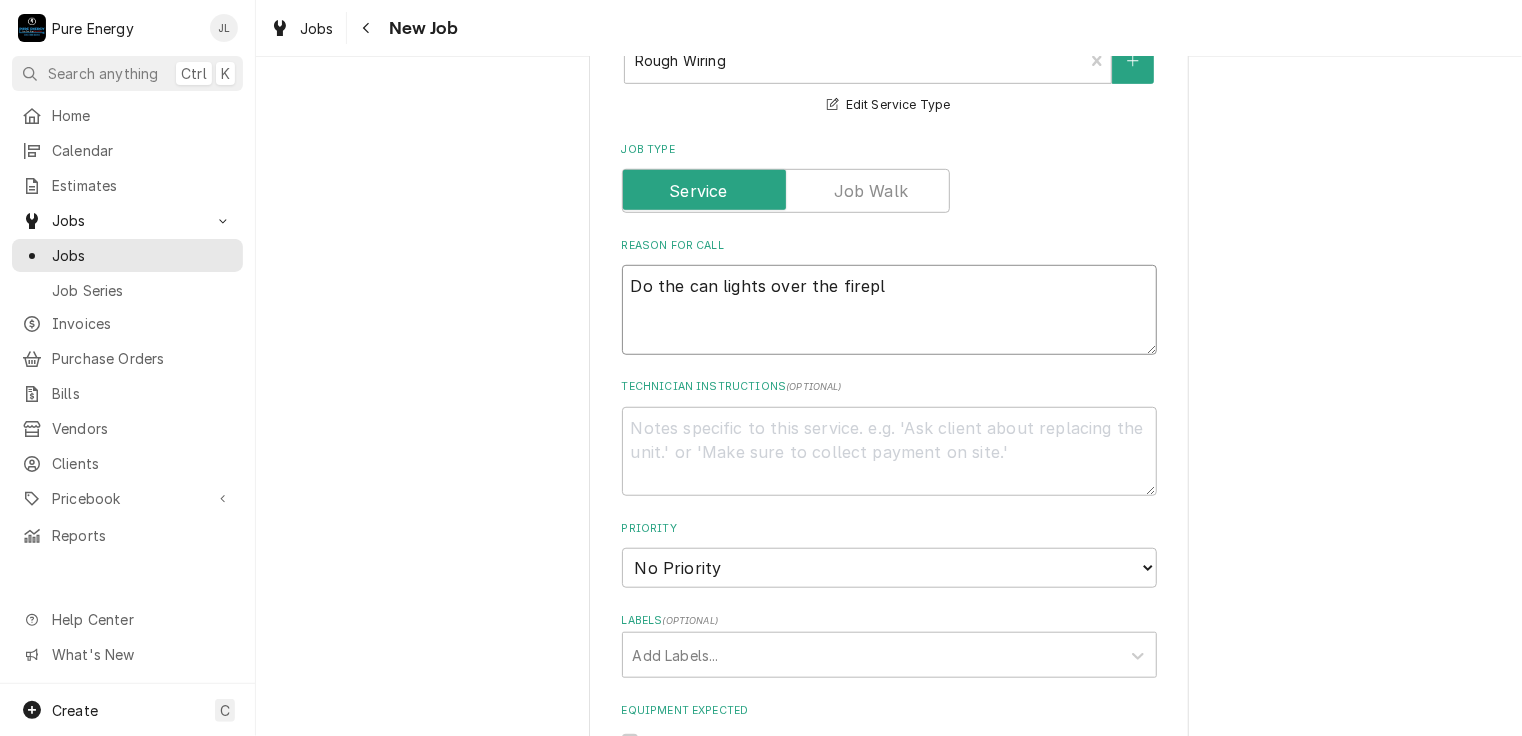 type on "x" 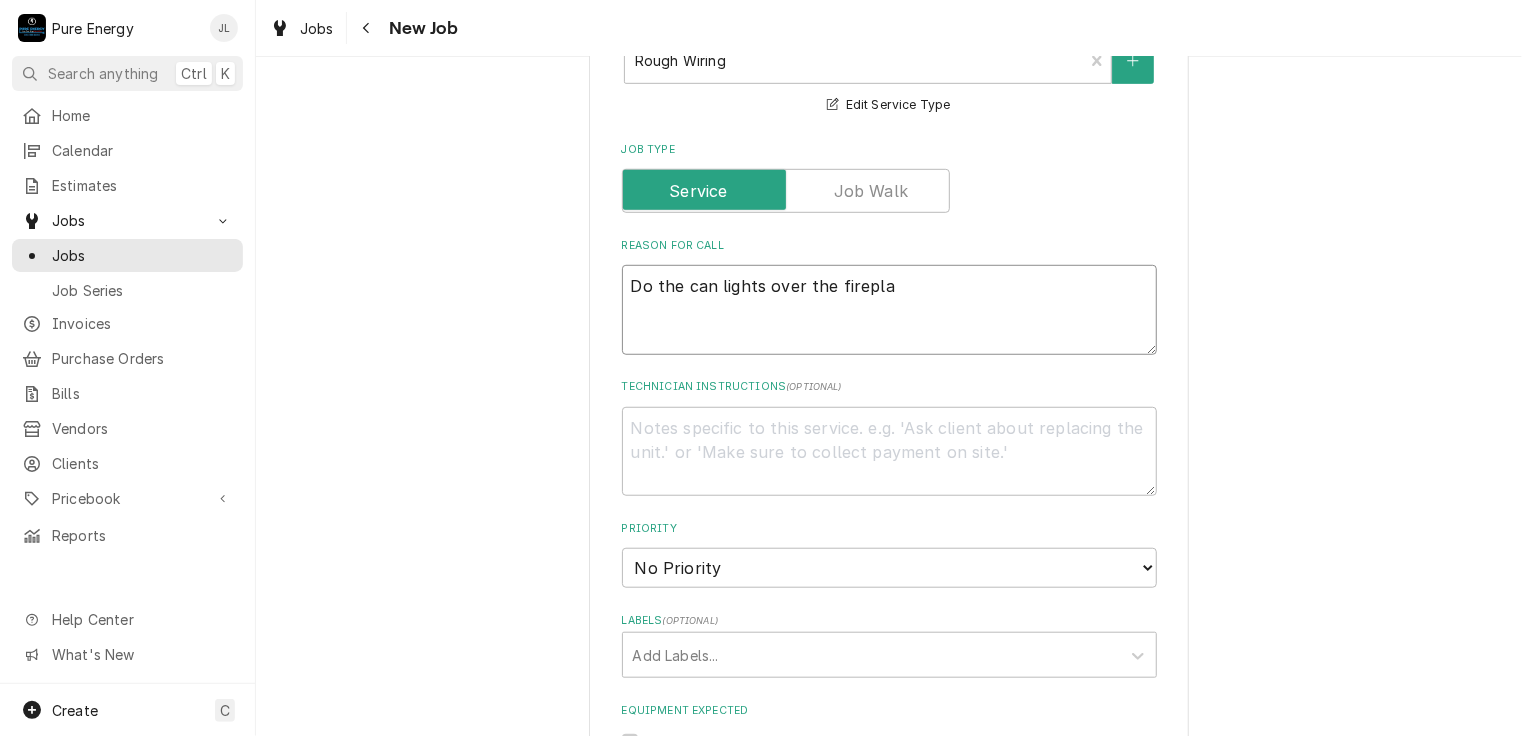 type on "x" 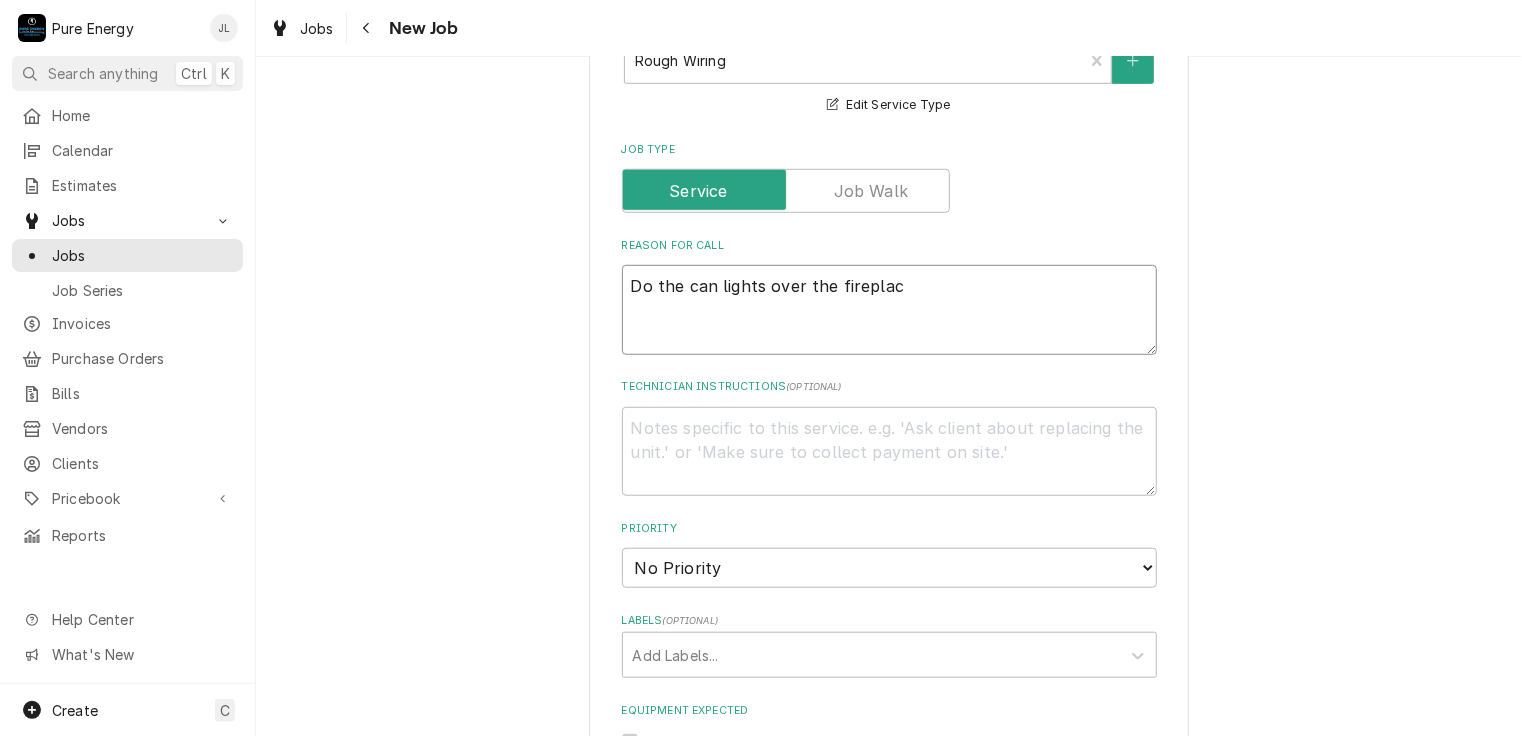 type on "x" 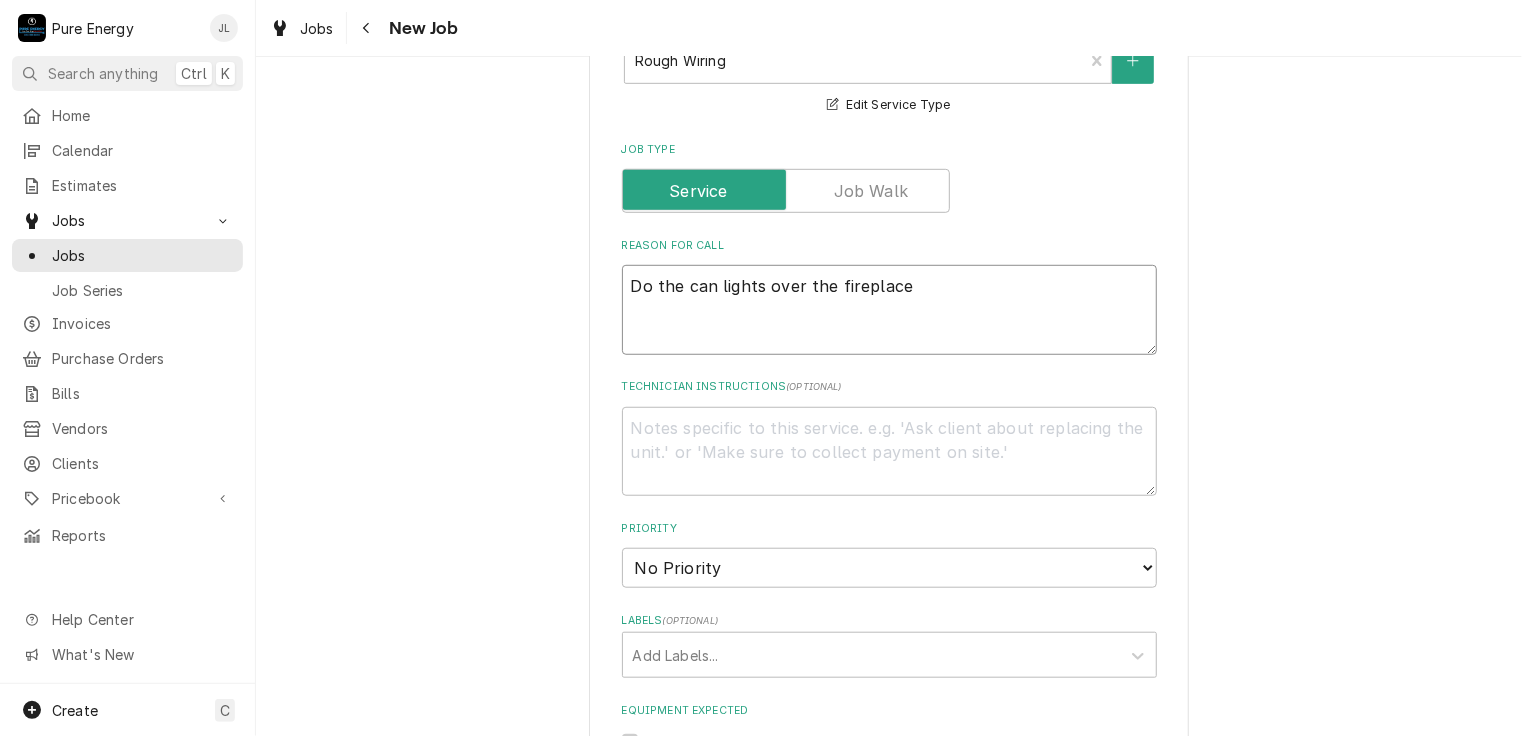 type on "x" 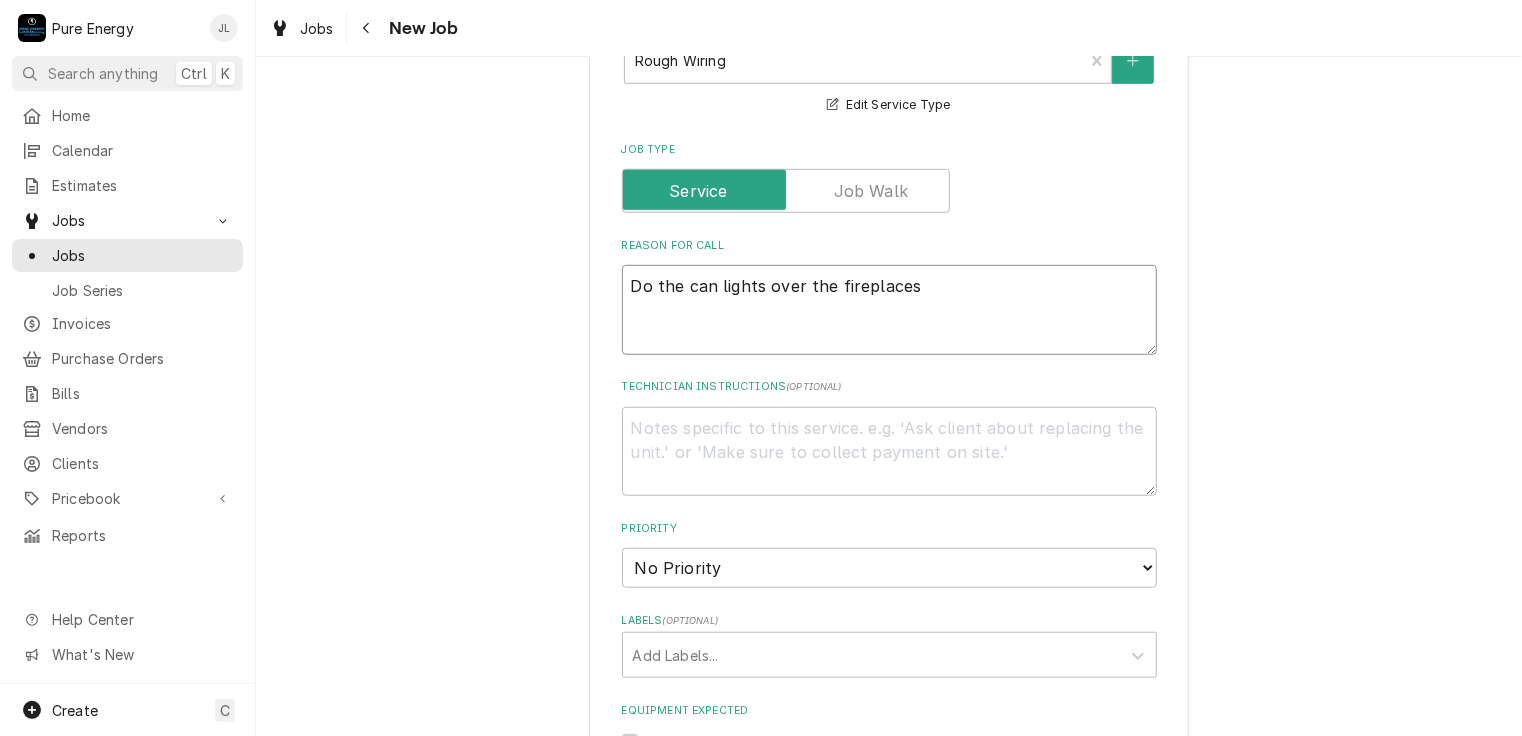 type on "x" 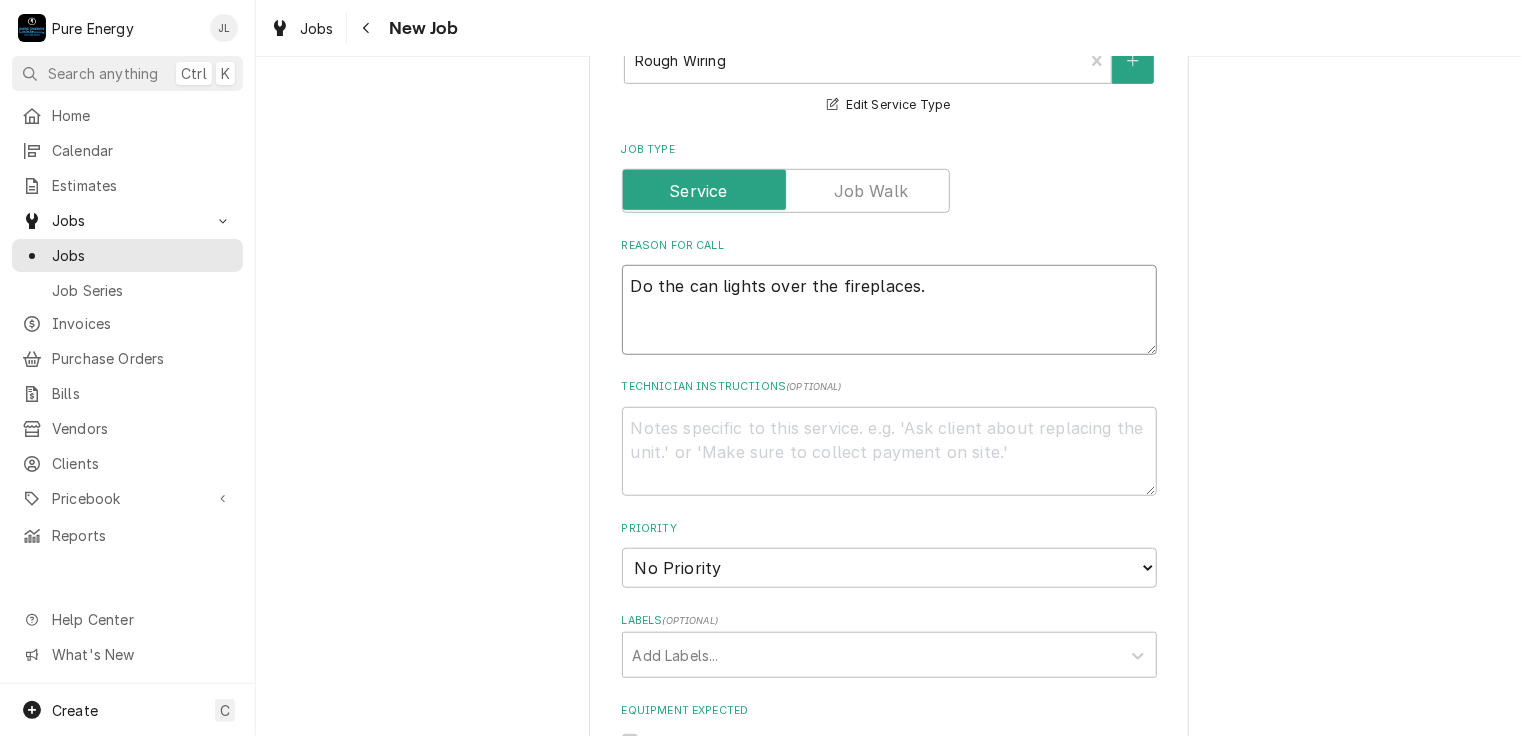 type on "Do the can lights over the fireplaces." 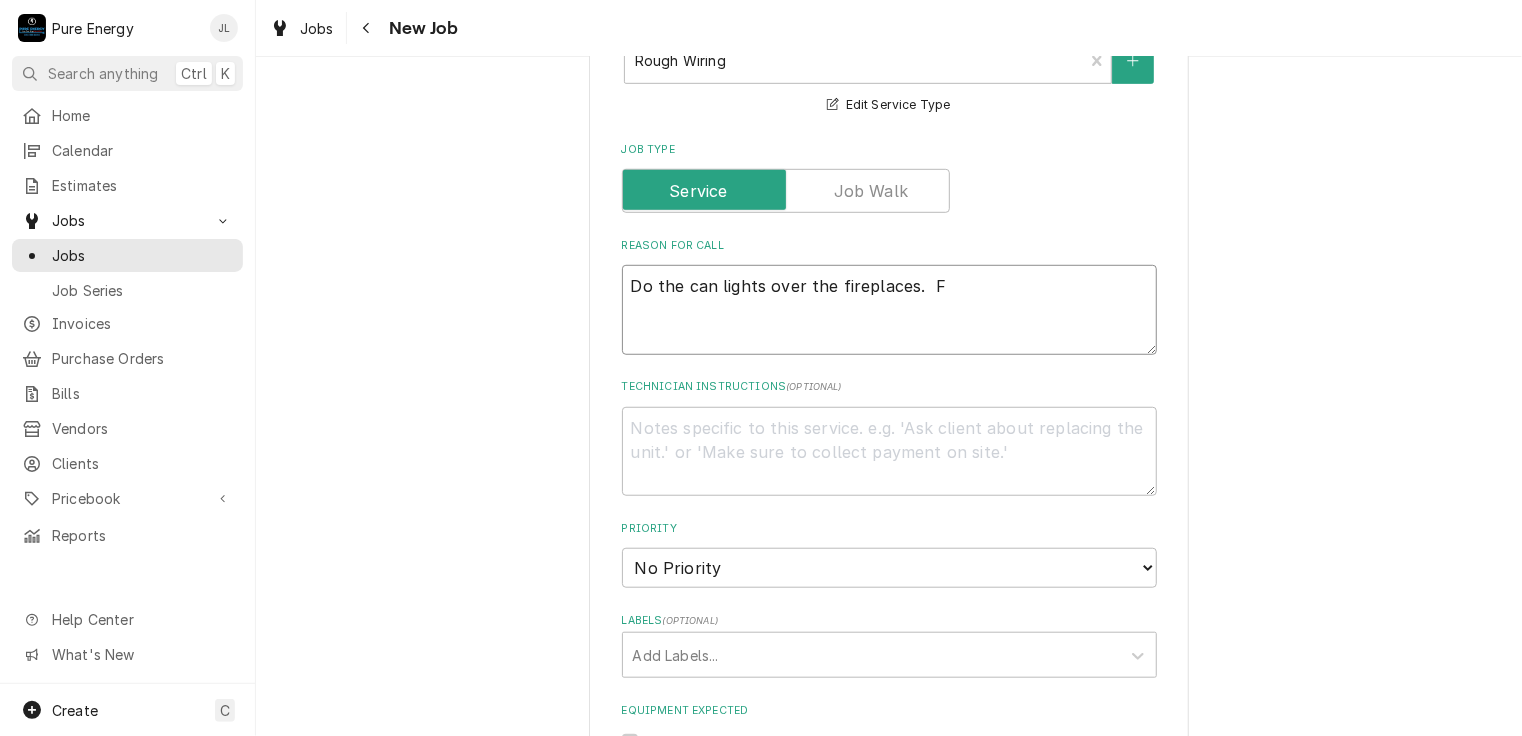 type on "x" 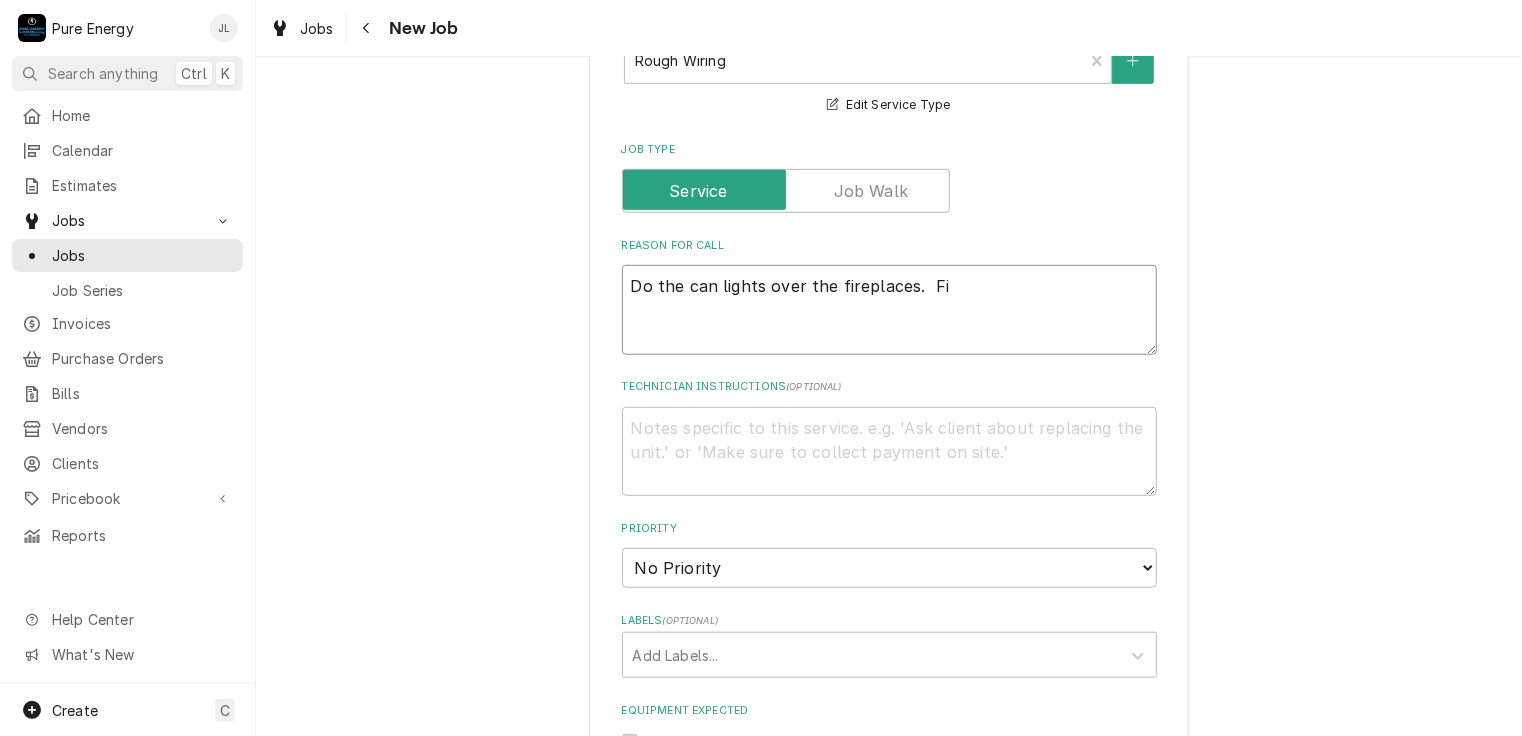 type on "x" 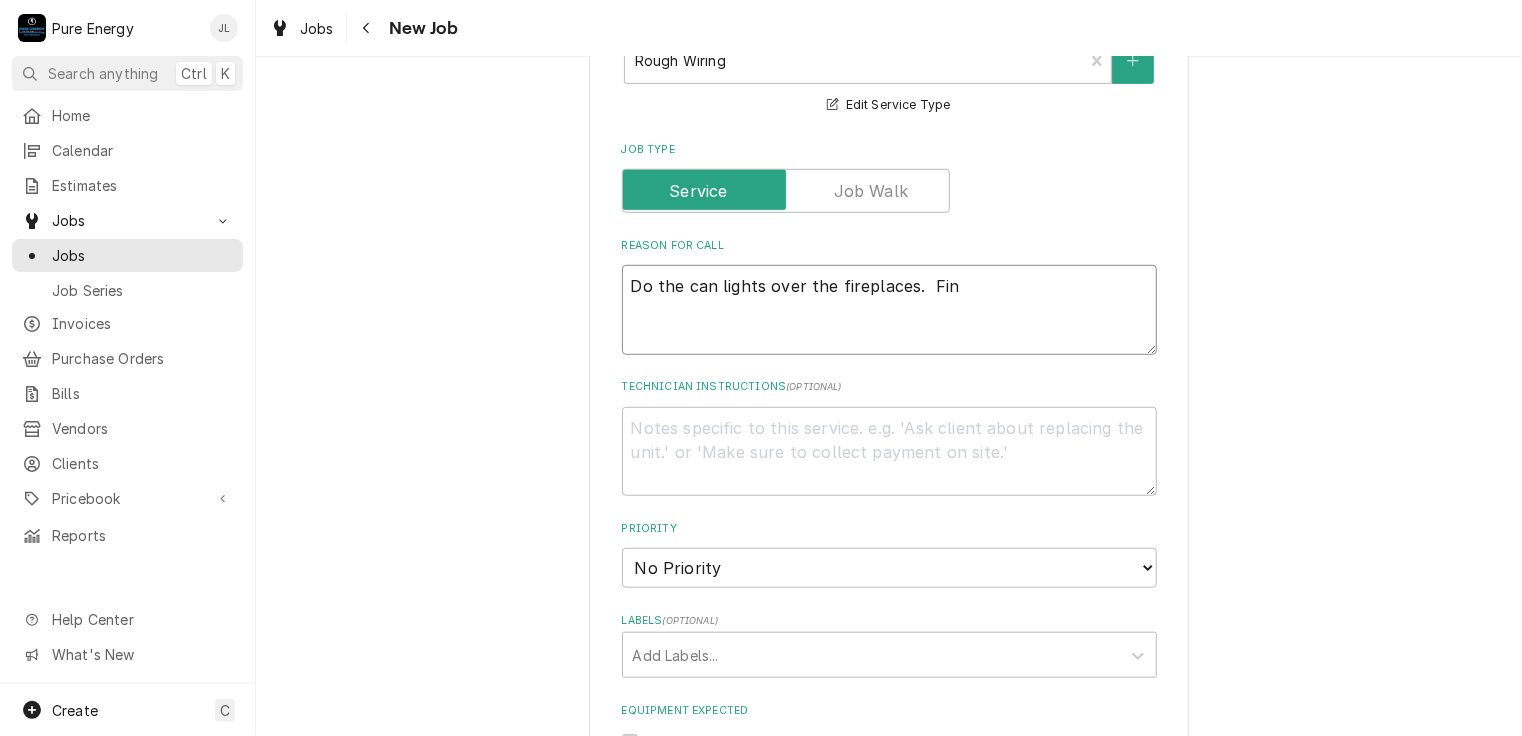 type on "x" 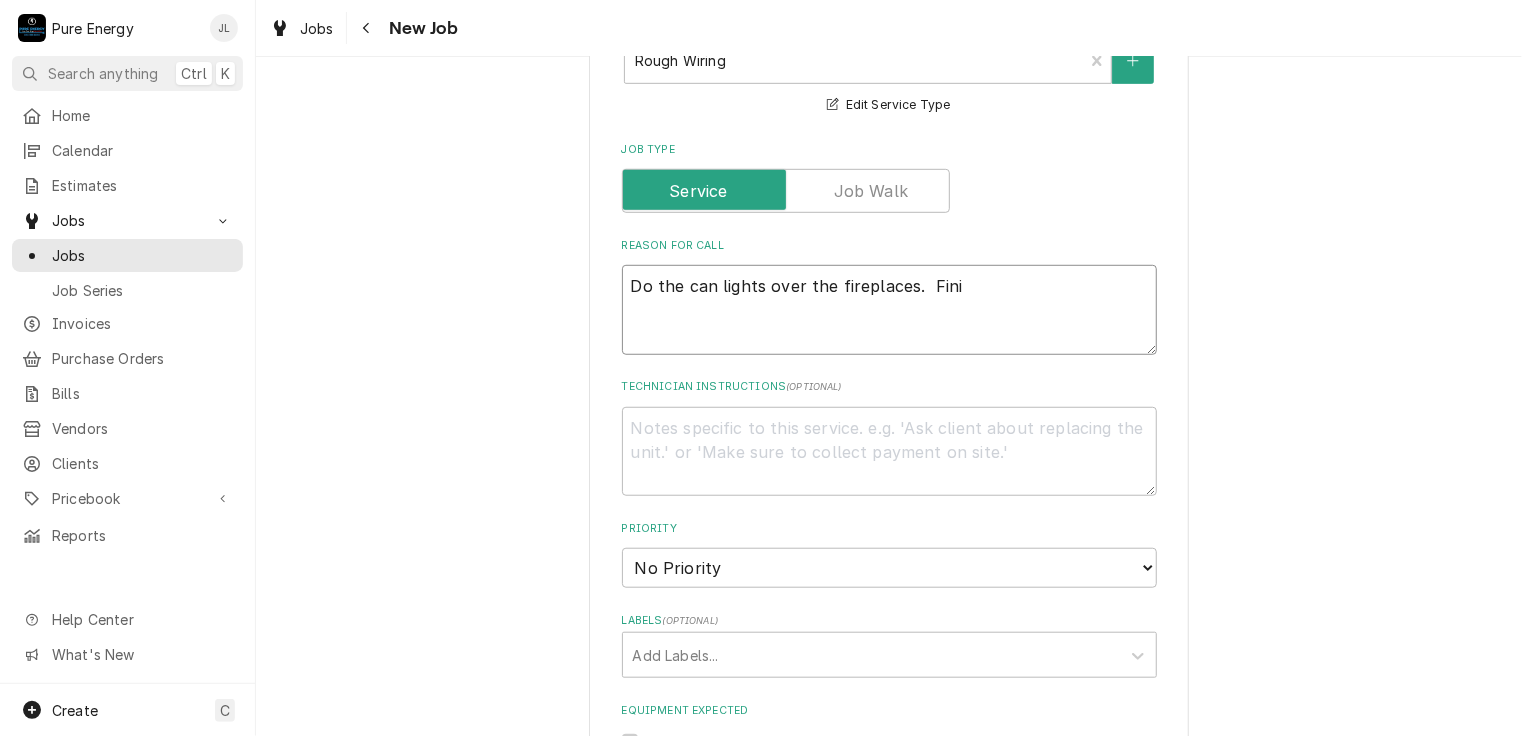 type on "x" 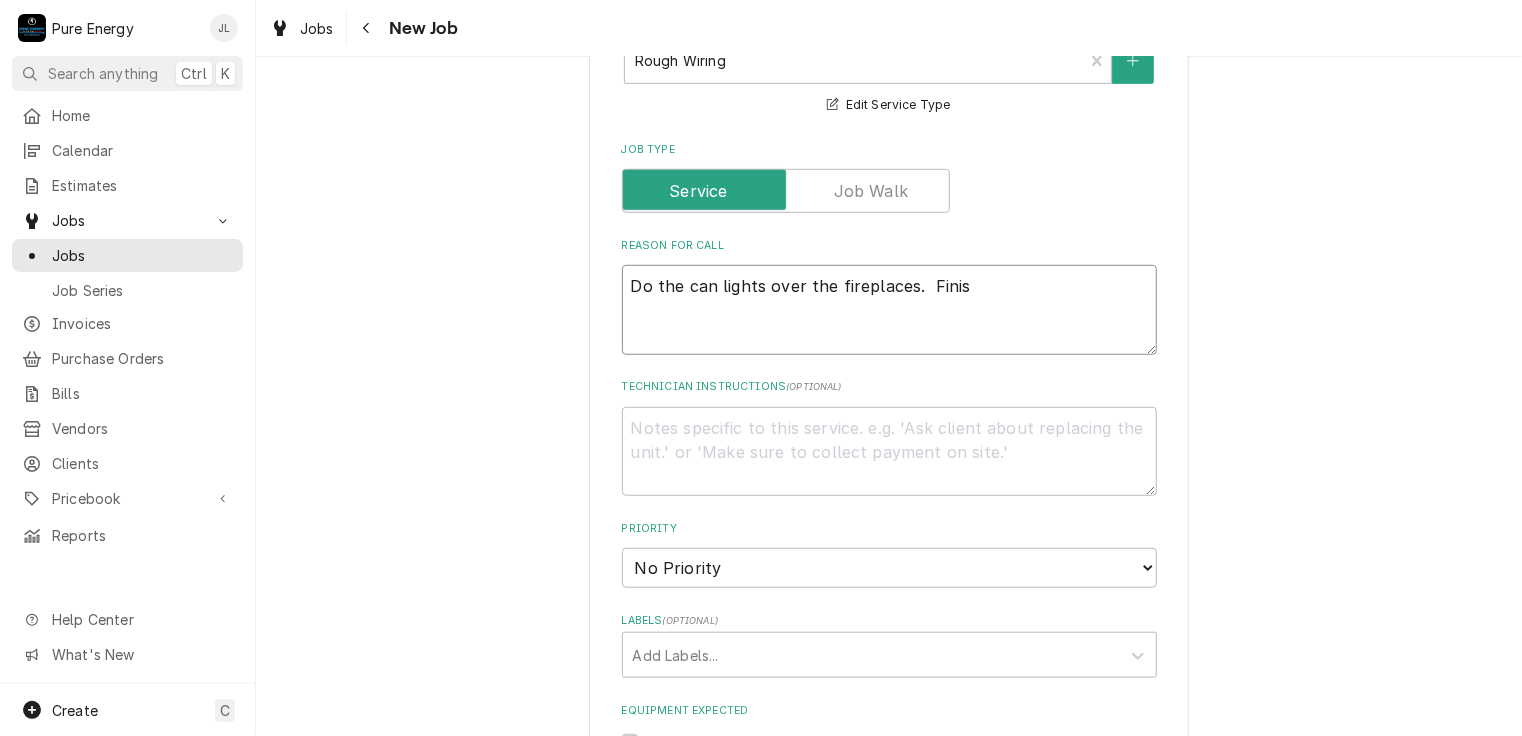 type on "x" 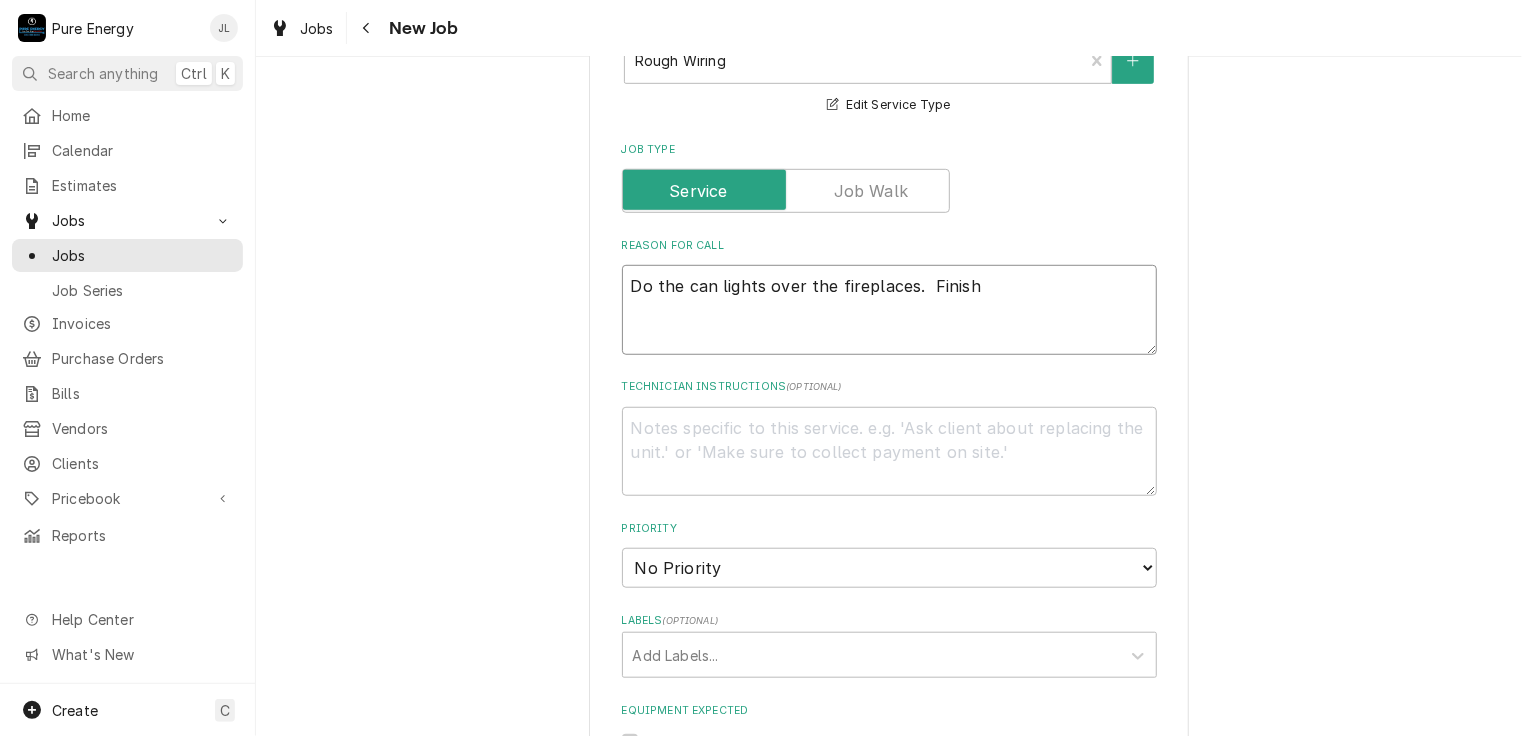 type on "x" 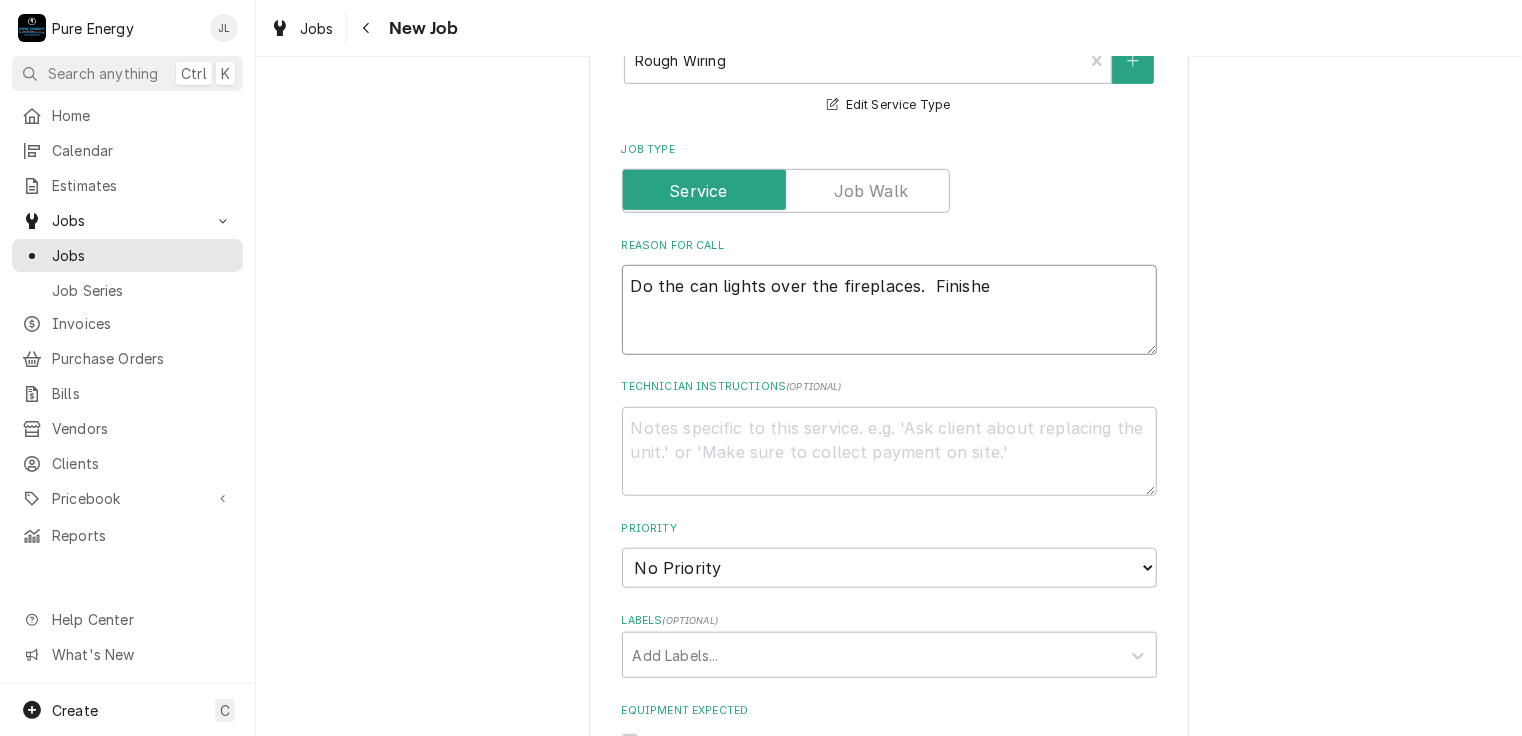 type on "x" 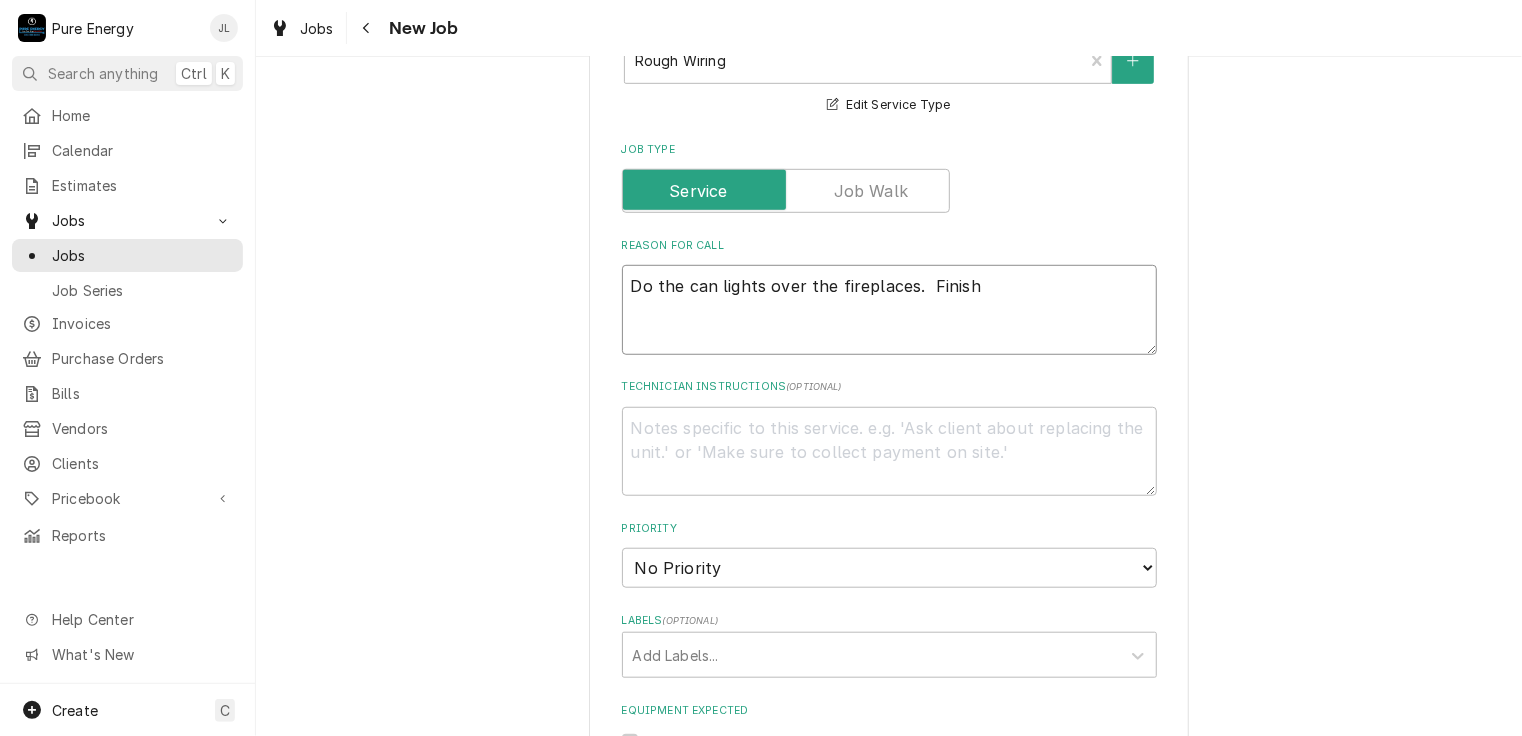 type on "x" 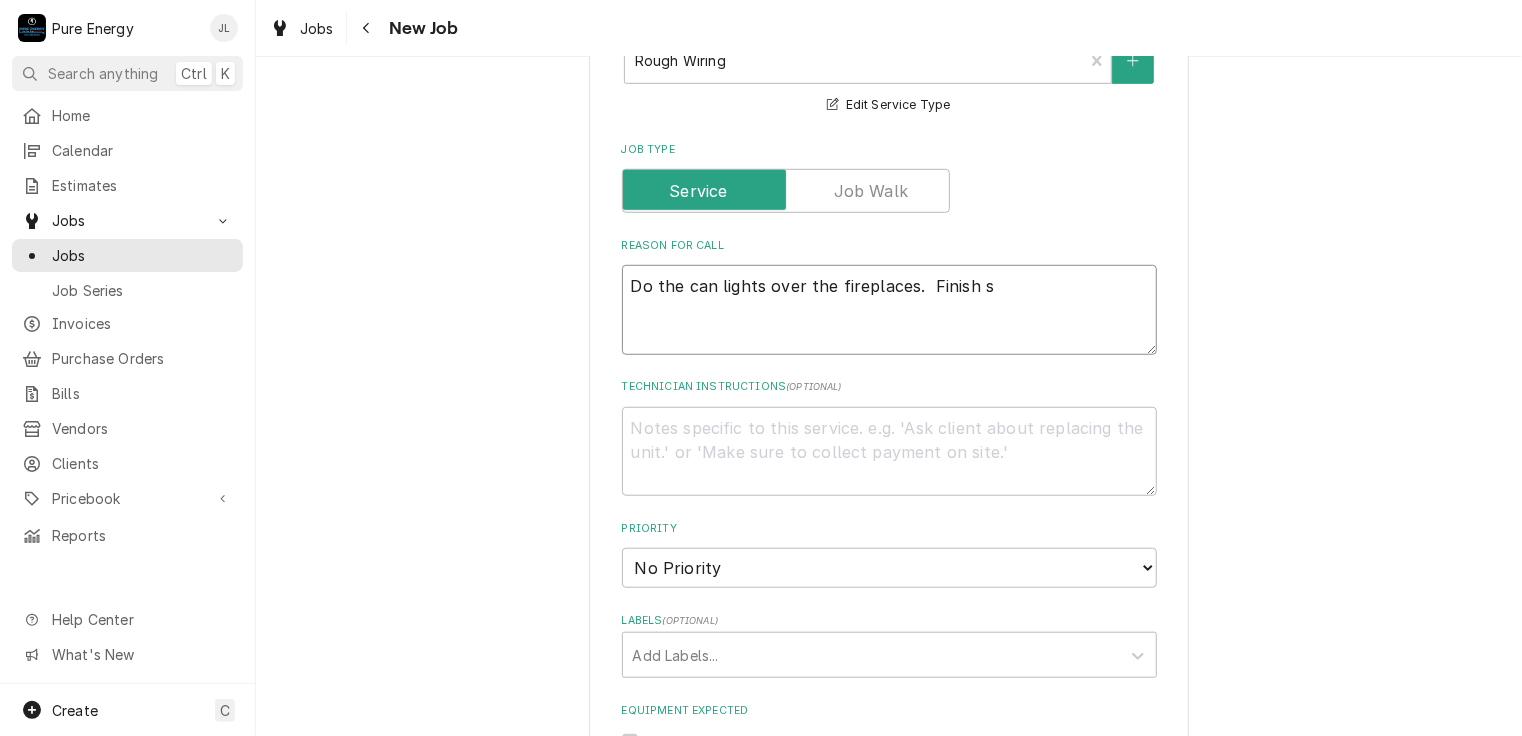 type on "x" 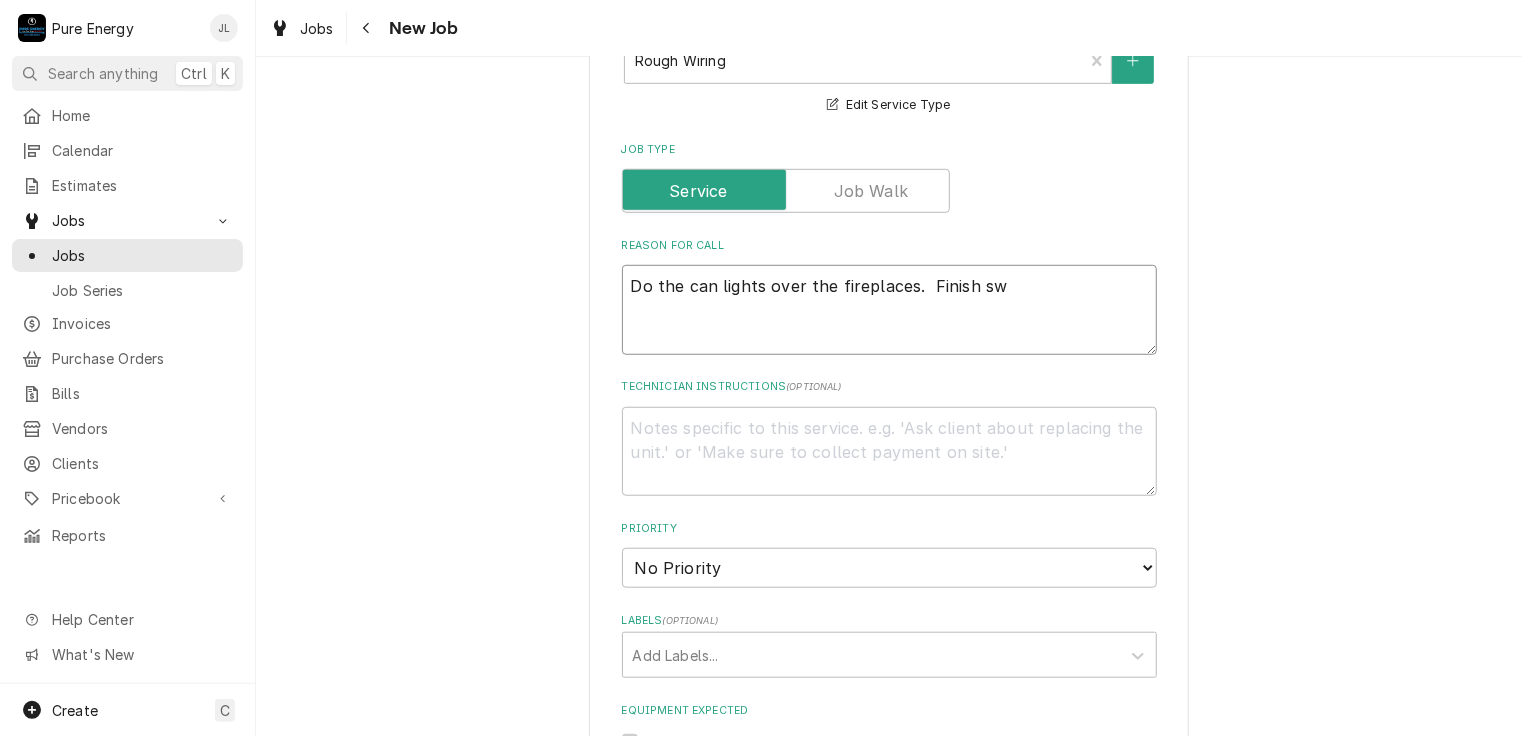 type on "x" 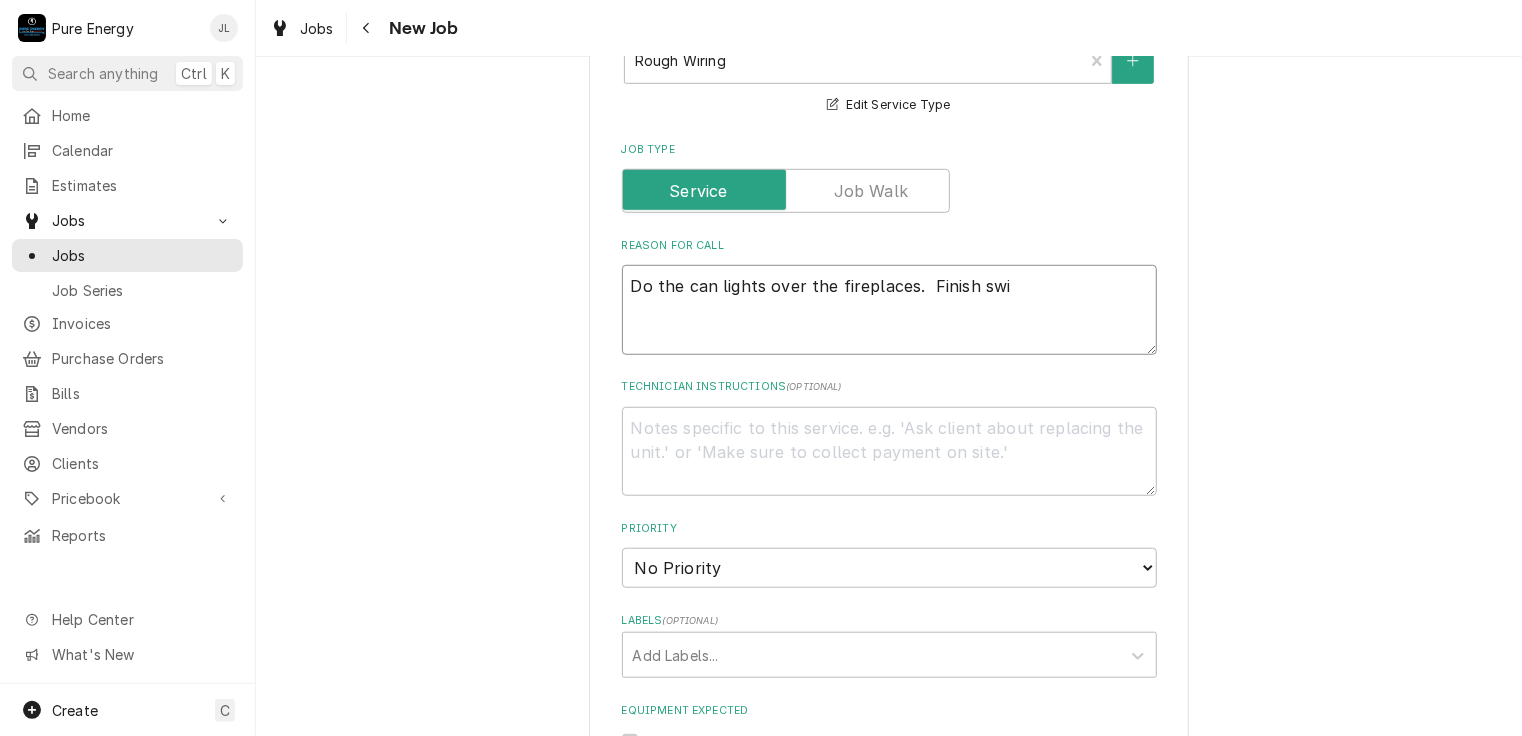 type on "x" 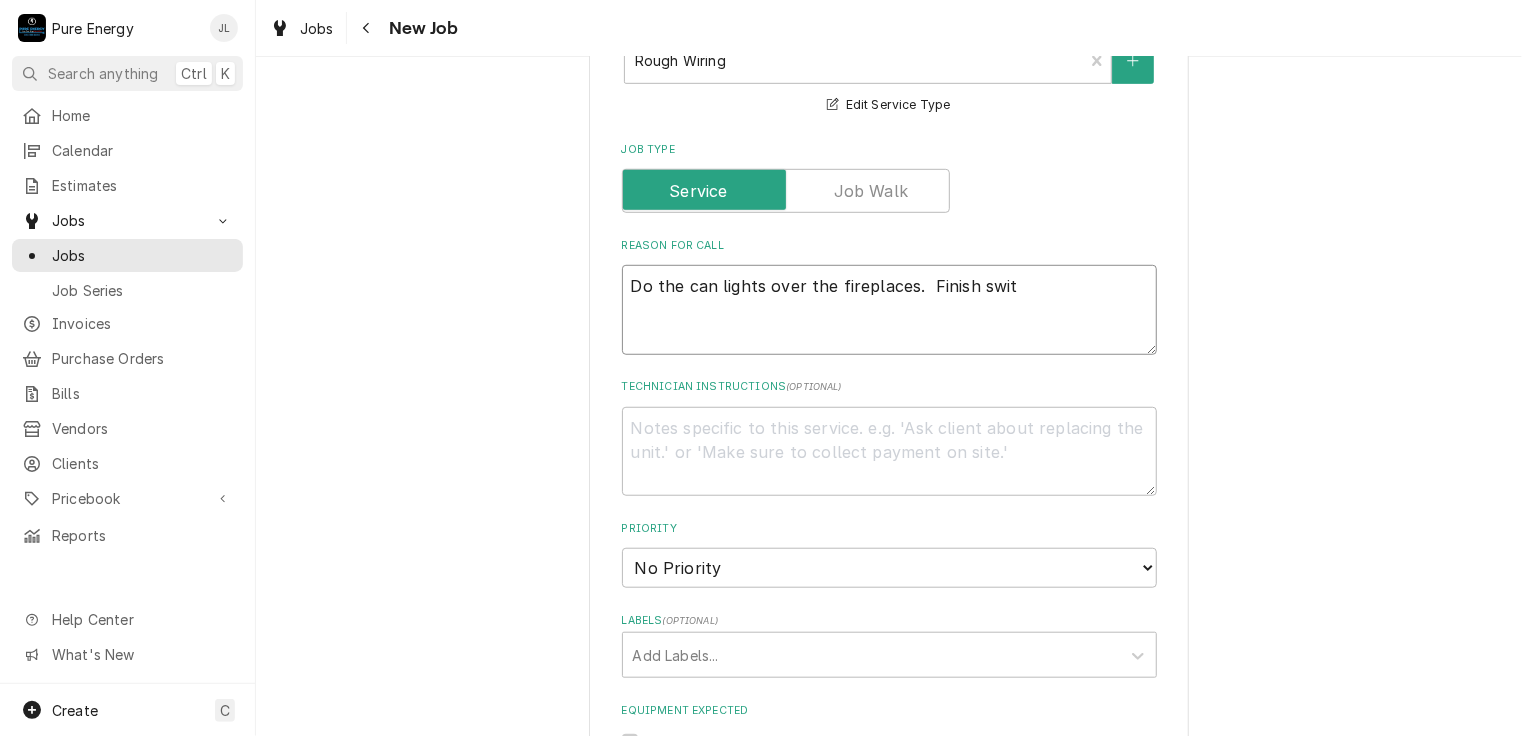 type on "x" 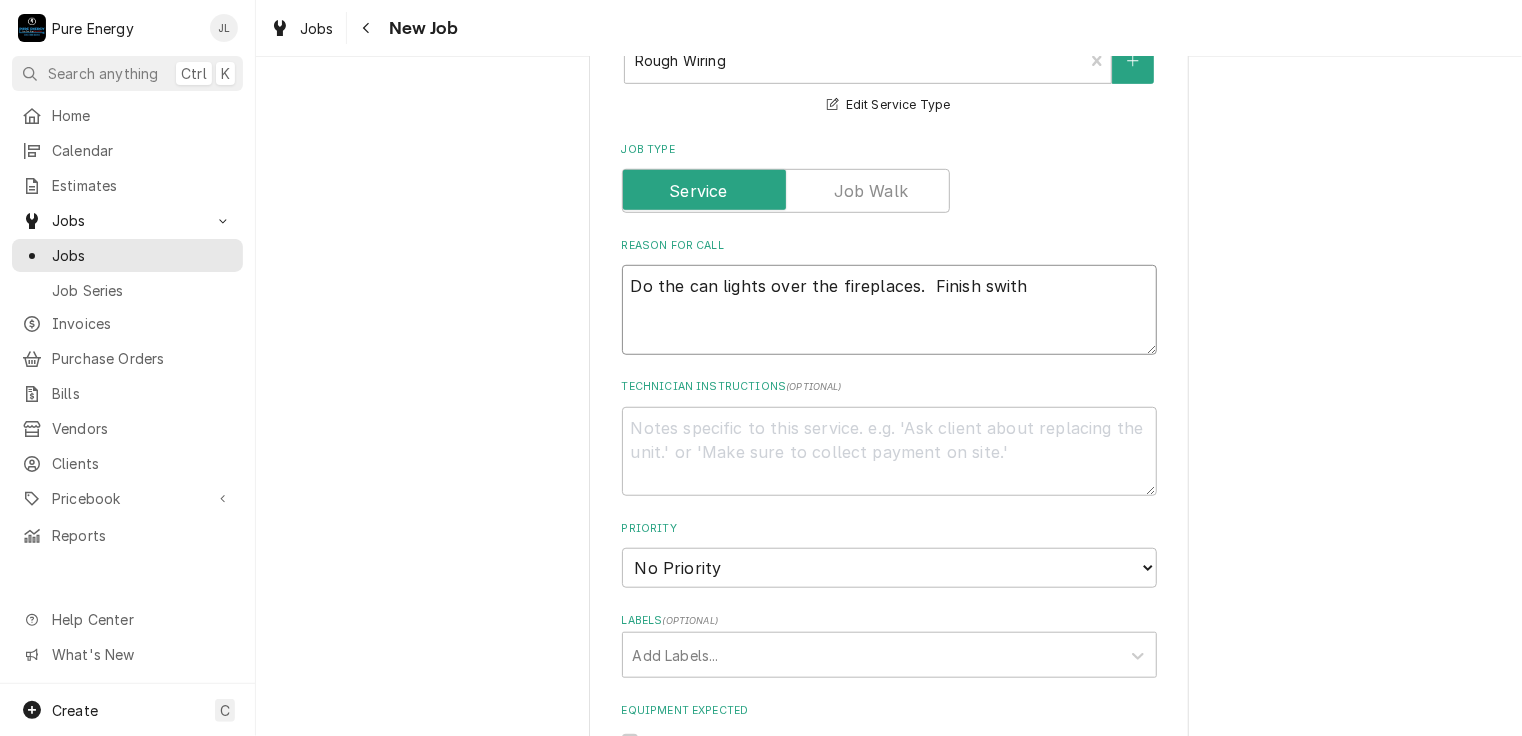 type on "x" 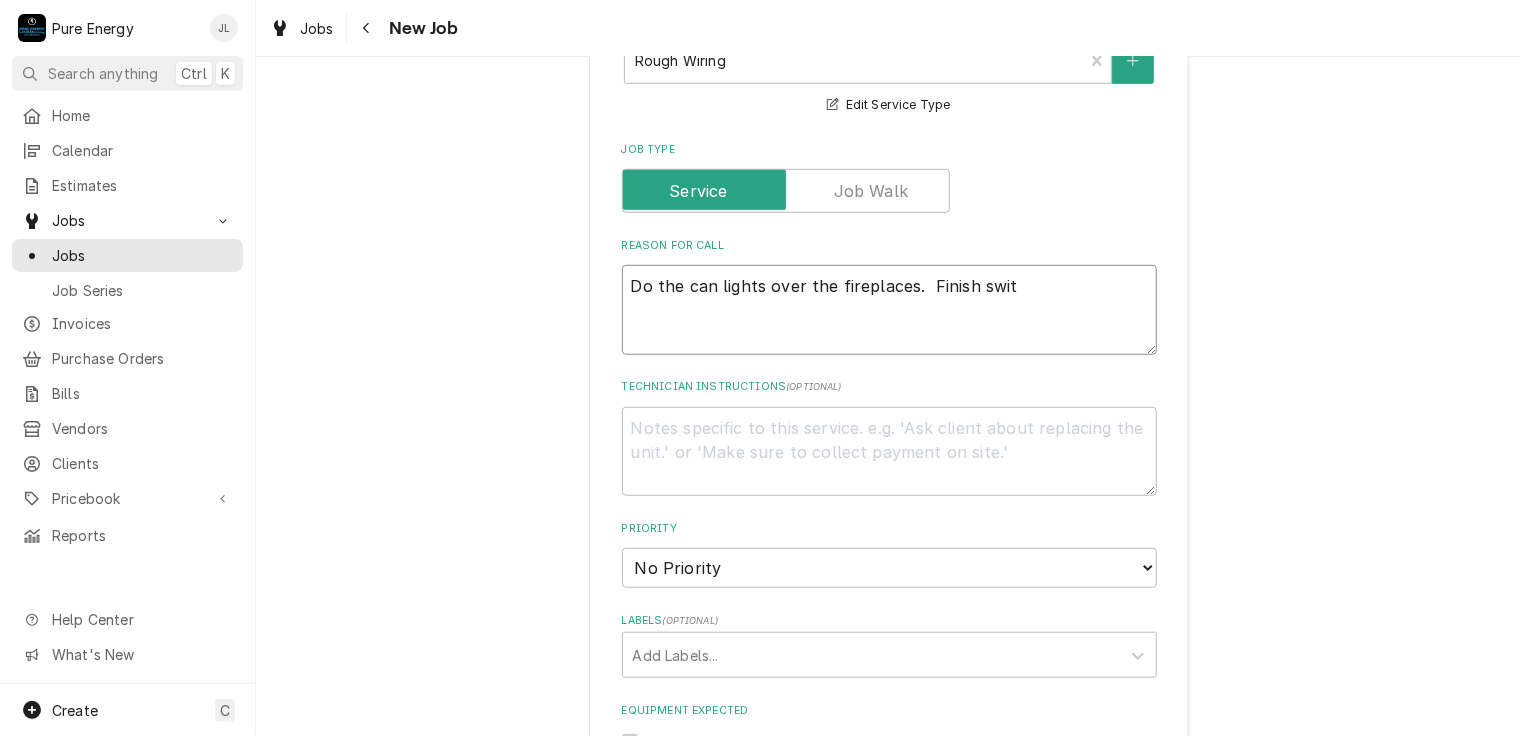 type on "x" 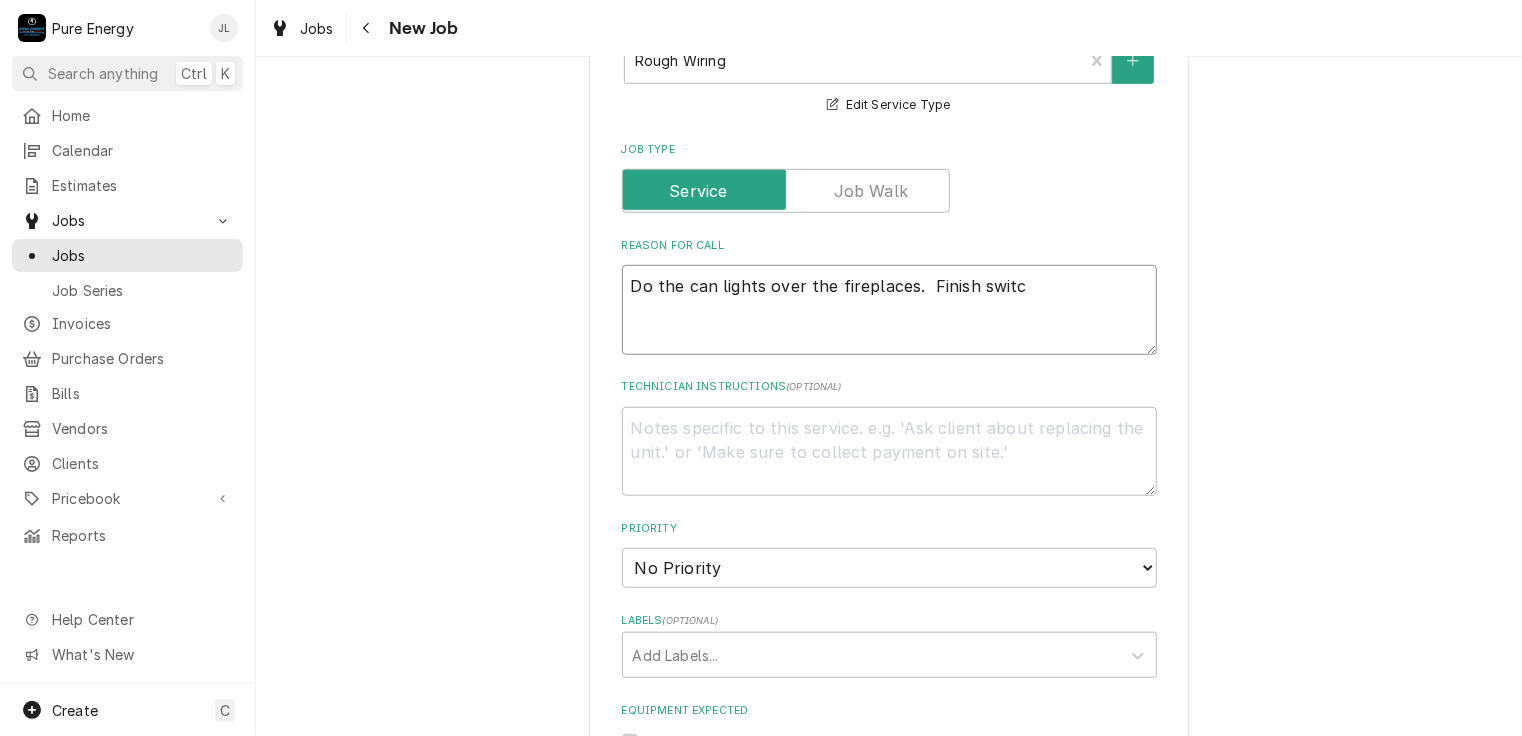 type on "x" 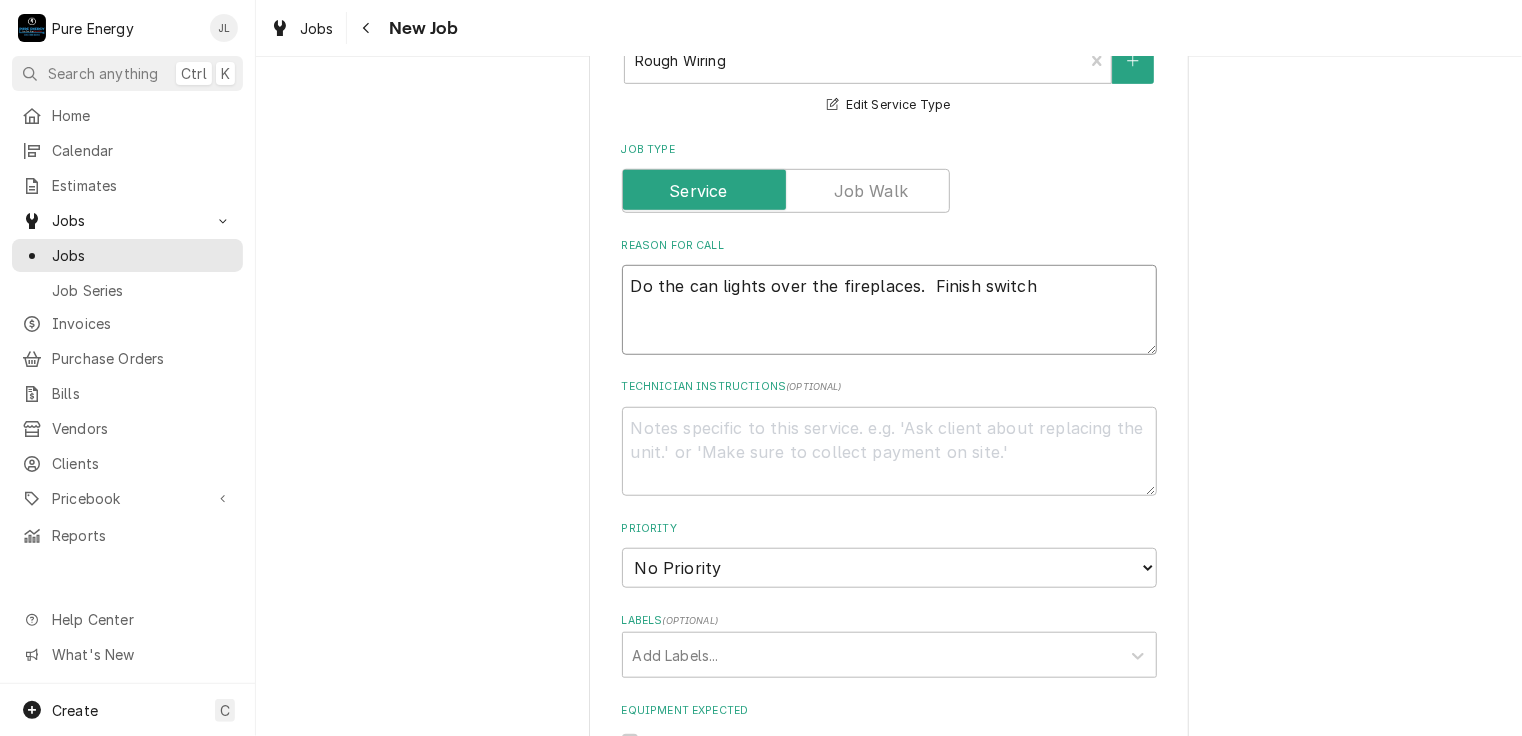 type on "x" 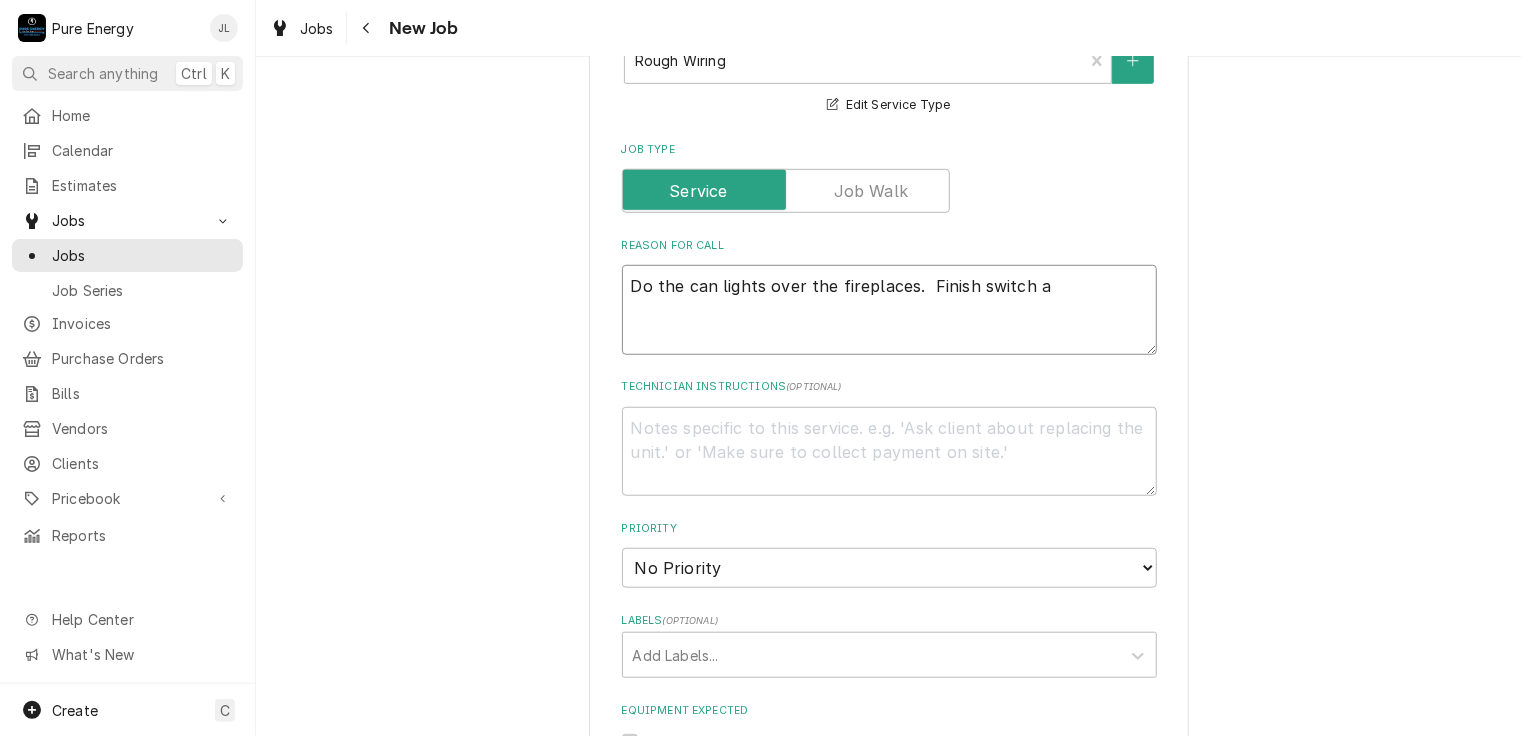 type on "x" 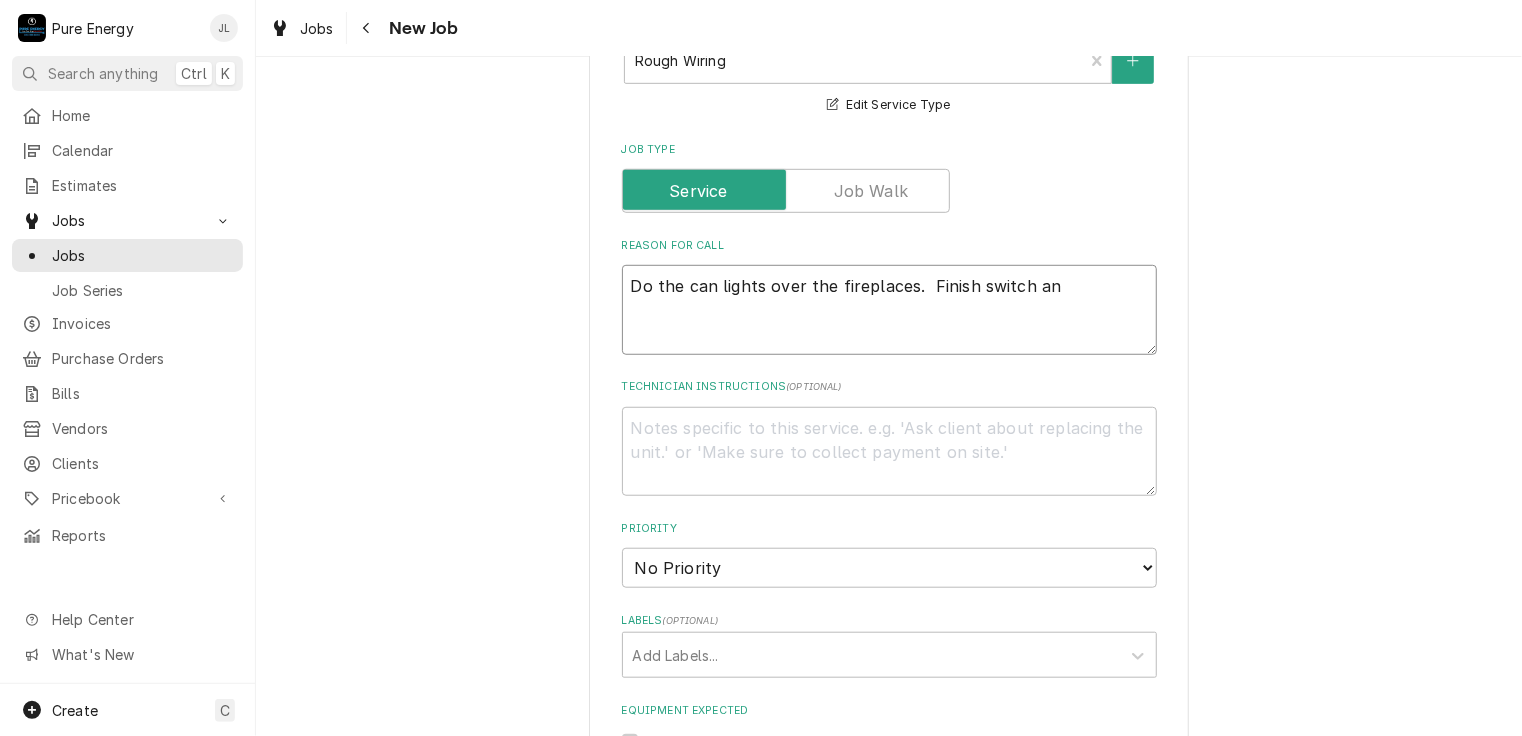 type on "x" 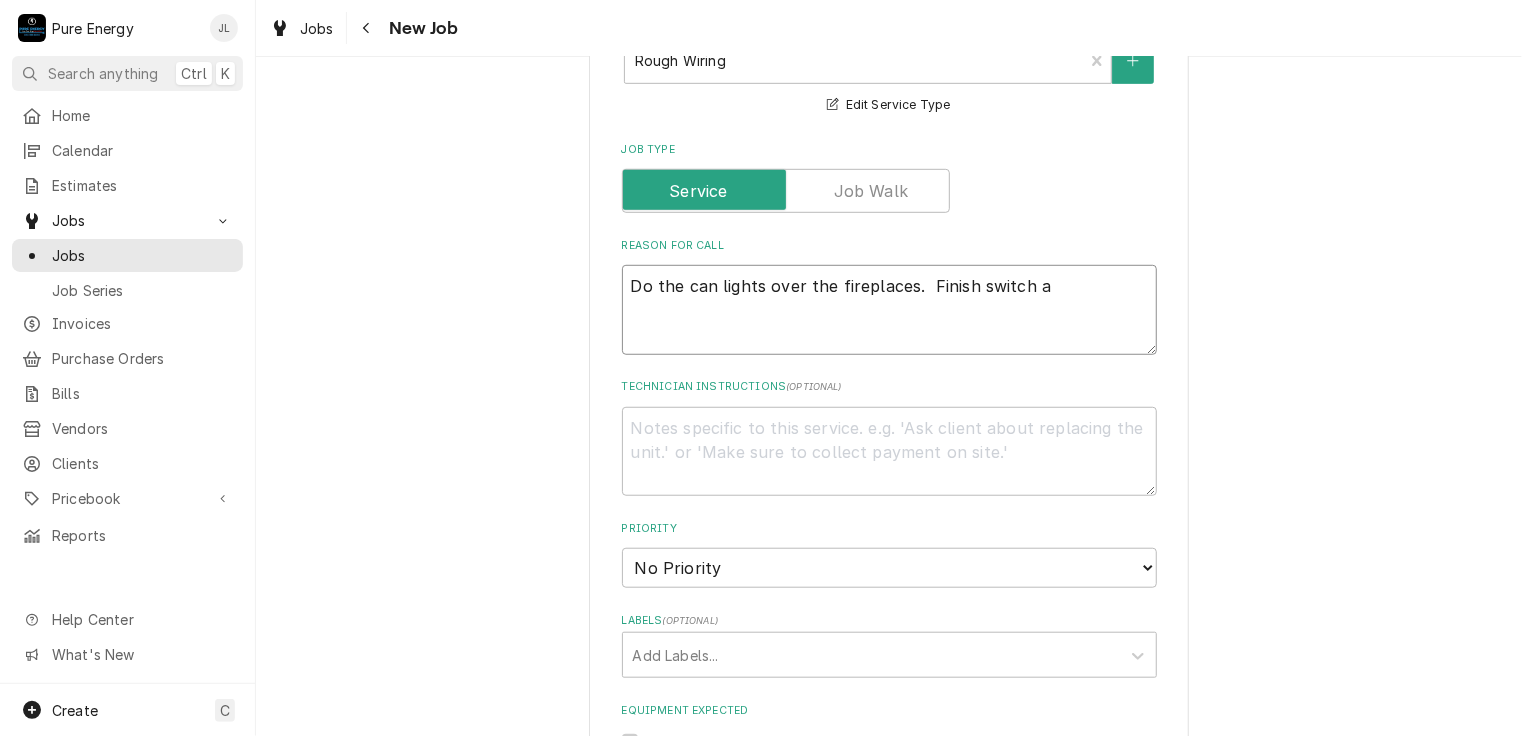 type on "x" 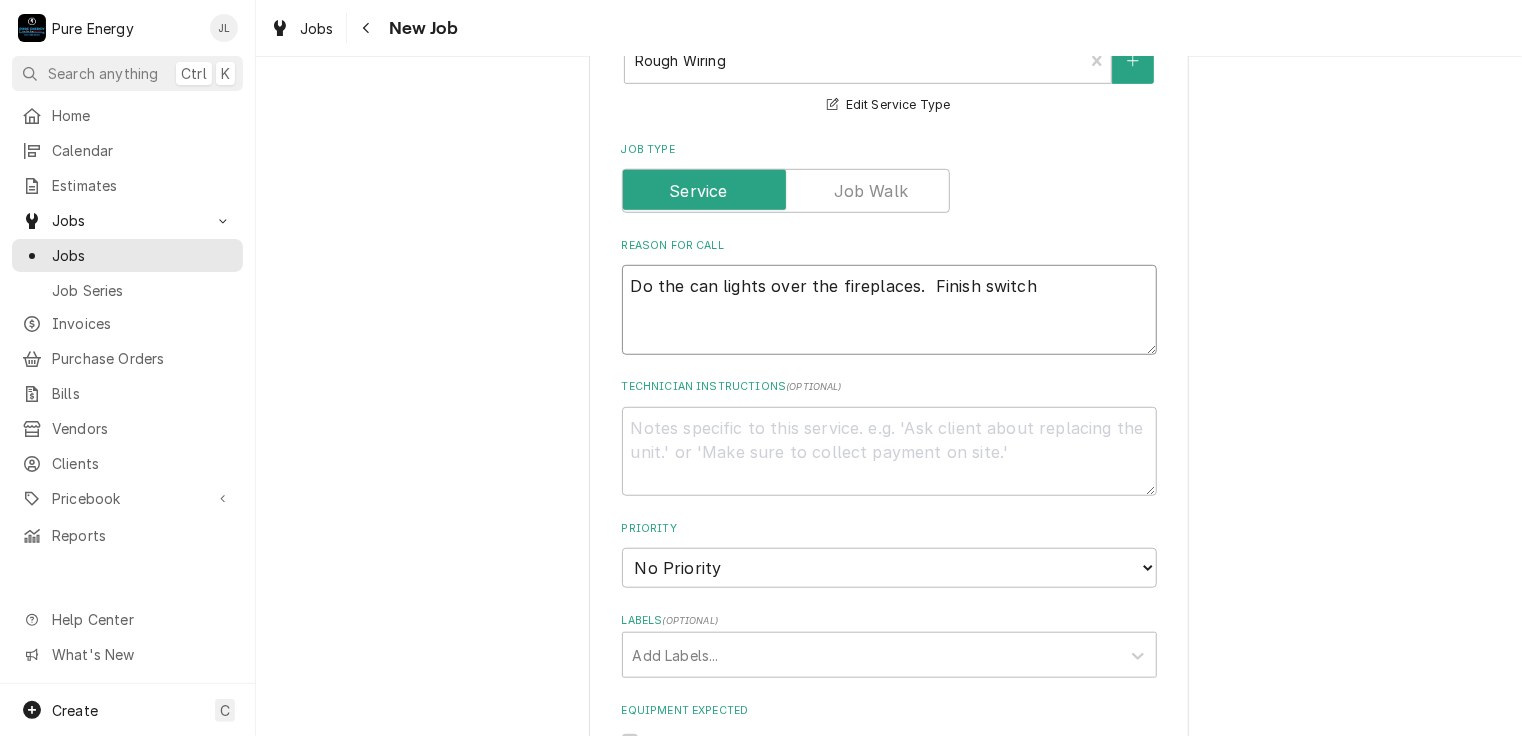 type on "x" 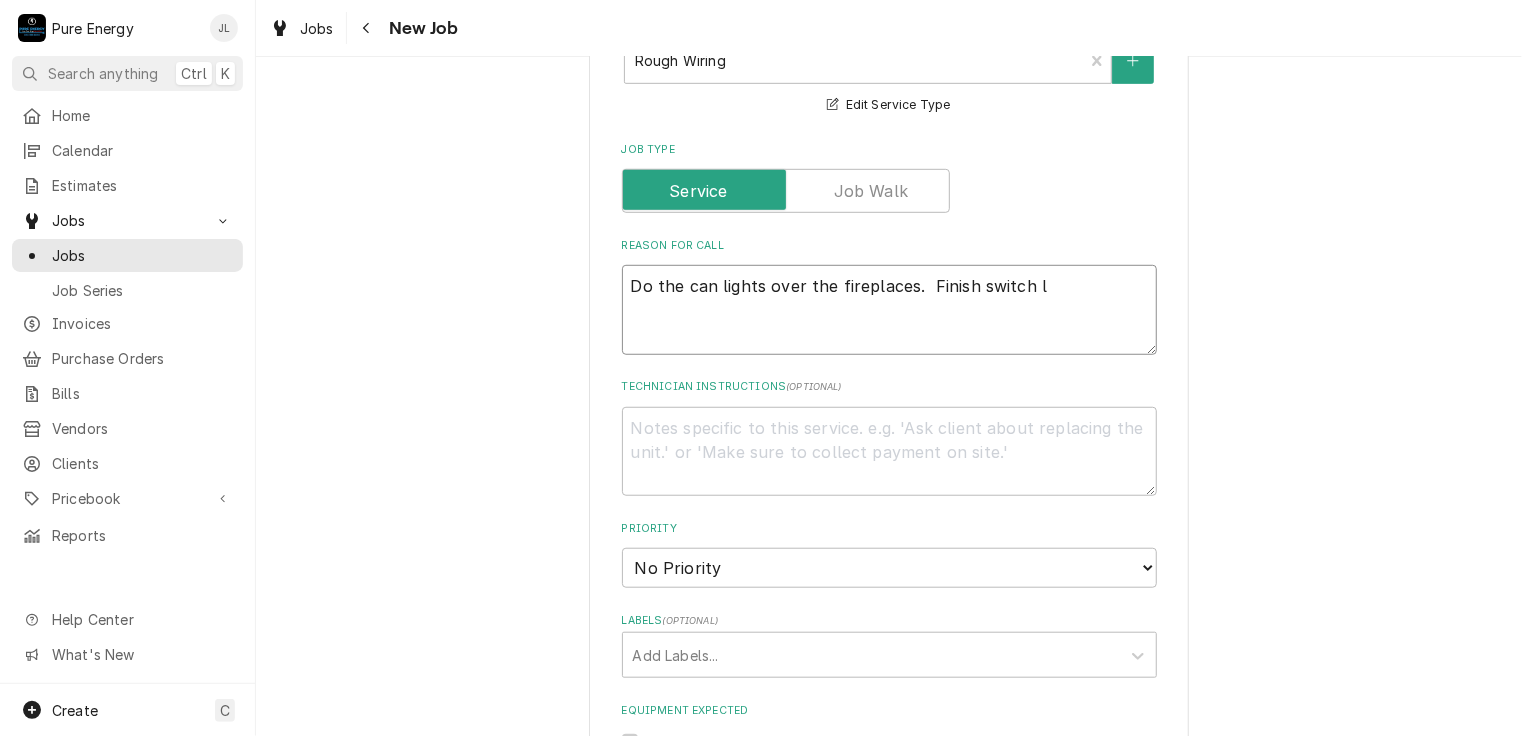type on "x" 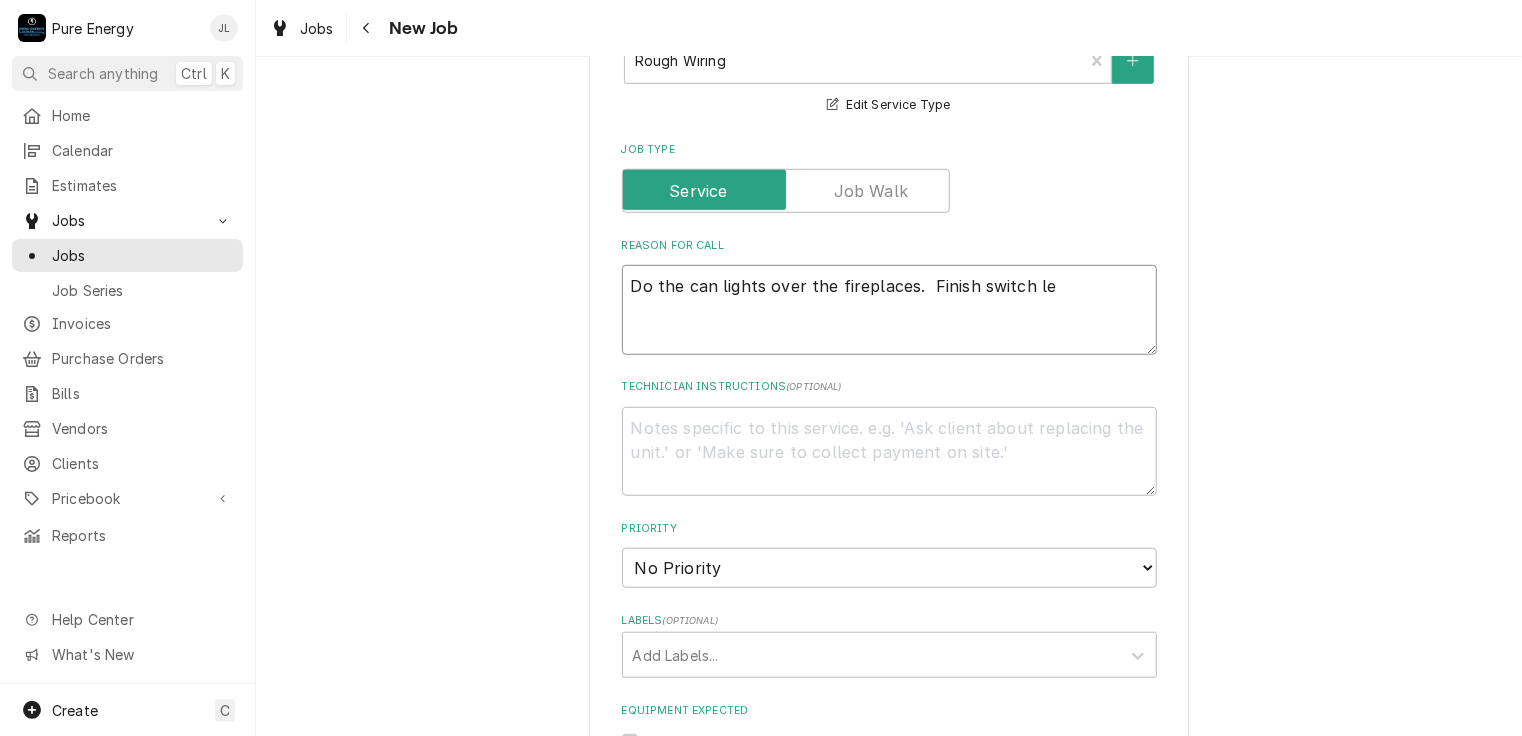 type on "x" 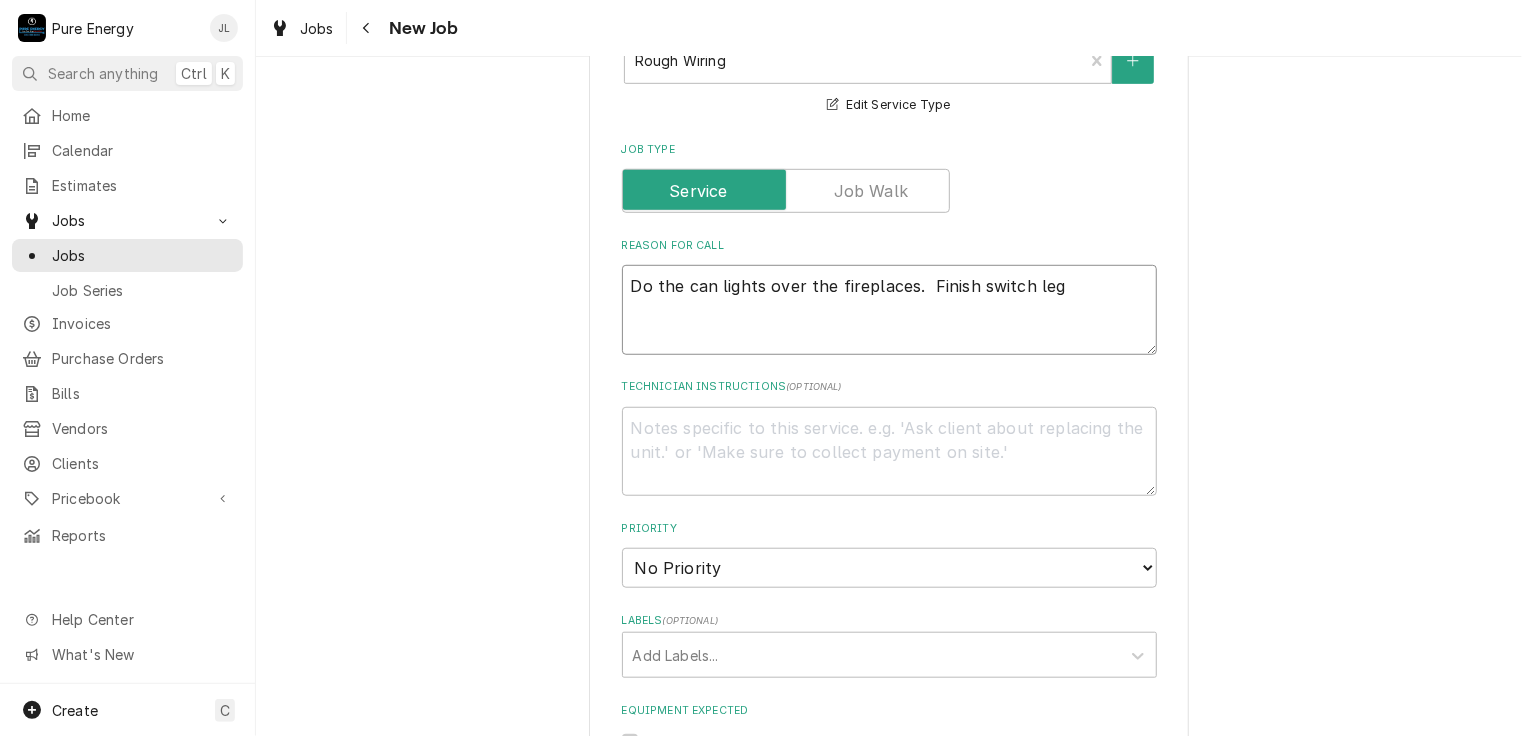 type on "x" 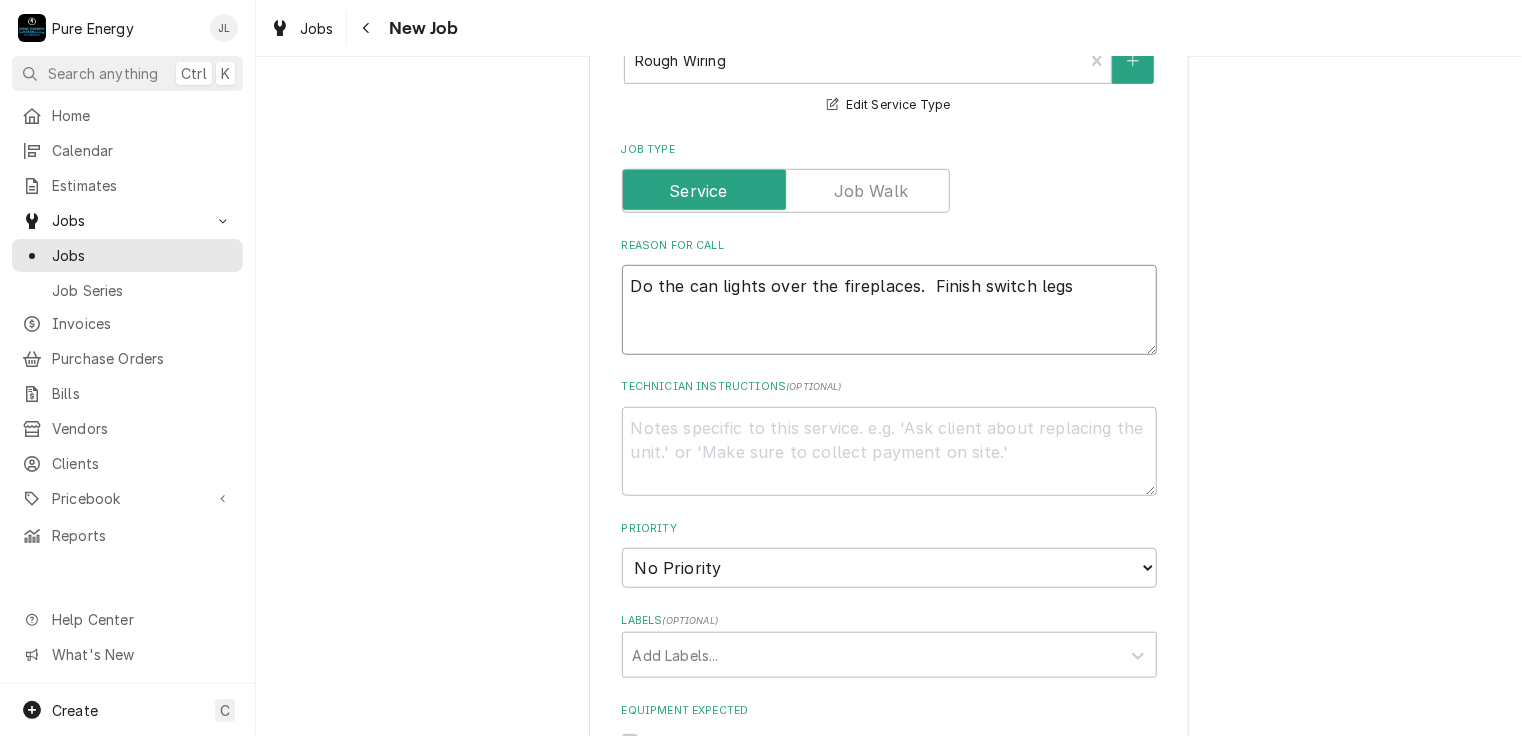 type on "x" 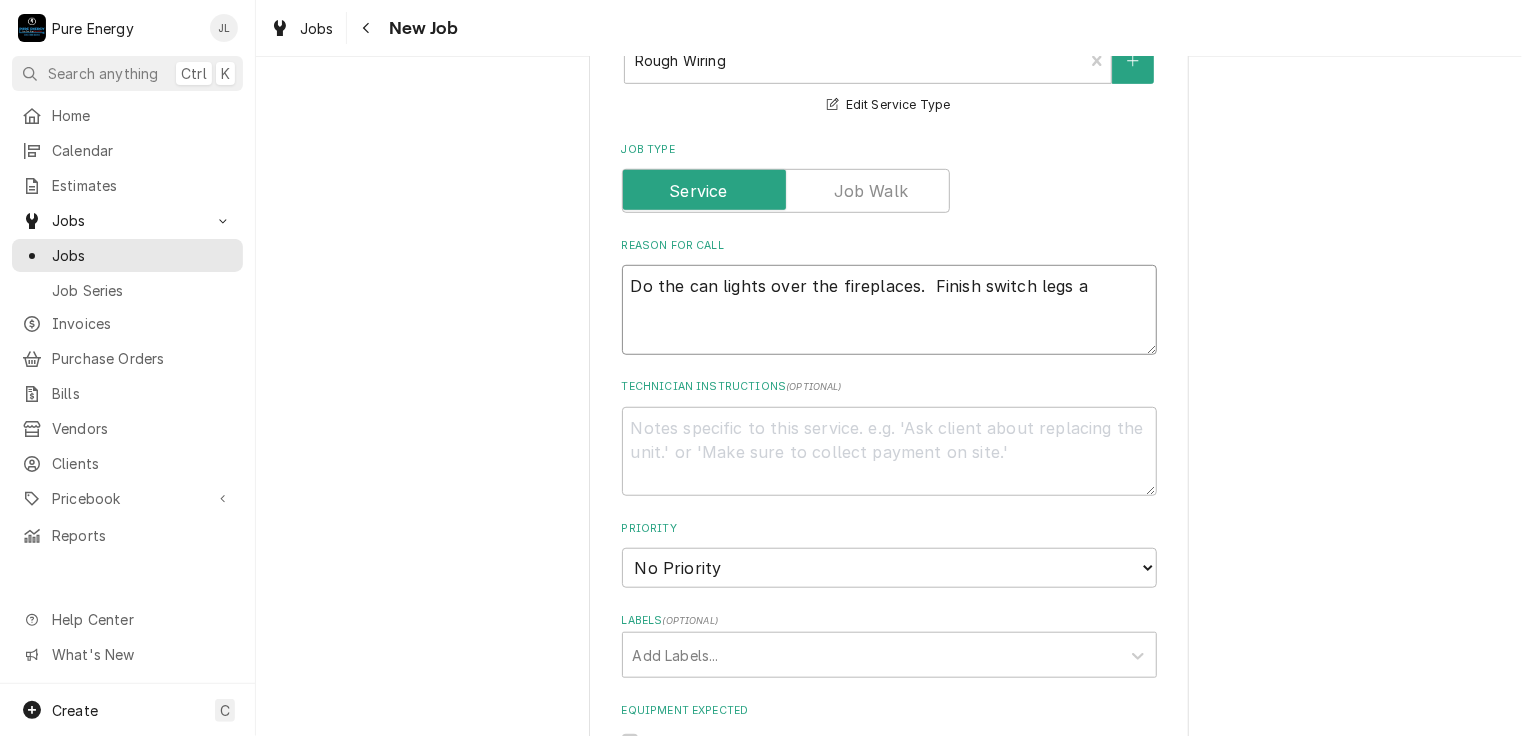 type on "Do the can lights over the fireplaces.  Finish switch legs an" 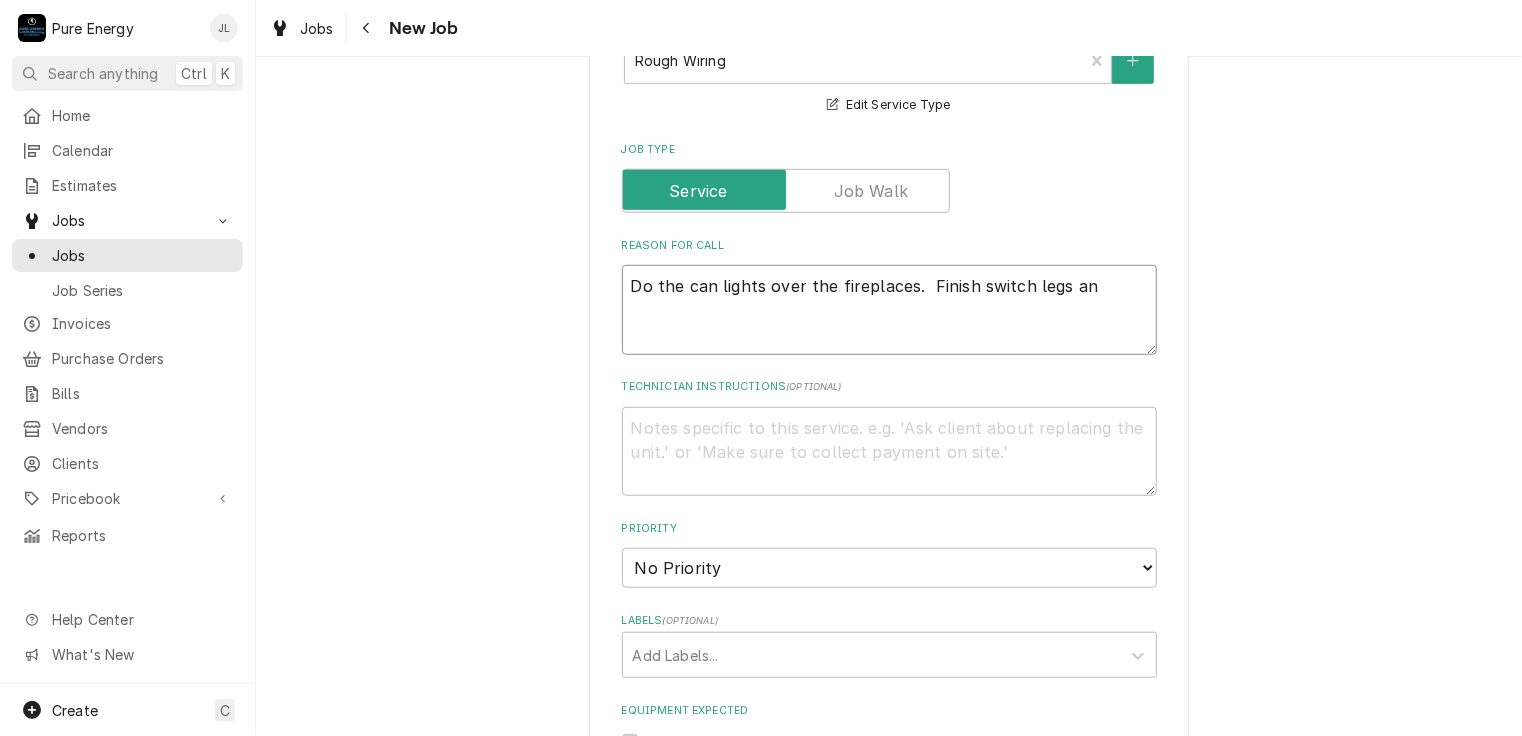 type on "x" 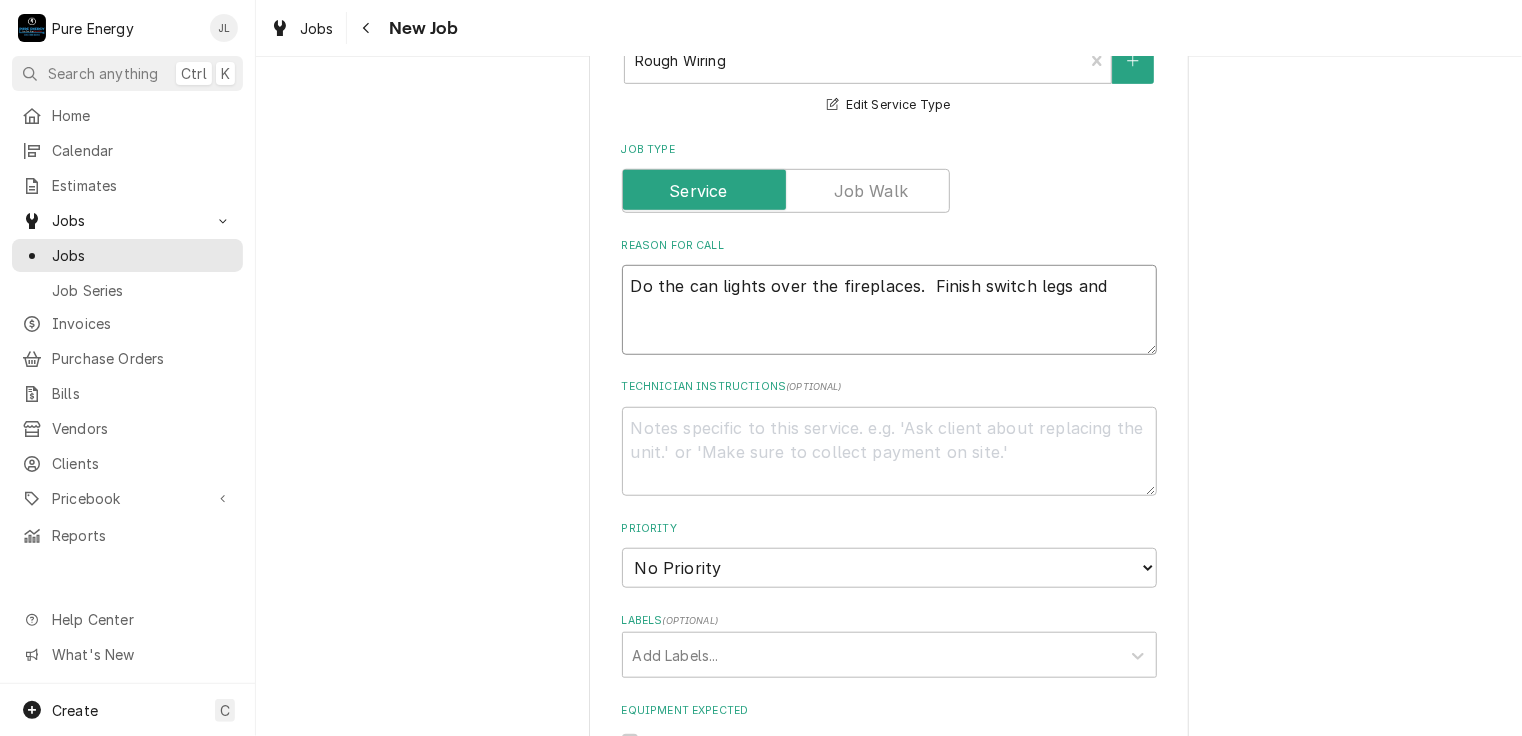 type on "x" 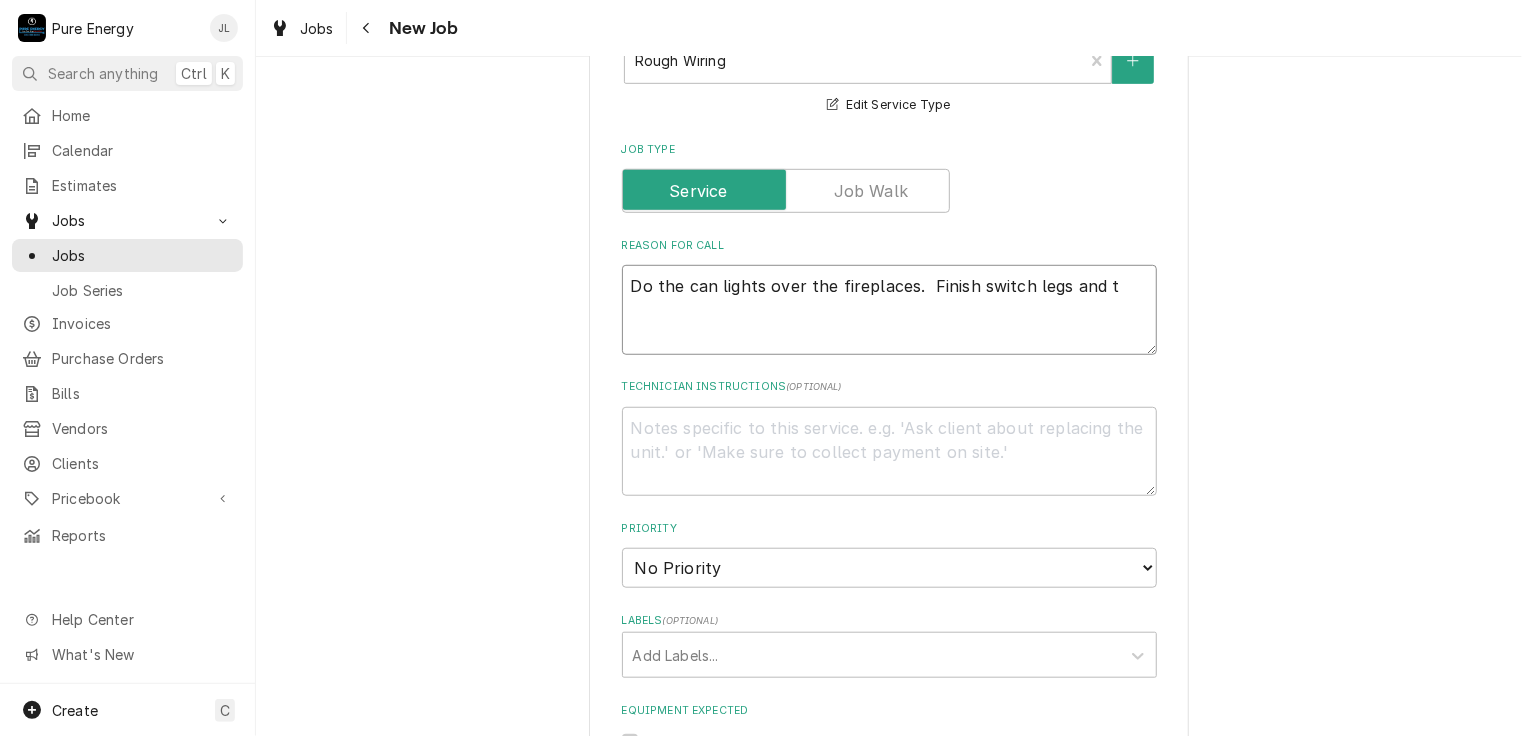 type on "x" 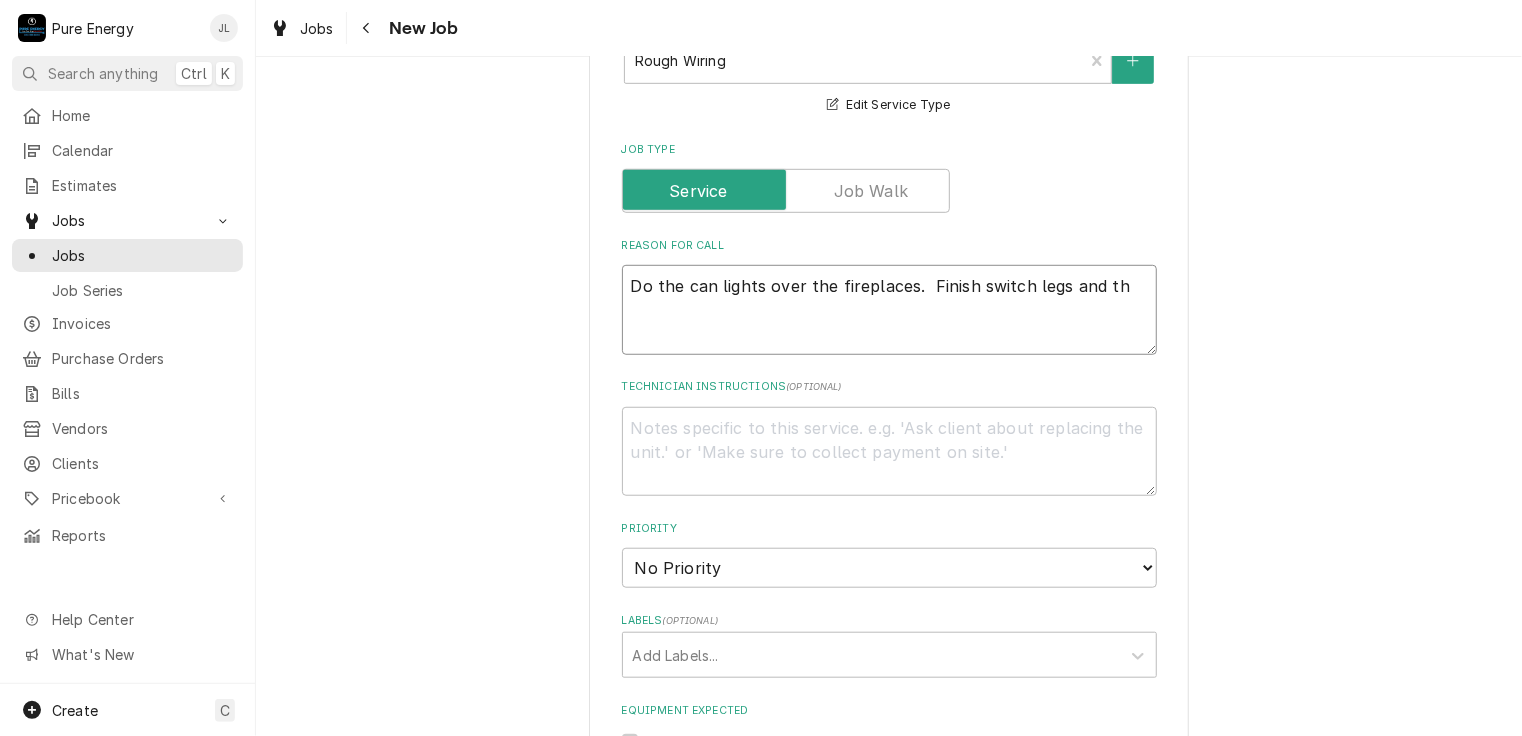 type on "x" 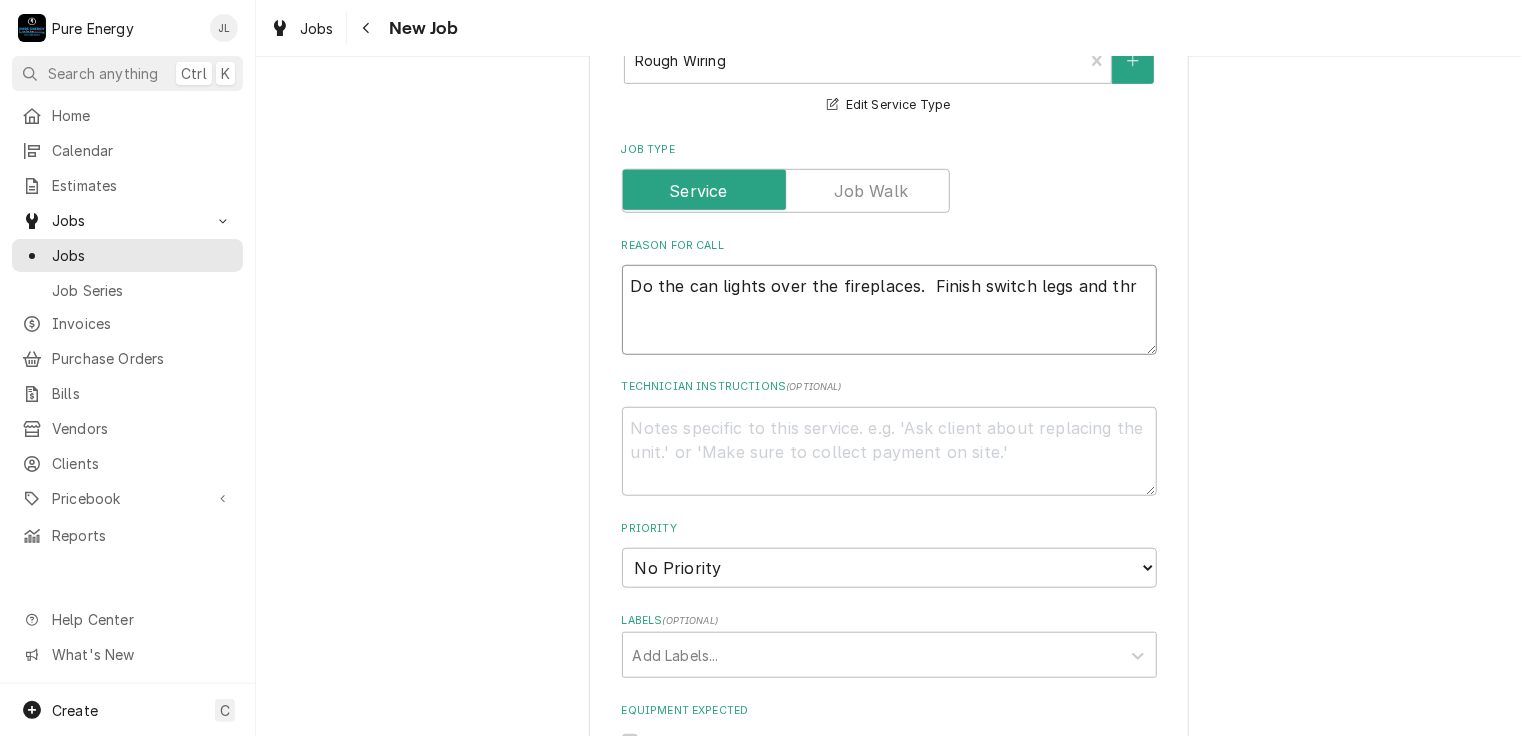 type on "x" 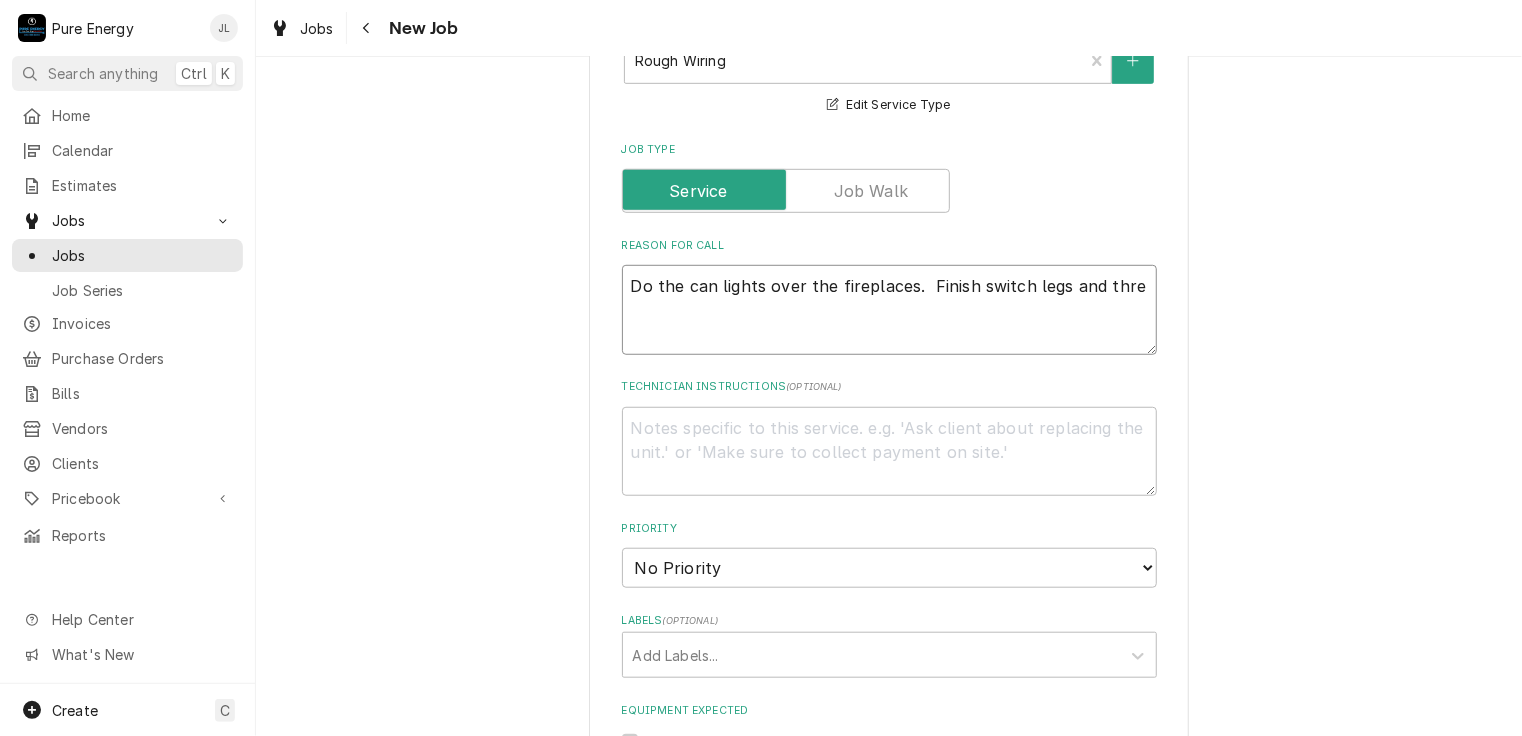 type on "x" 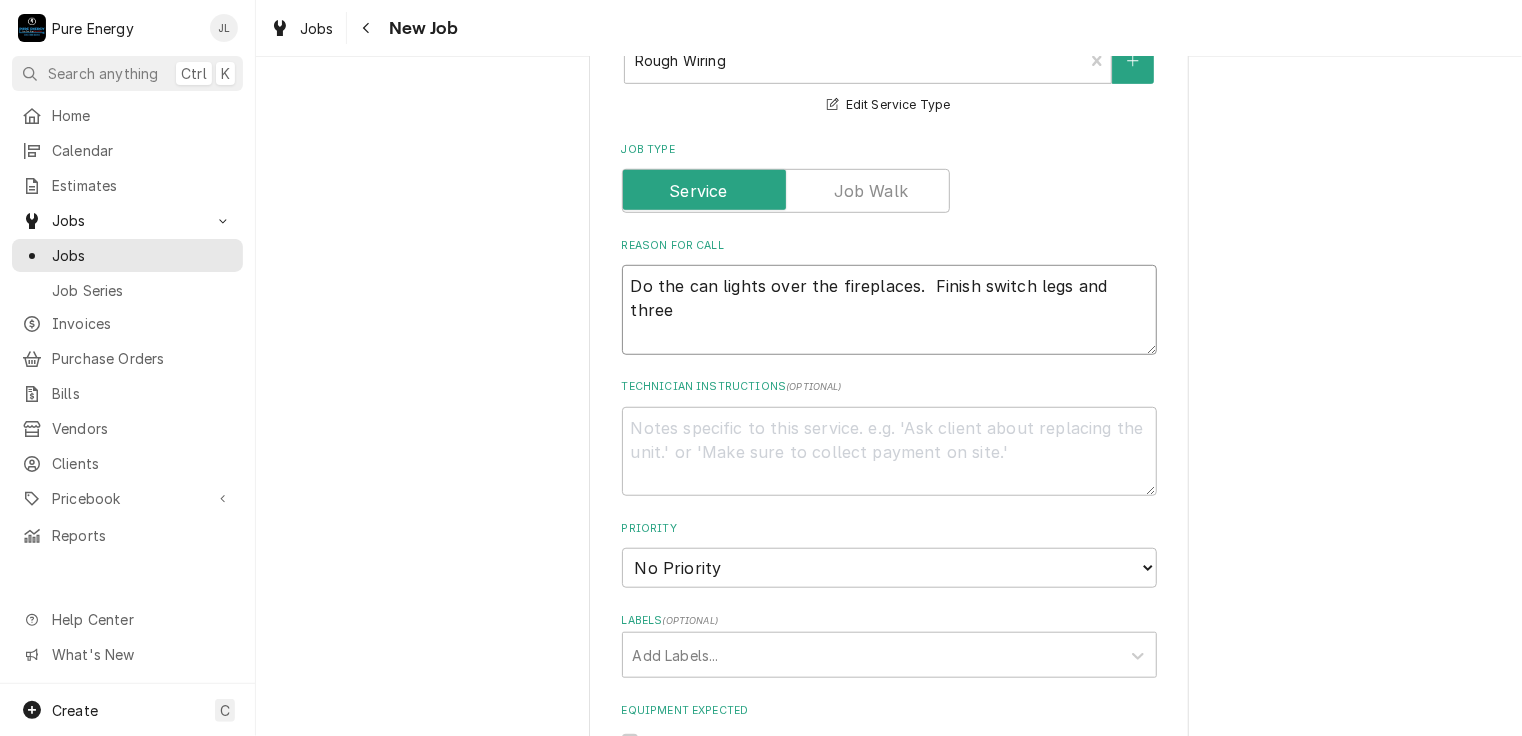 type on "x" 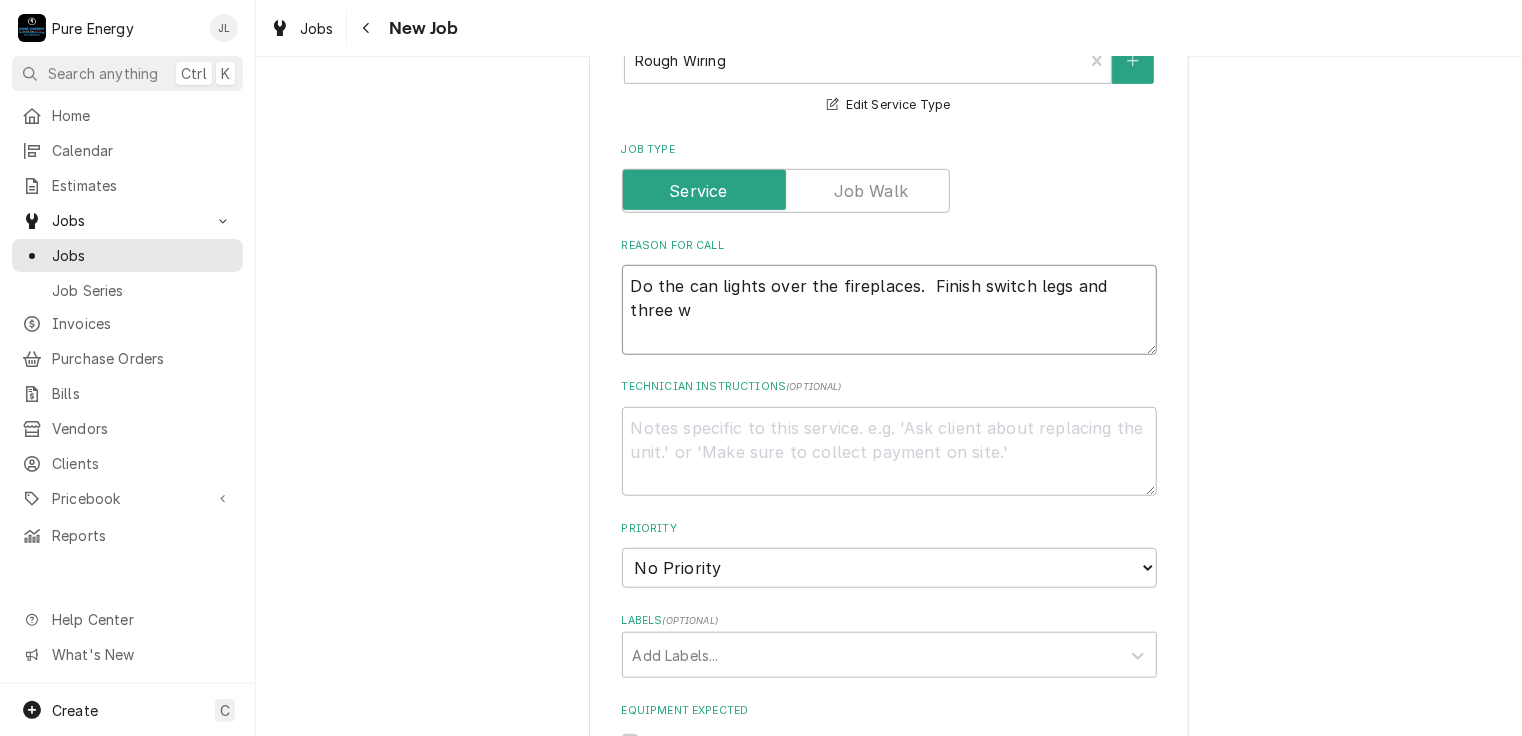 type on "x" 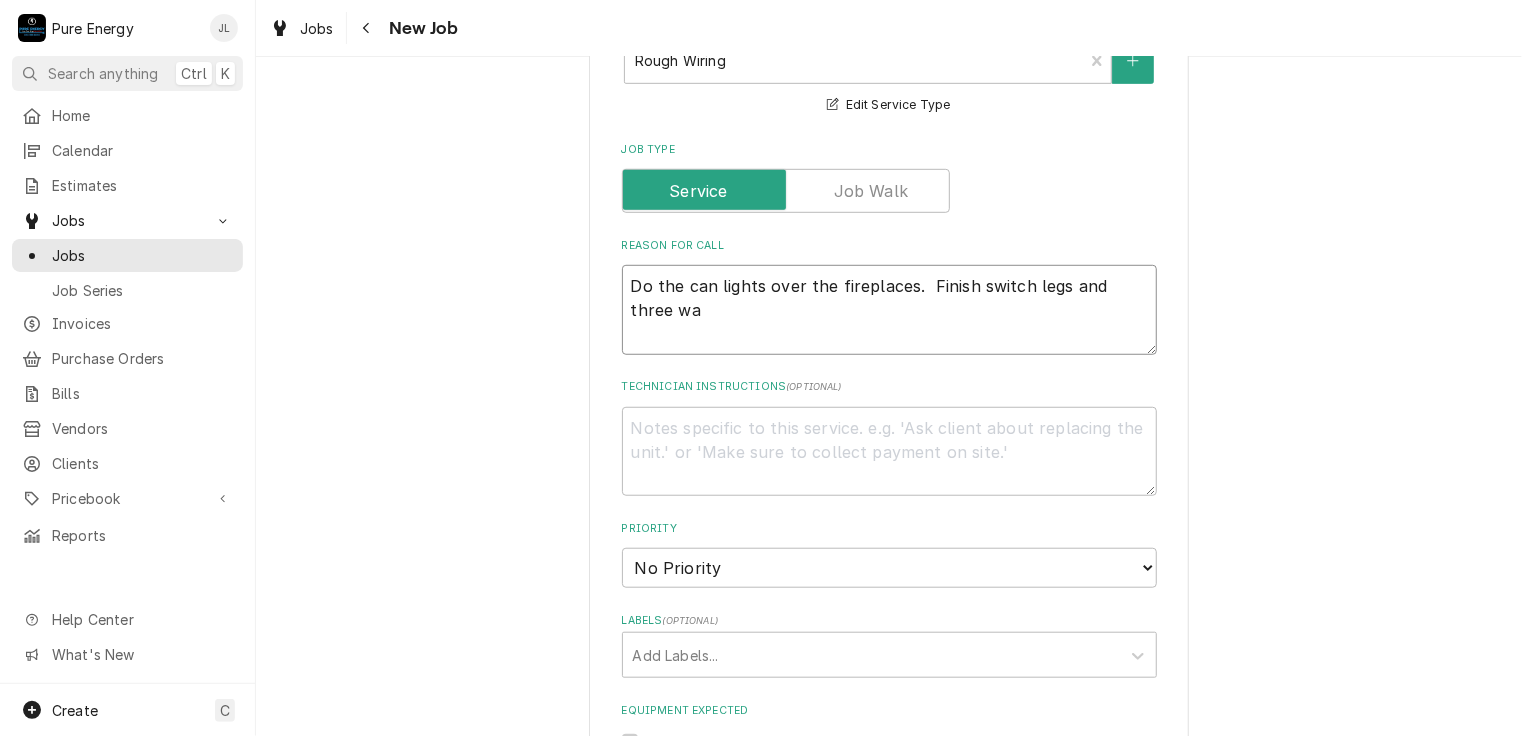type on "Do the can lights over the fireplaces.  Finish switch legs and three way" 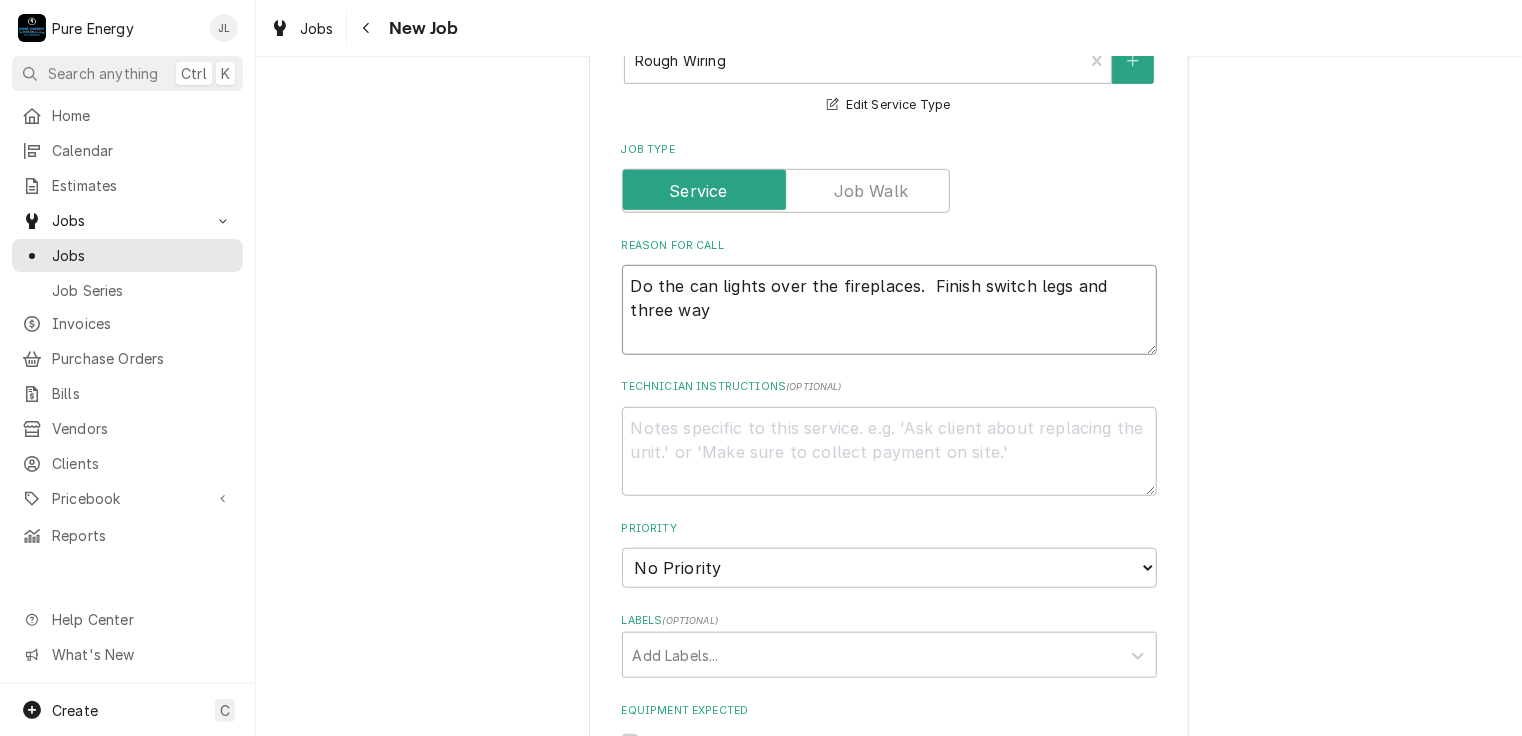 type on "x" 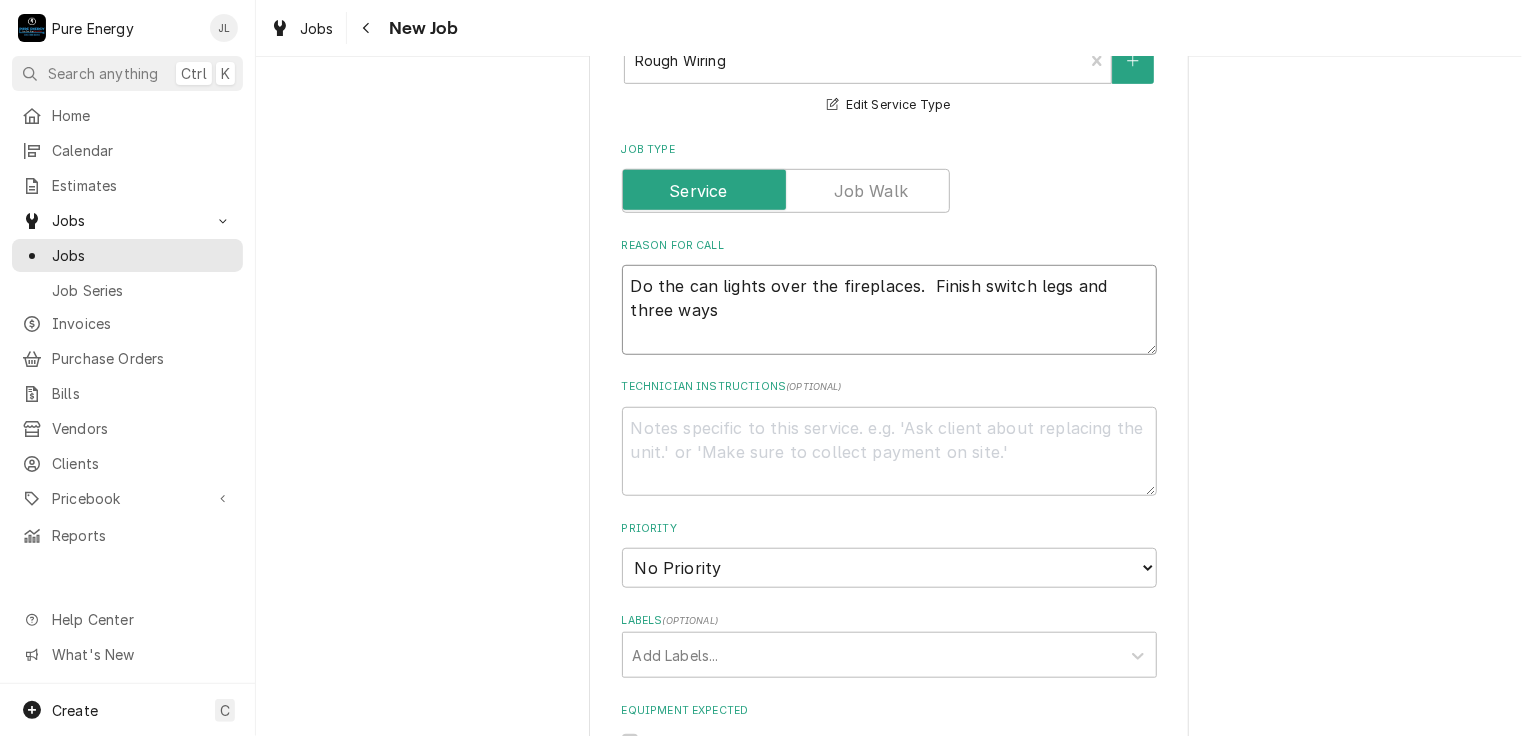 type on "Do the can lights over the fireplaces.  Finish switch legs and three ways" 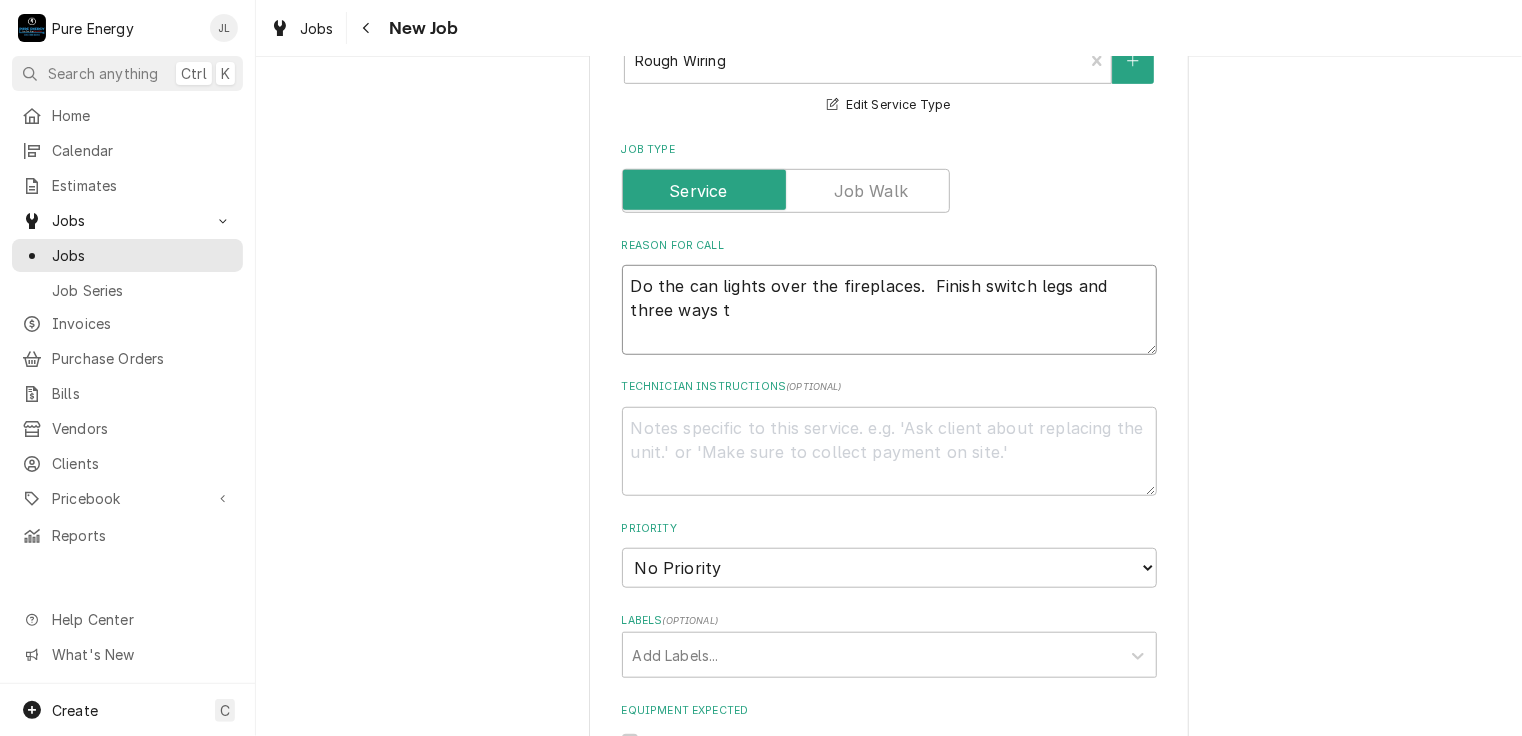 type on "x" 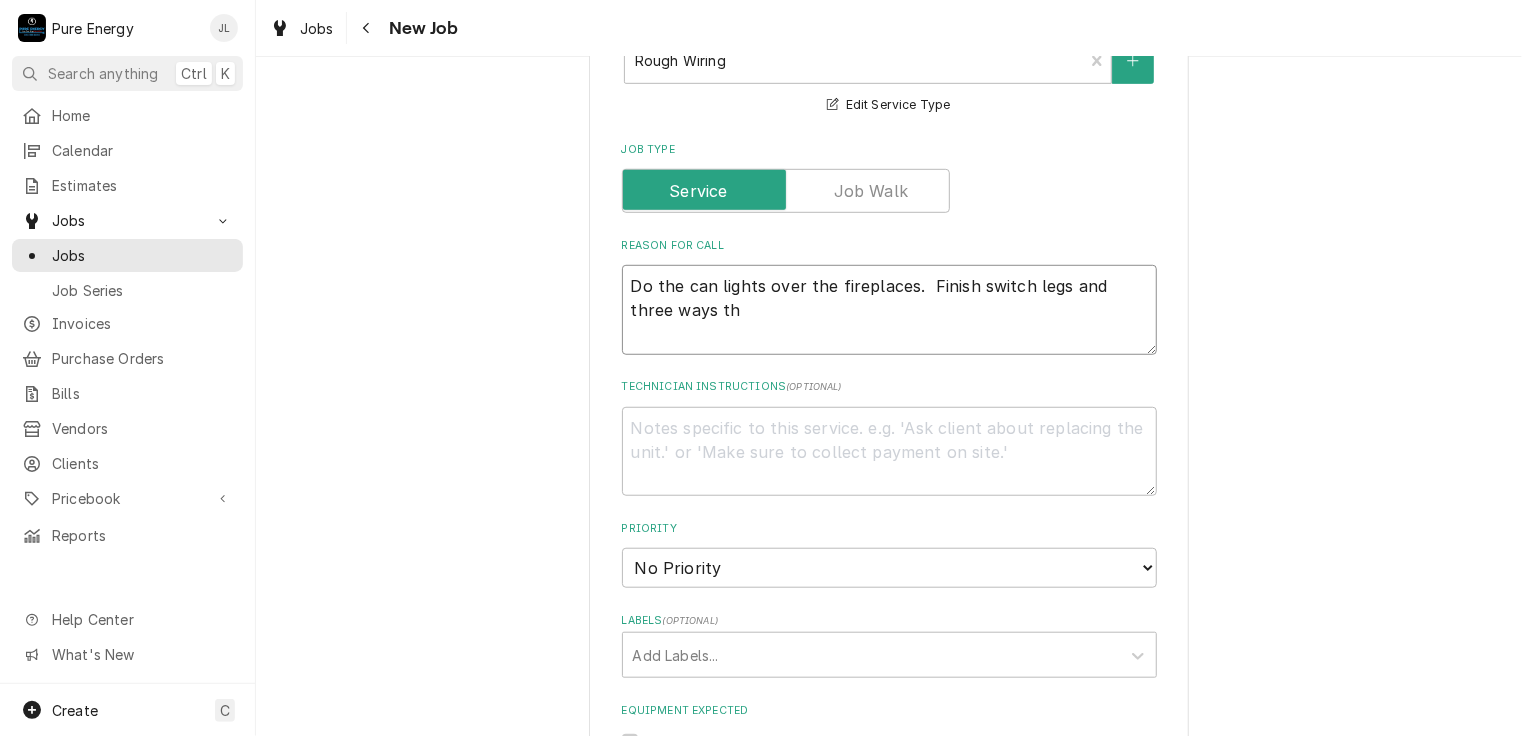 type on "x" 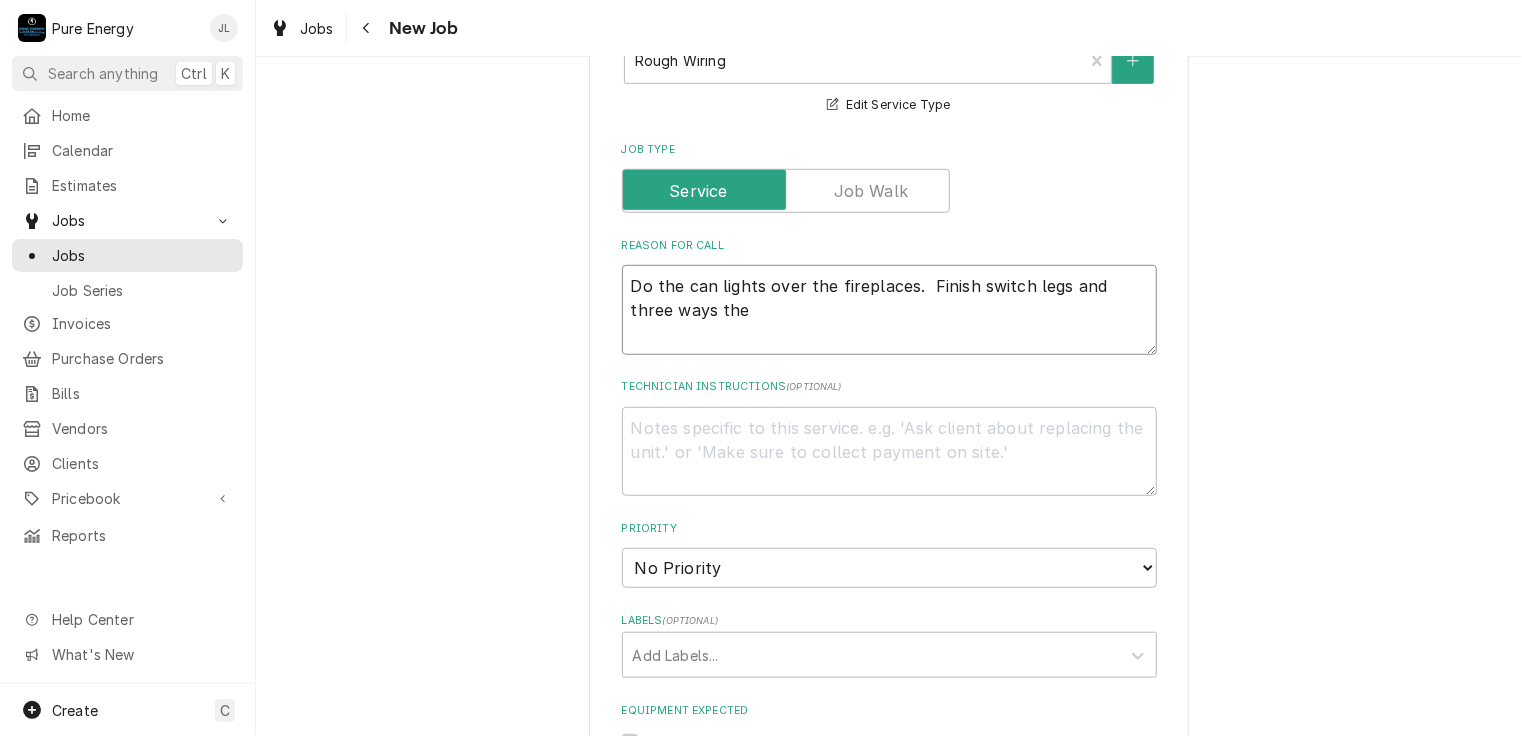 type on "x" 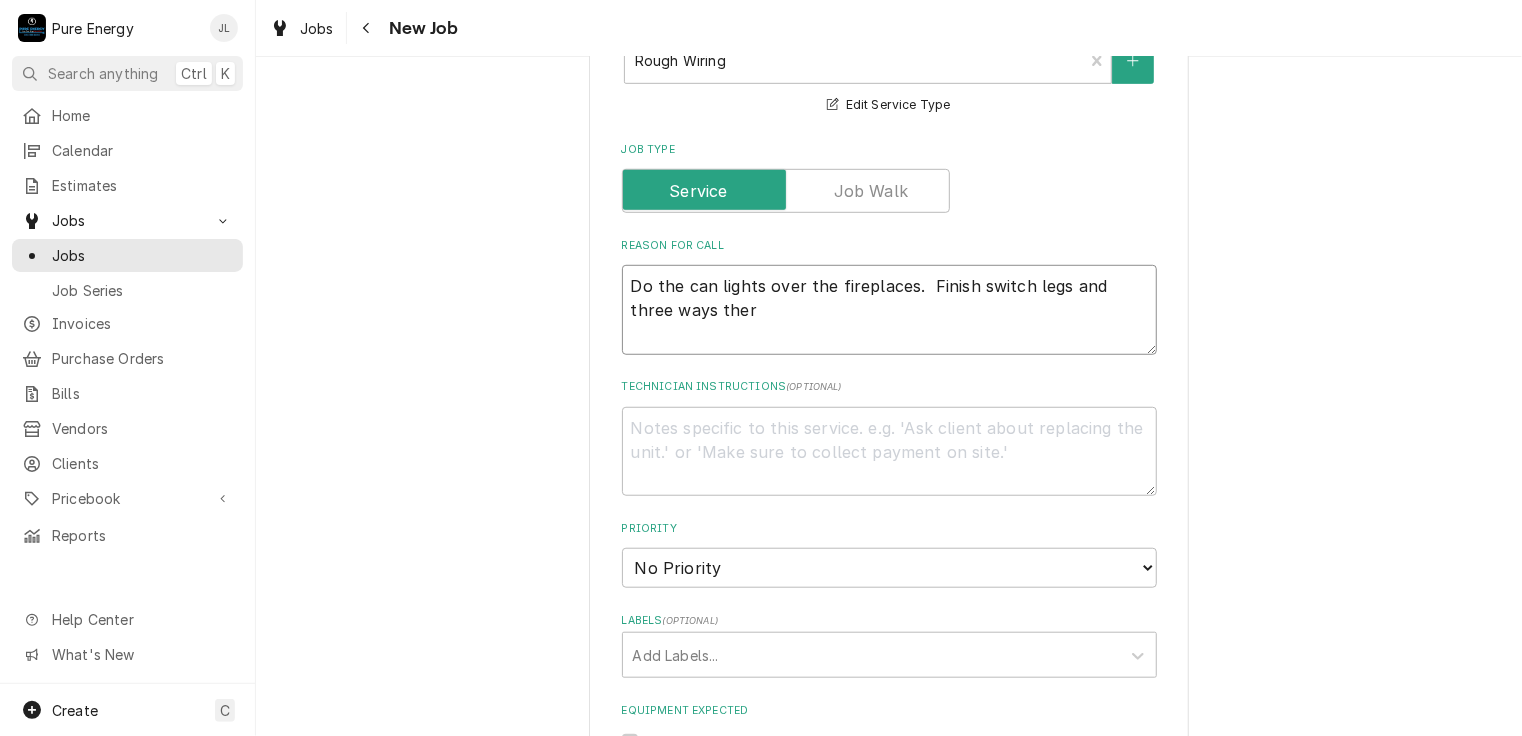 type on "x" 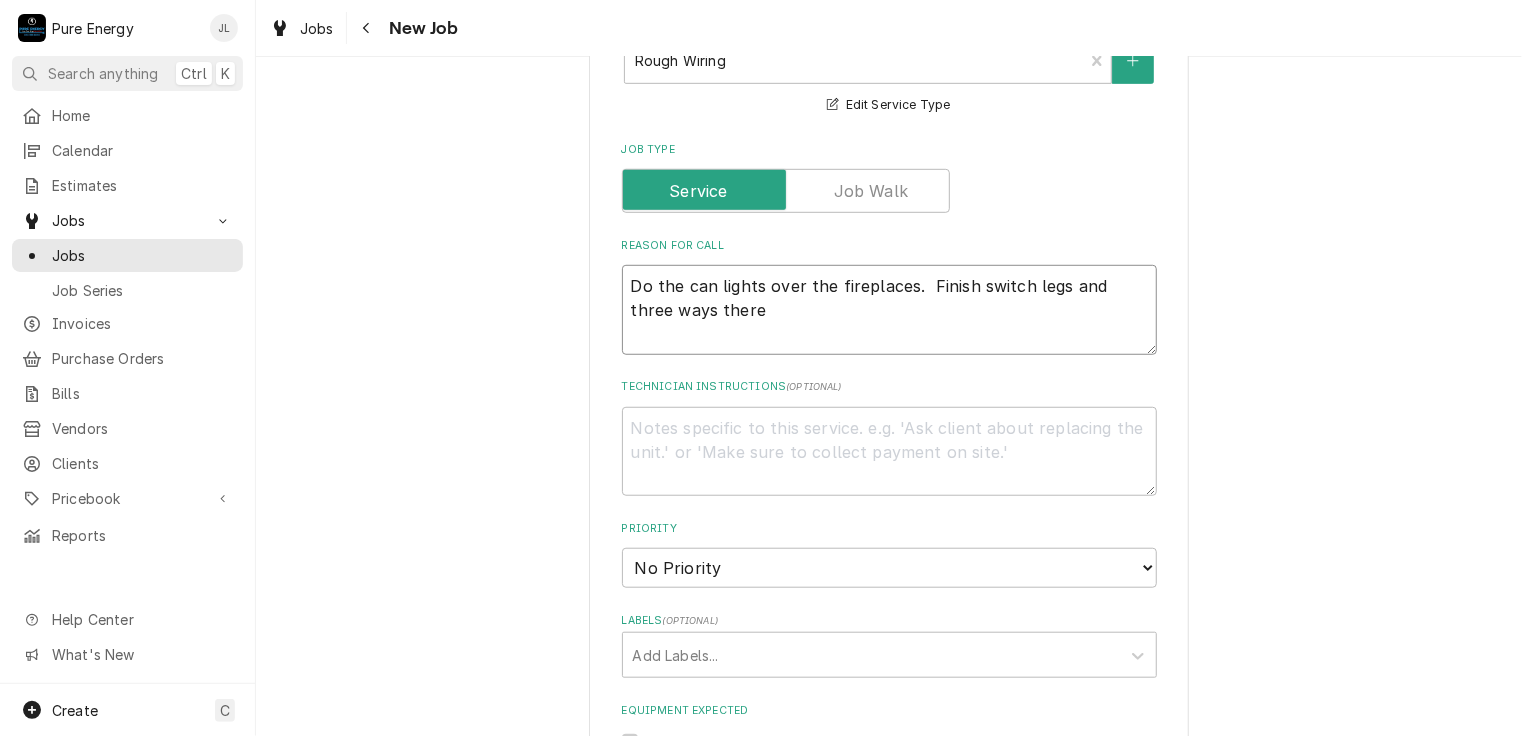 type on "x" 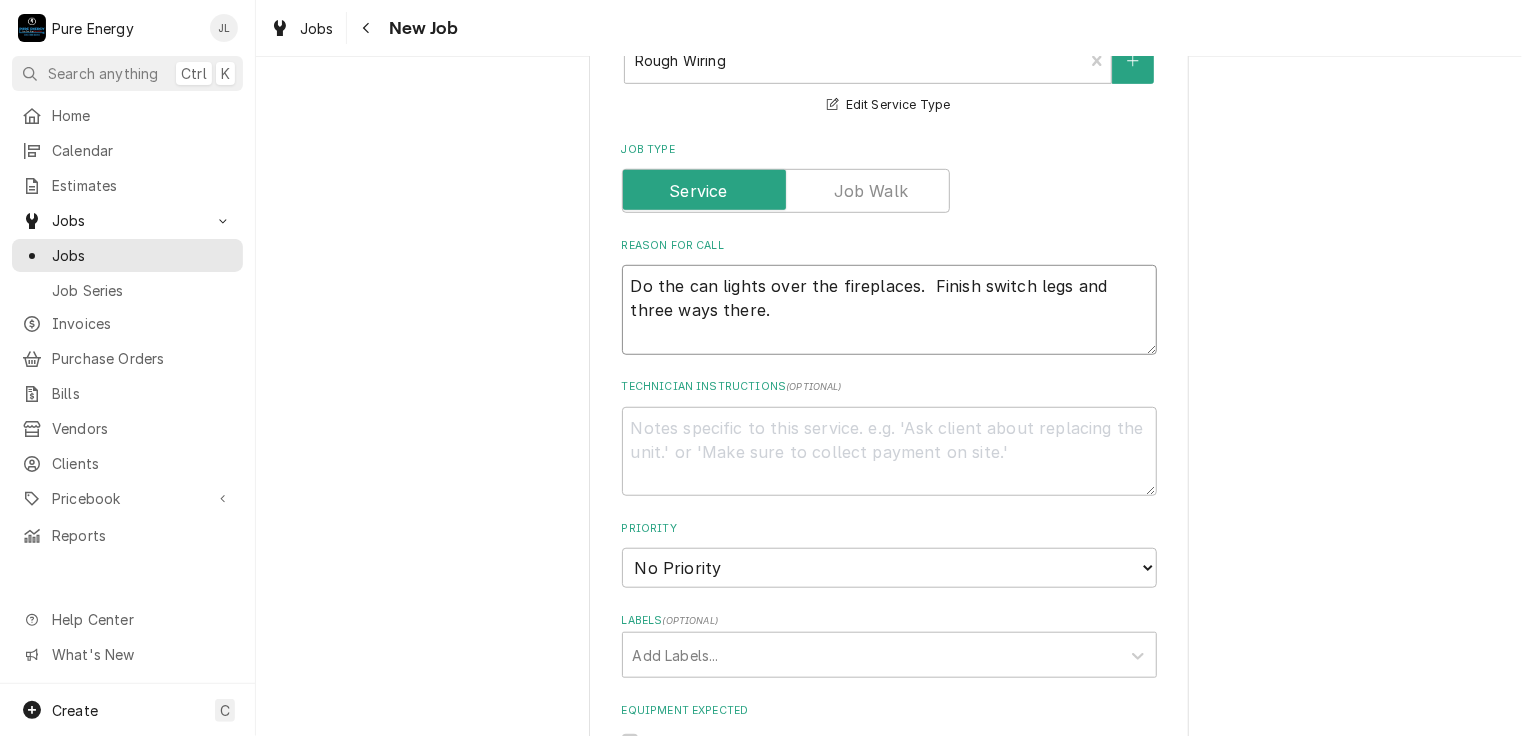 type on "x" 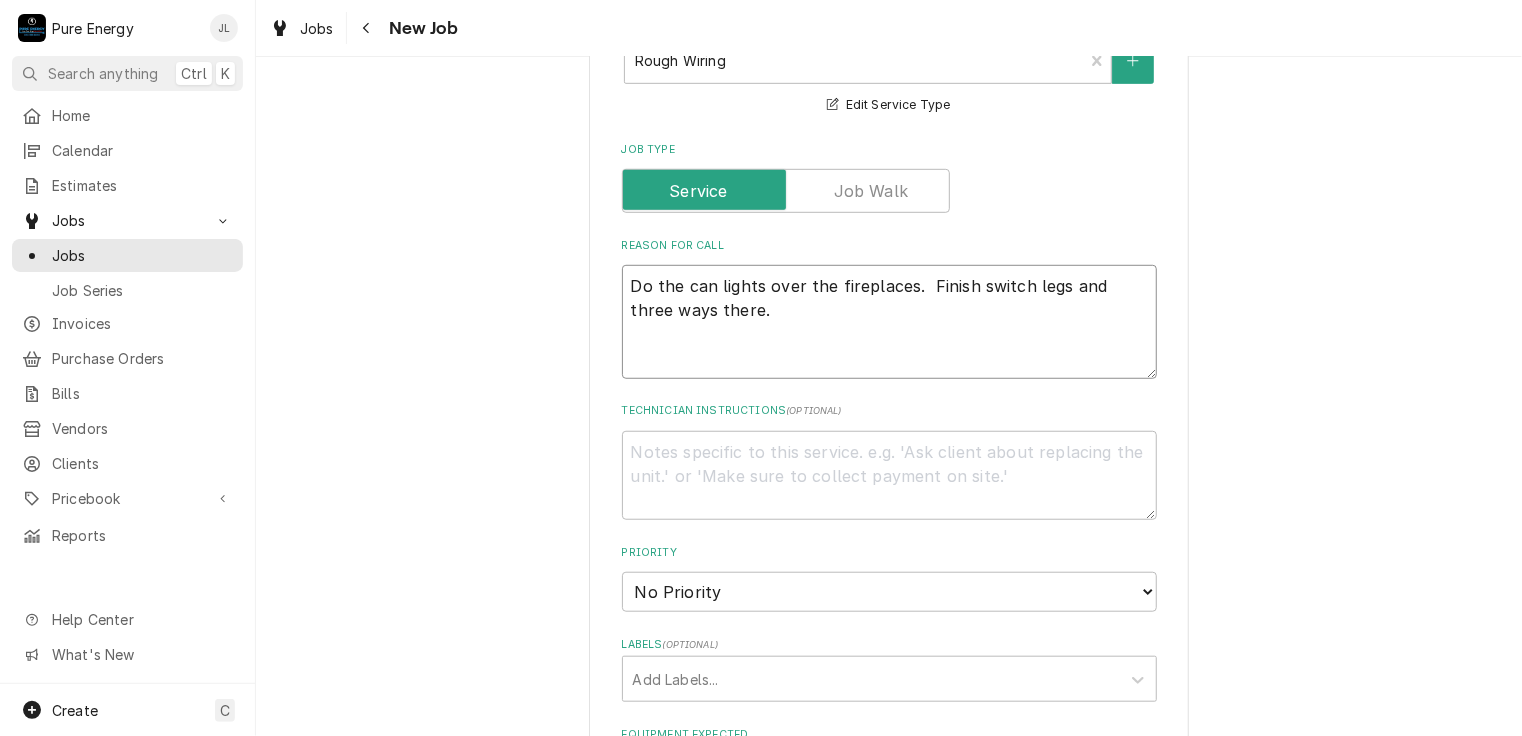 type on "x" 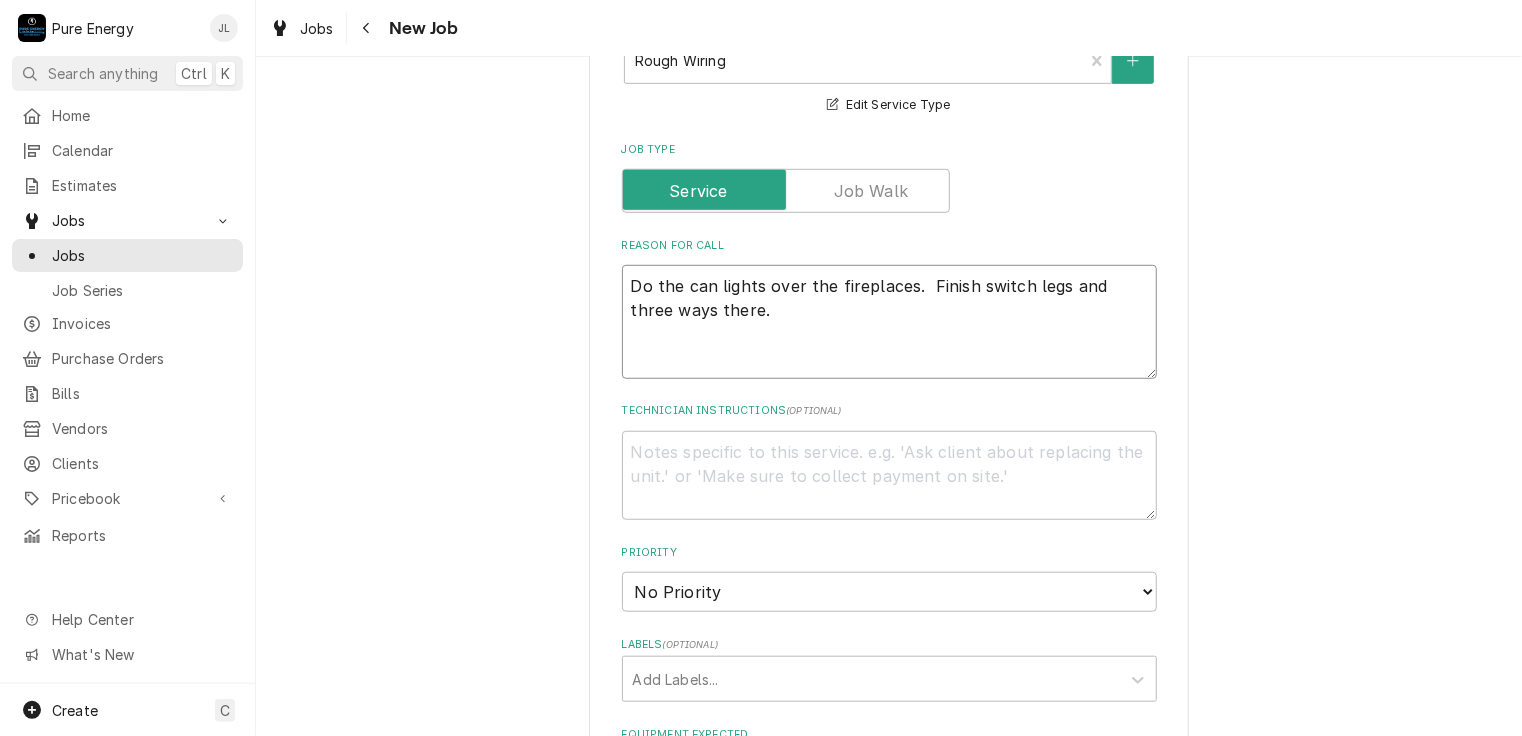 type on "Do the can lights over the fireplaces.  Finish switch legs and three ways there.
L" 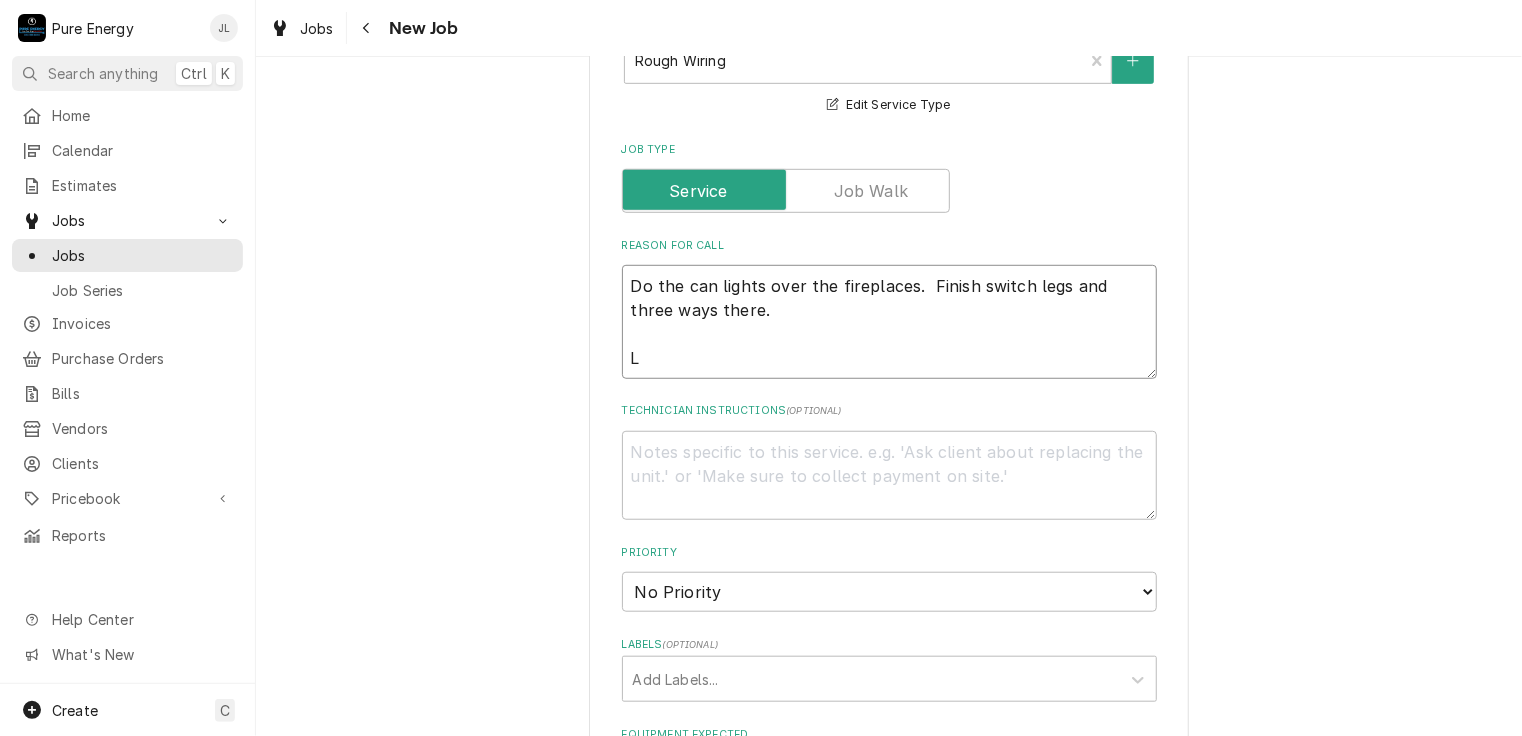 type on "x" 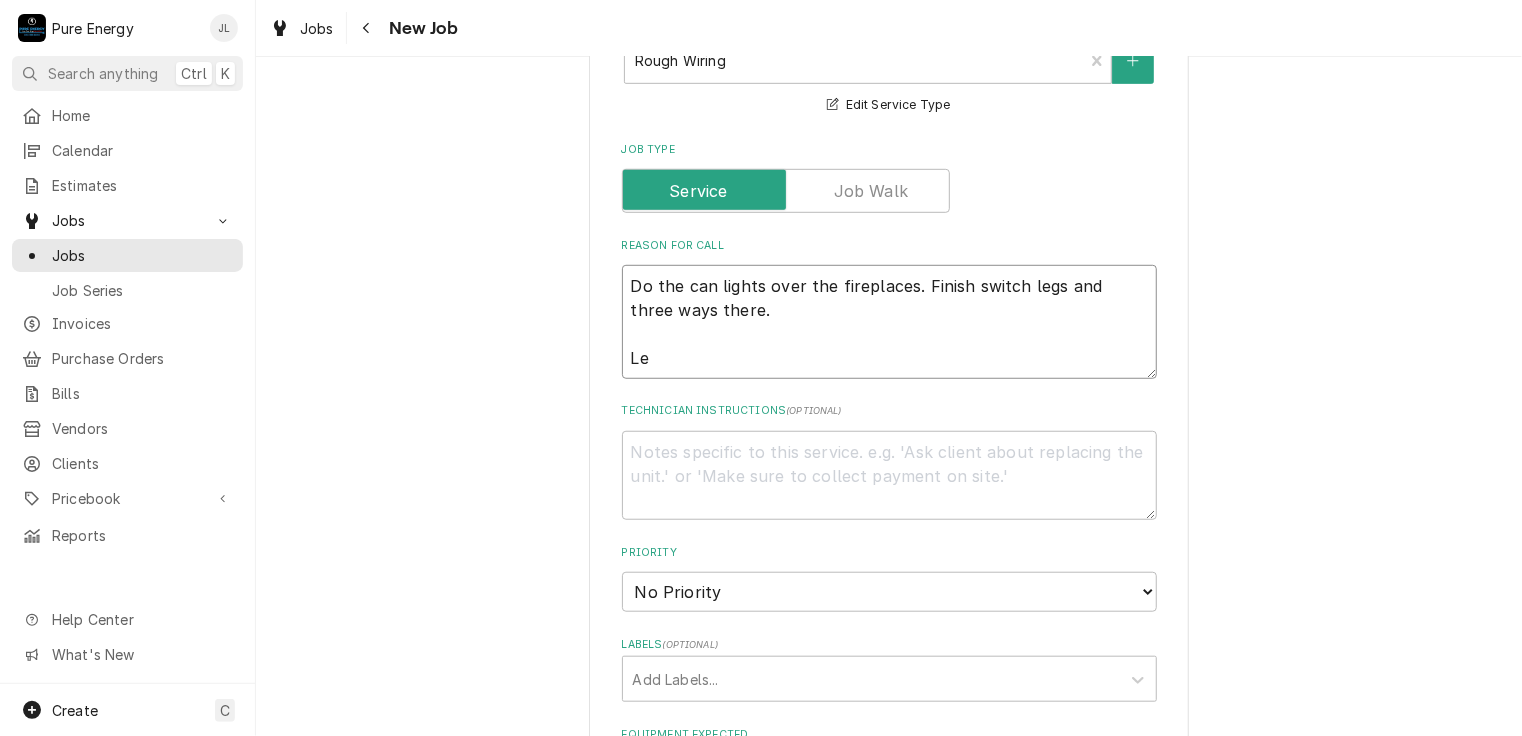 type on "x" 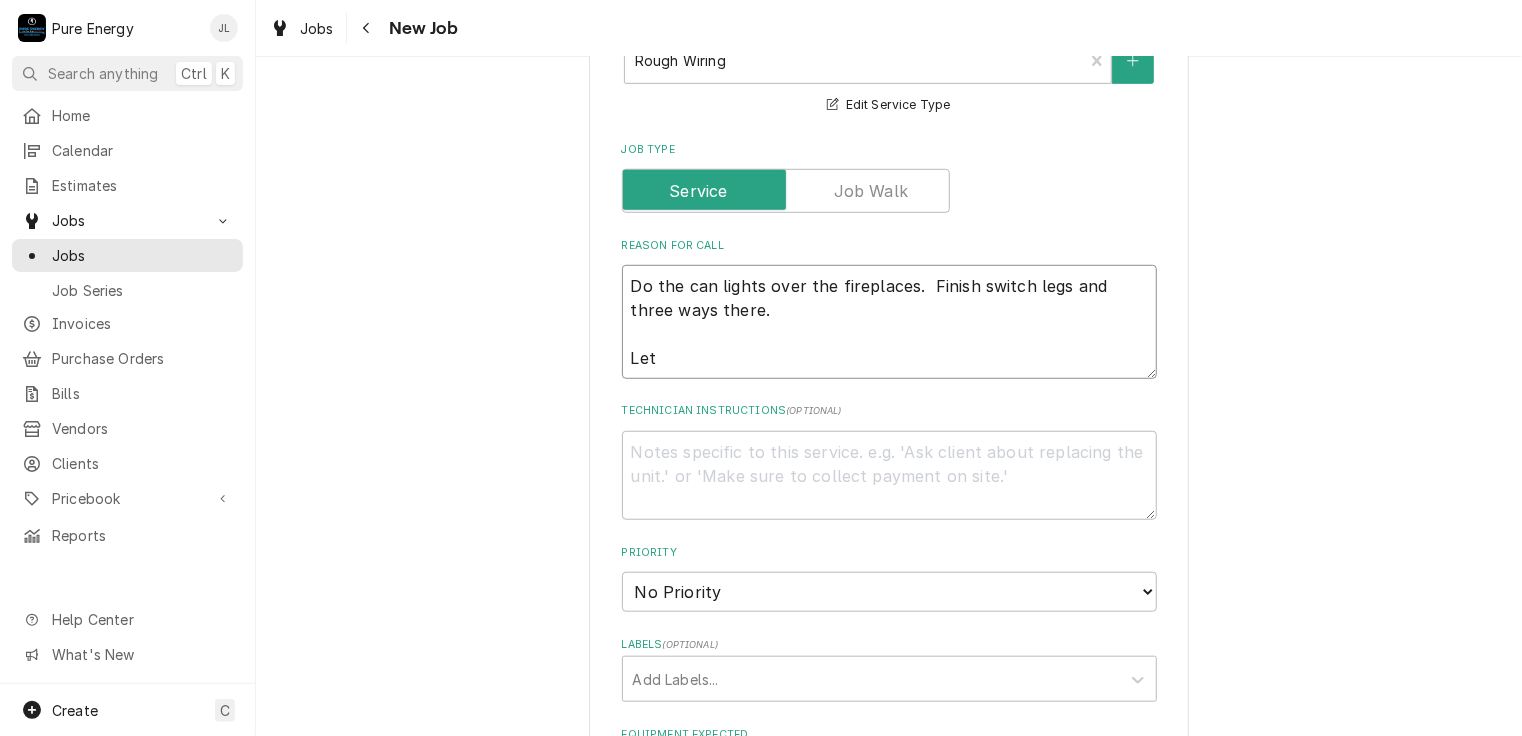 type on "x" 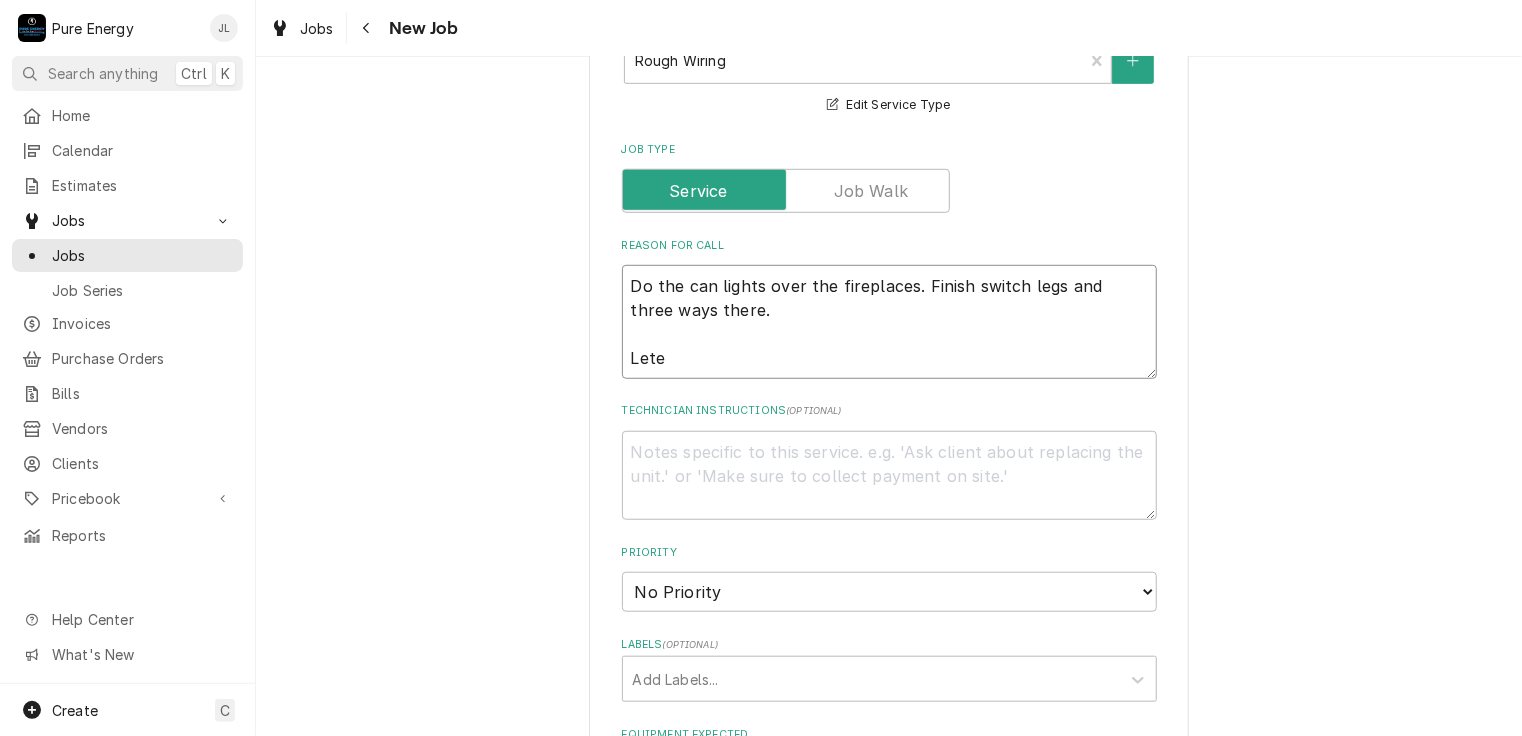 type on "x" 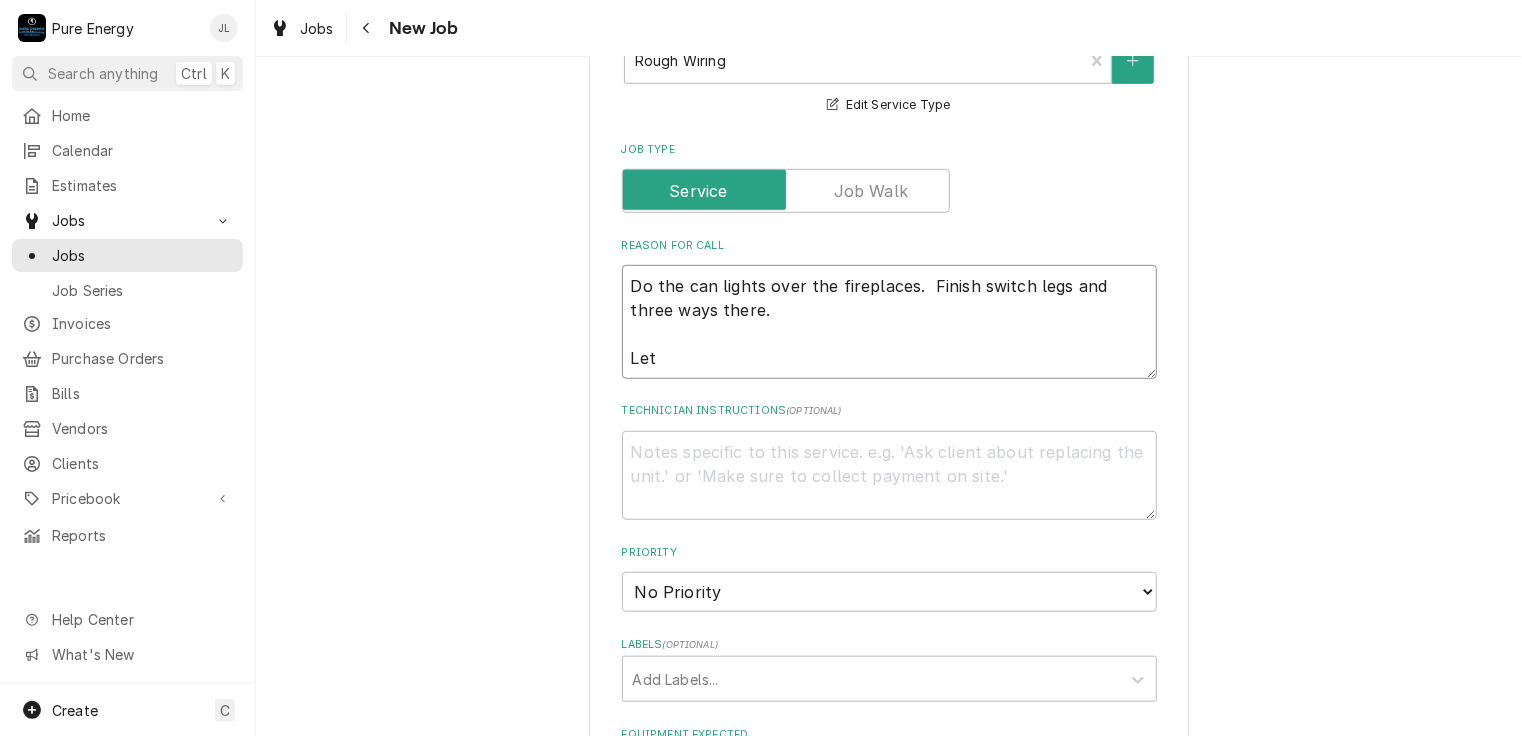 type on "x" 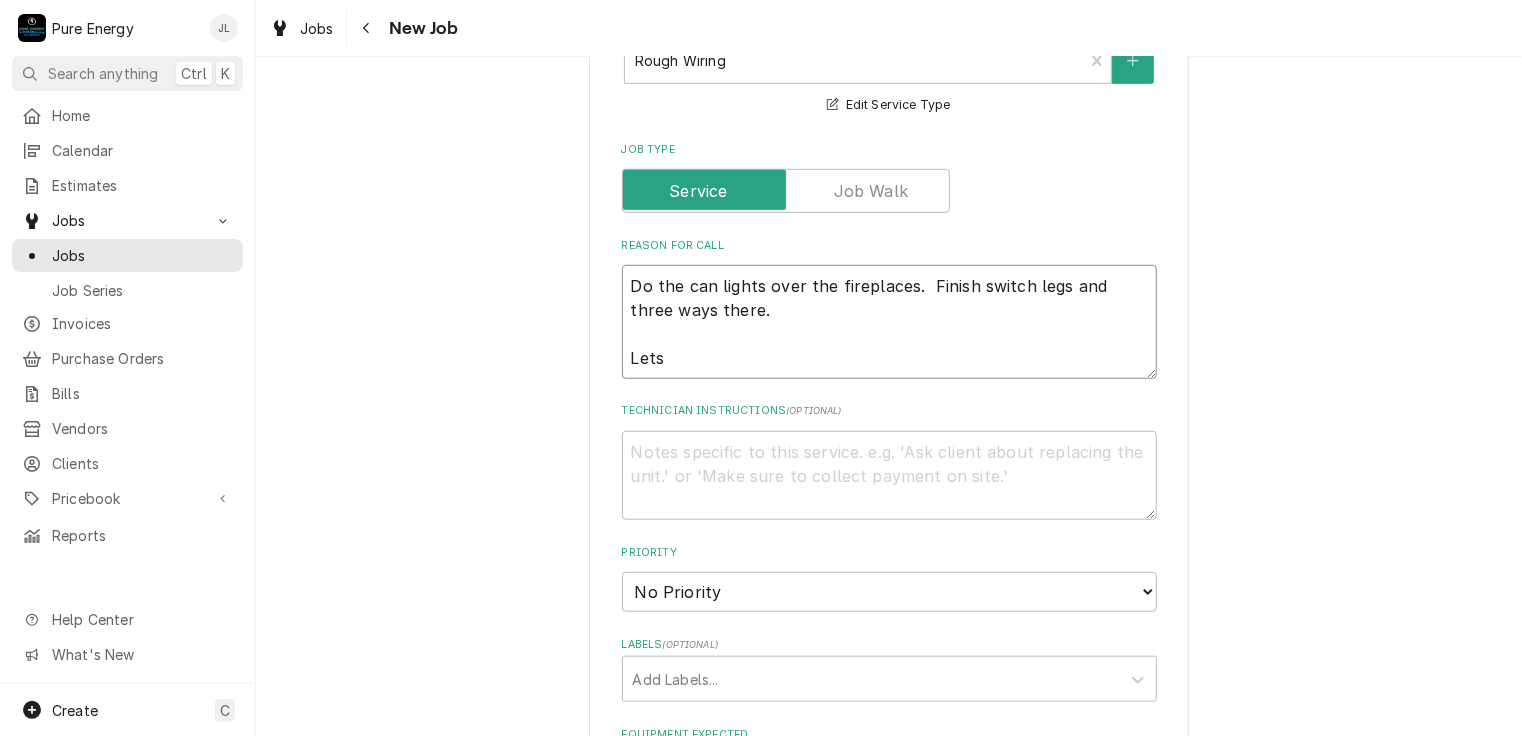 type on "x" 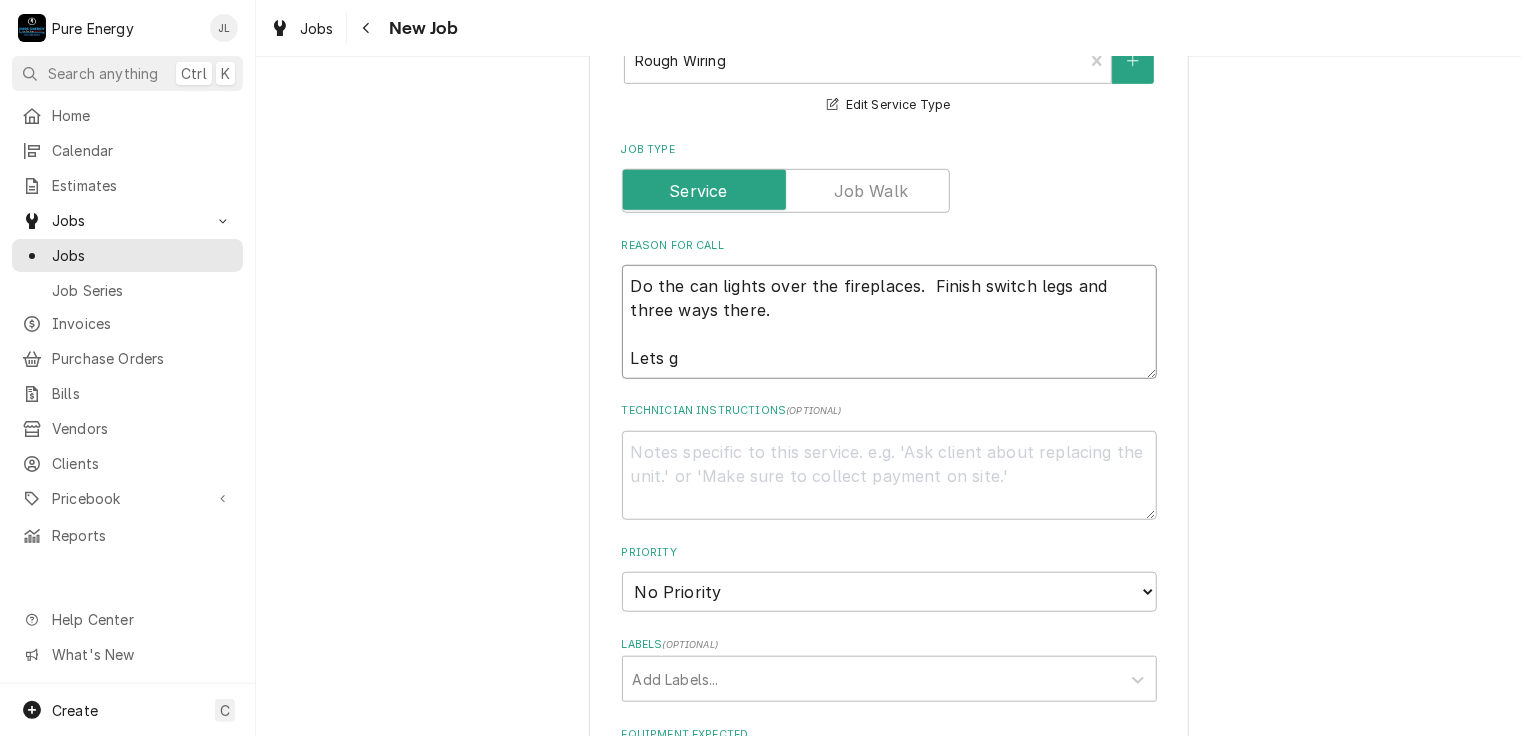 type on "x" 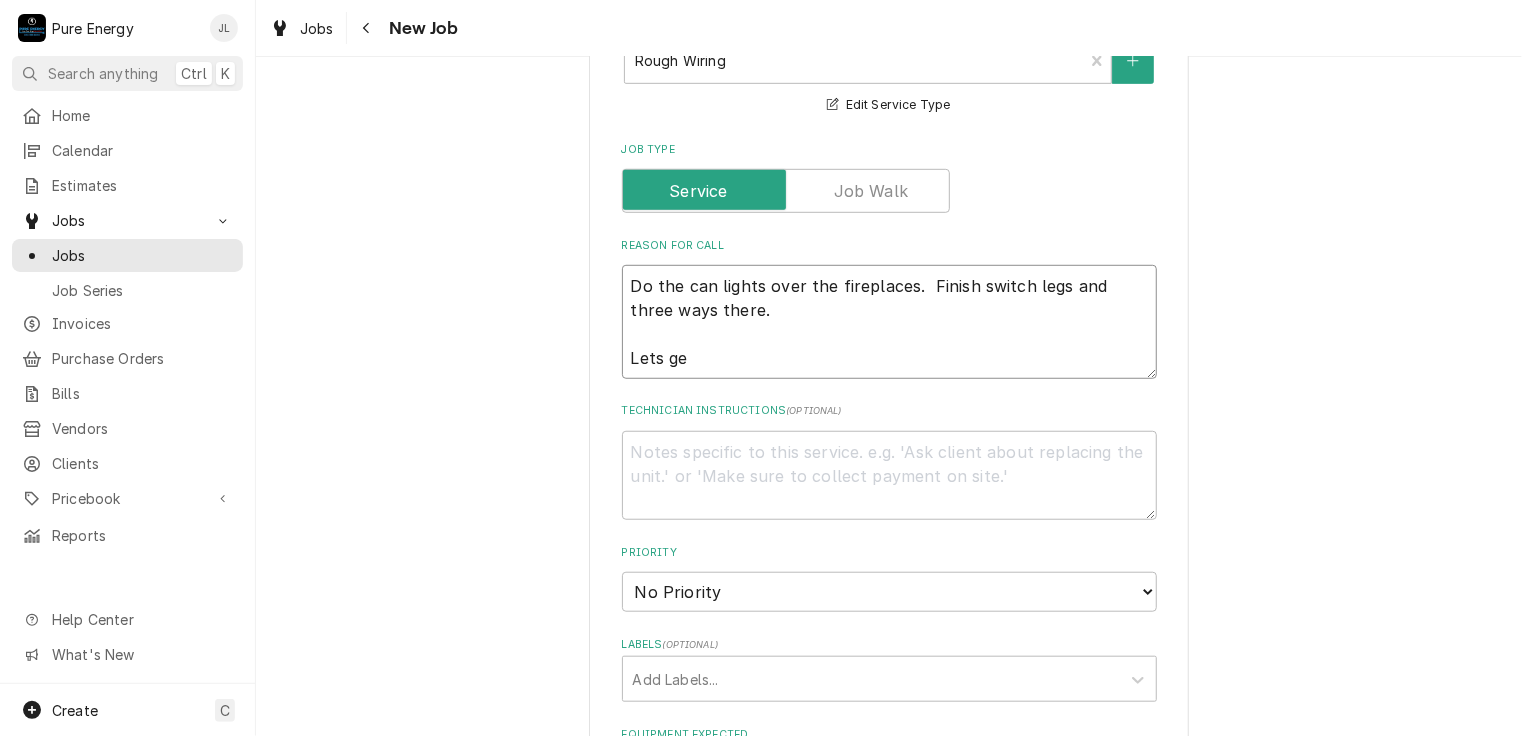 type on "Do the can lights over the fireplaces.  Finish switch legs and three ways there.
Lets get" 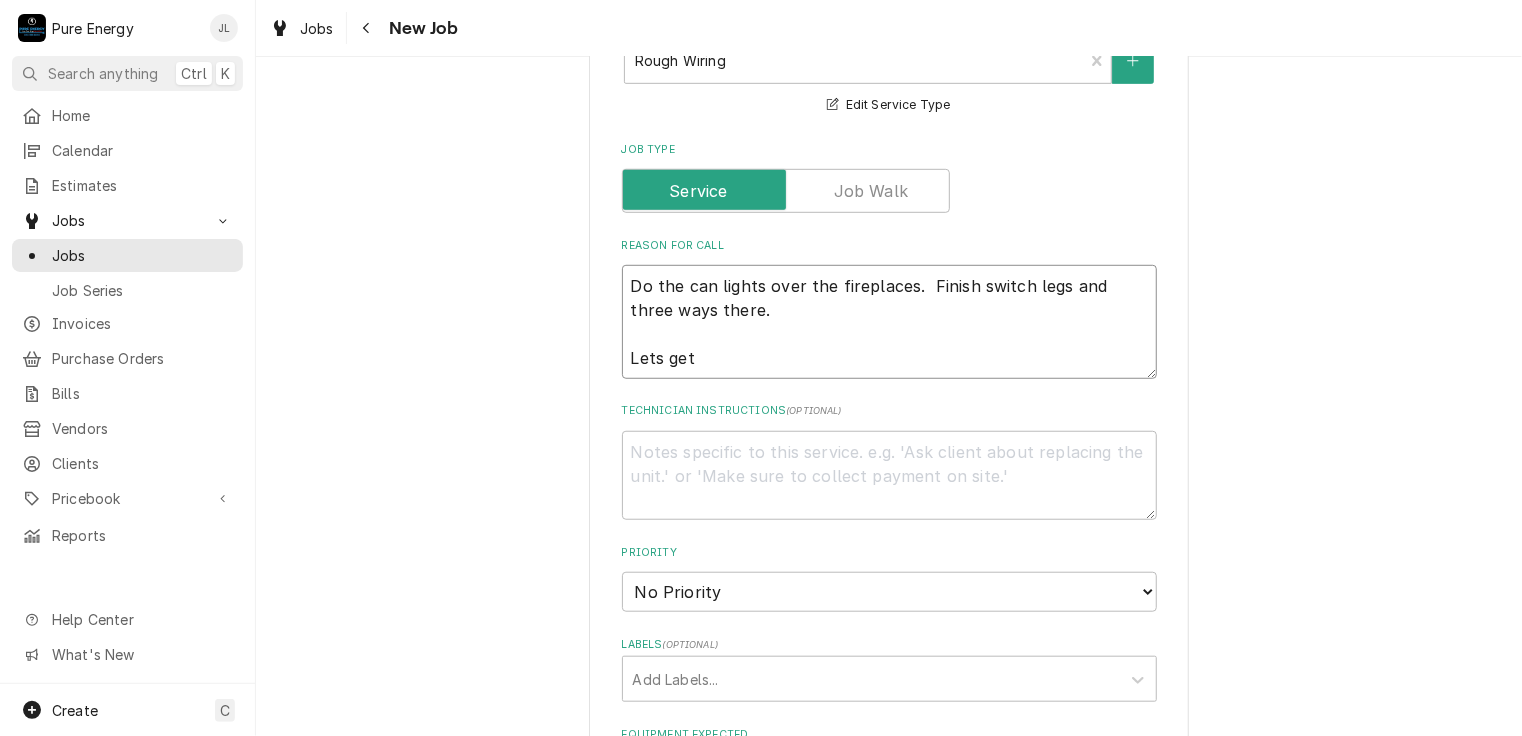 type on "x" 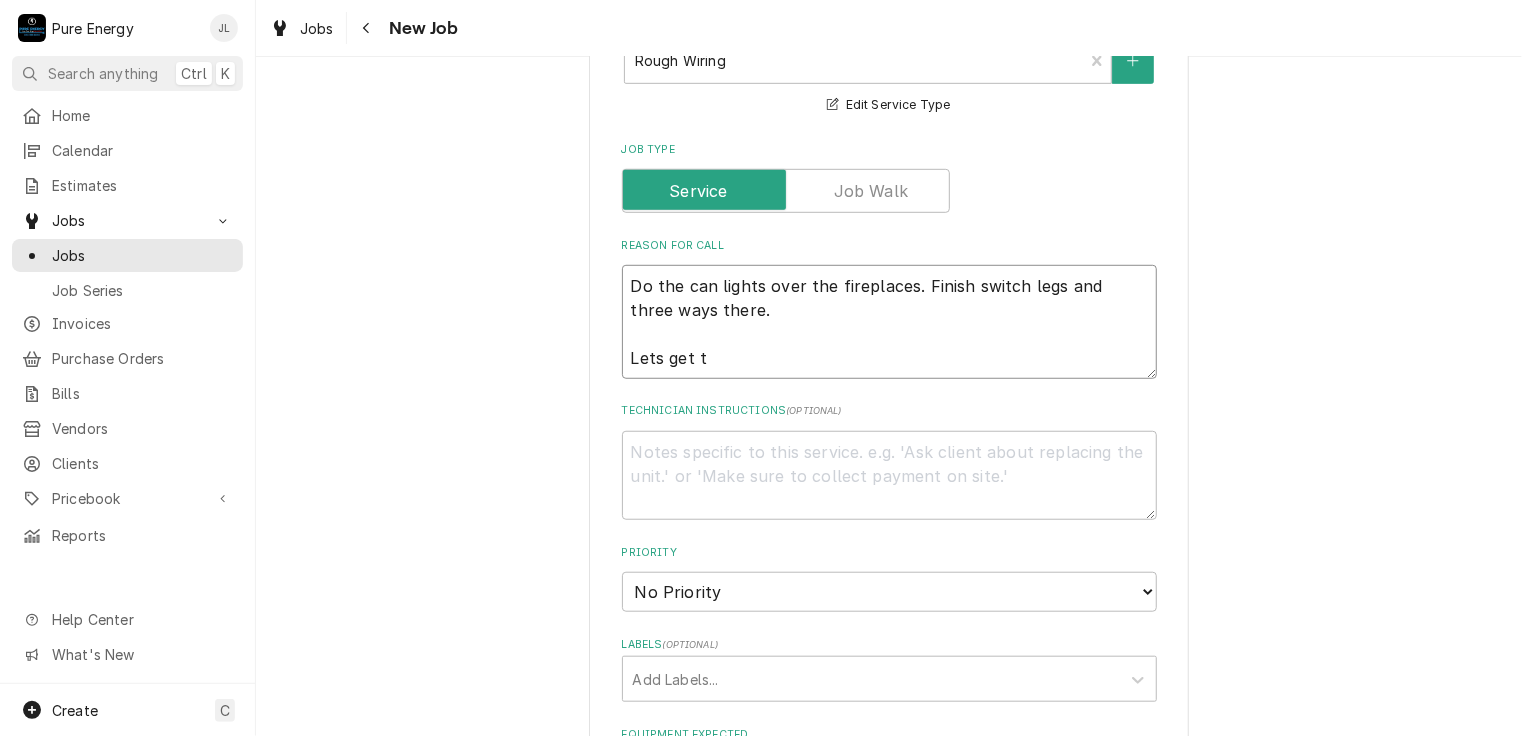 type on "x" 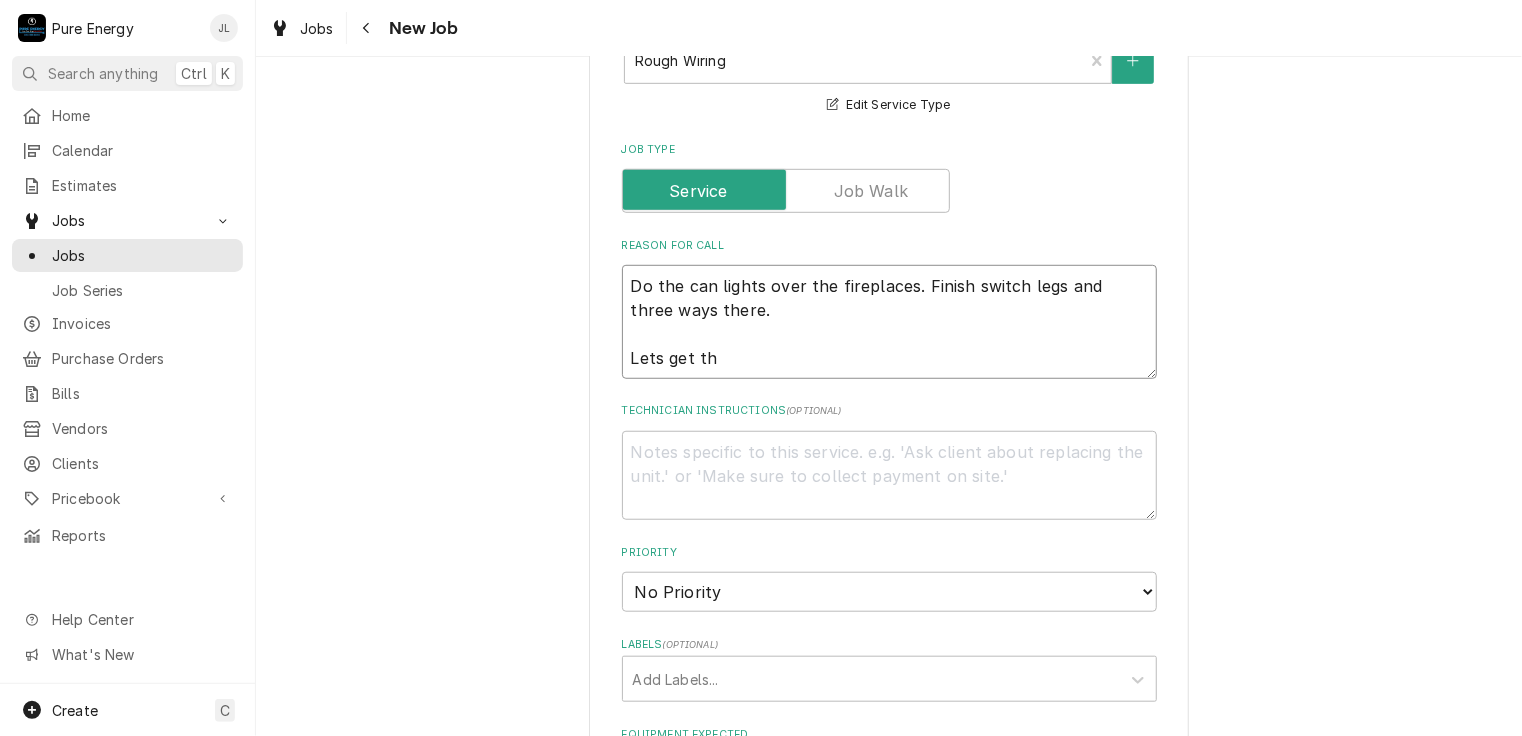 type on "x" 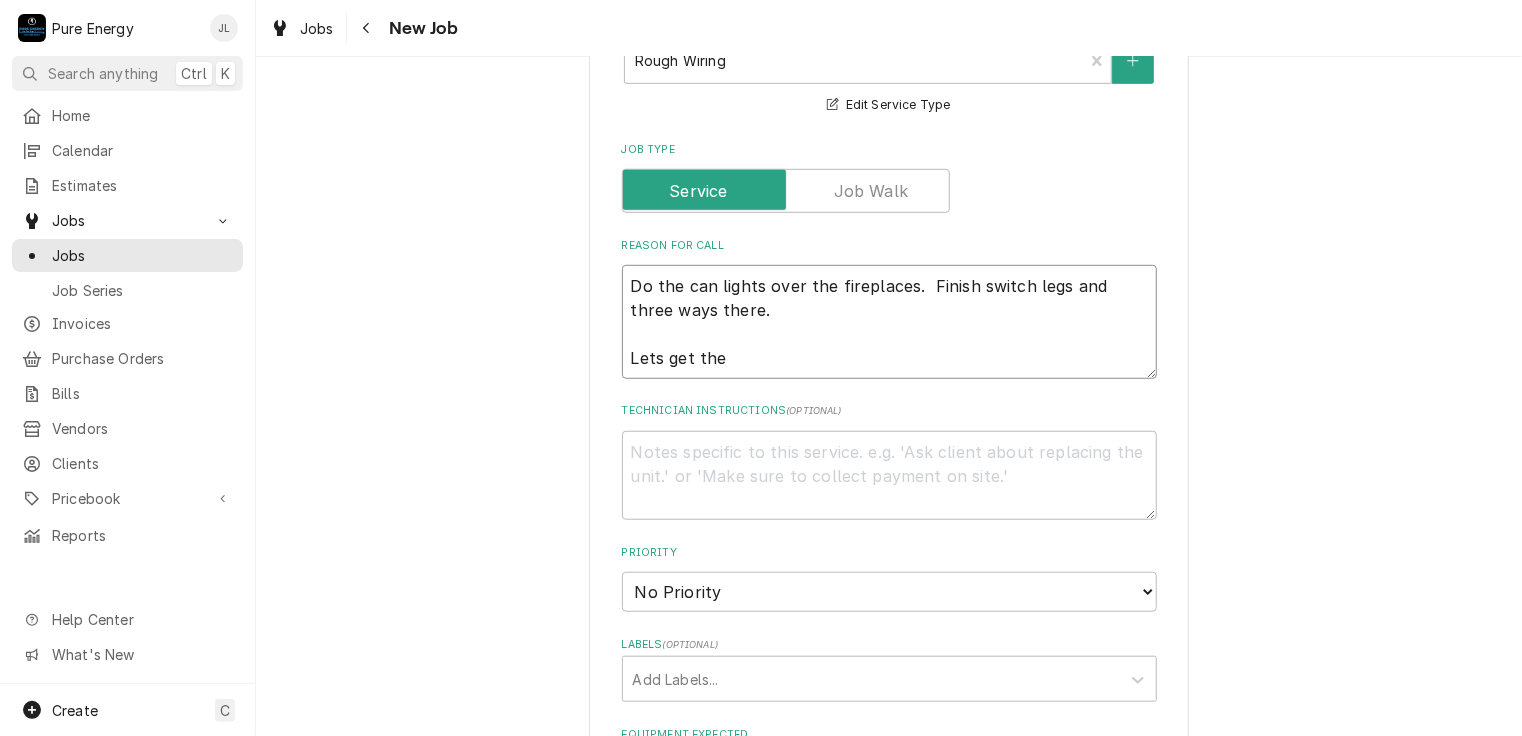 type on "Do the can lights over the fireplaces.  Finish switch legs and three ways there.
Lets get the" 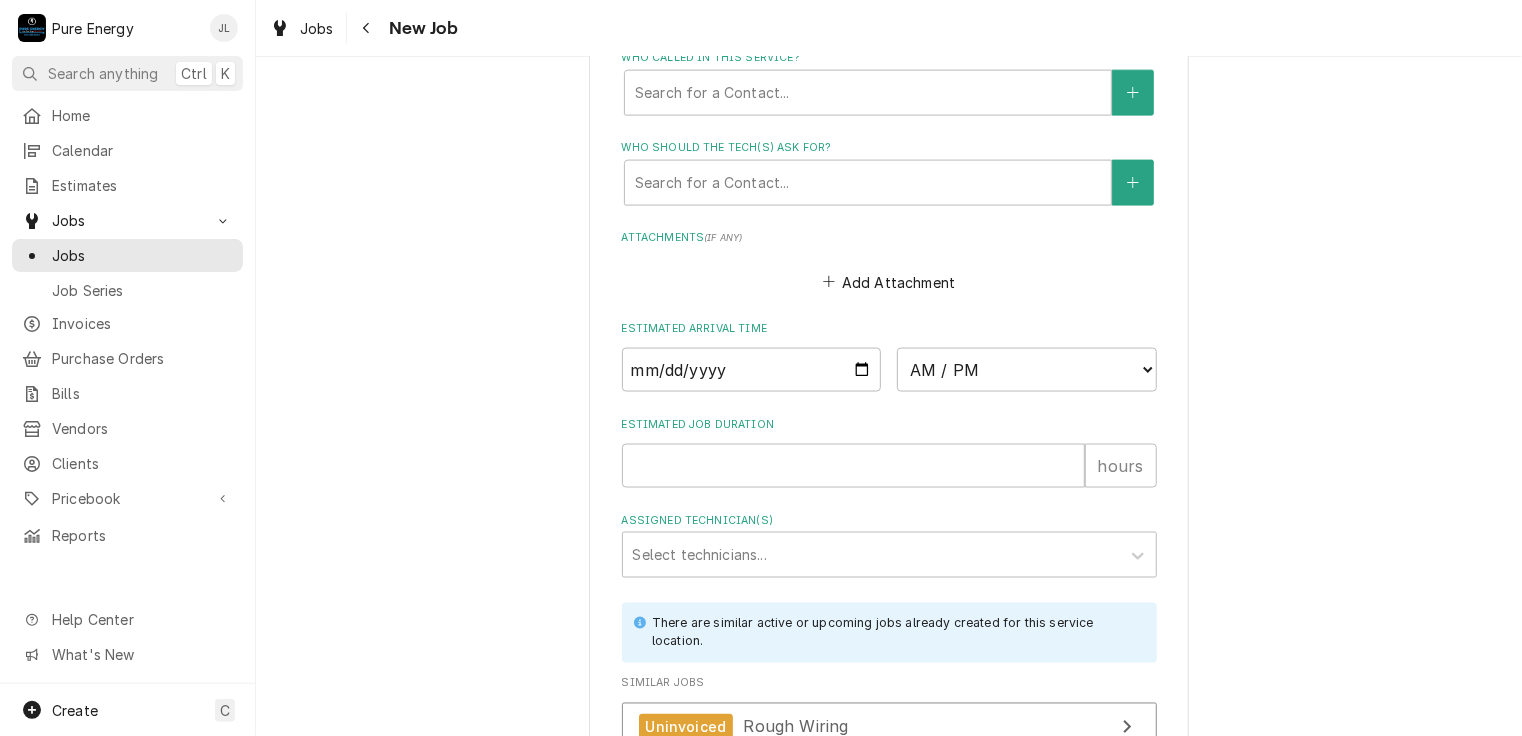 scroll, scrollTop: 1600, scrollLeft: 0, axis: vertical 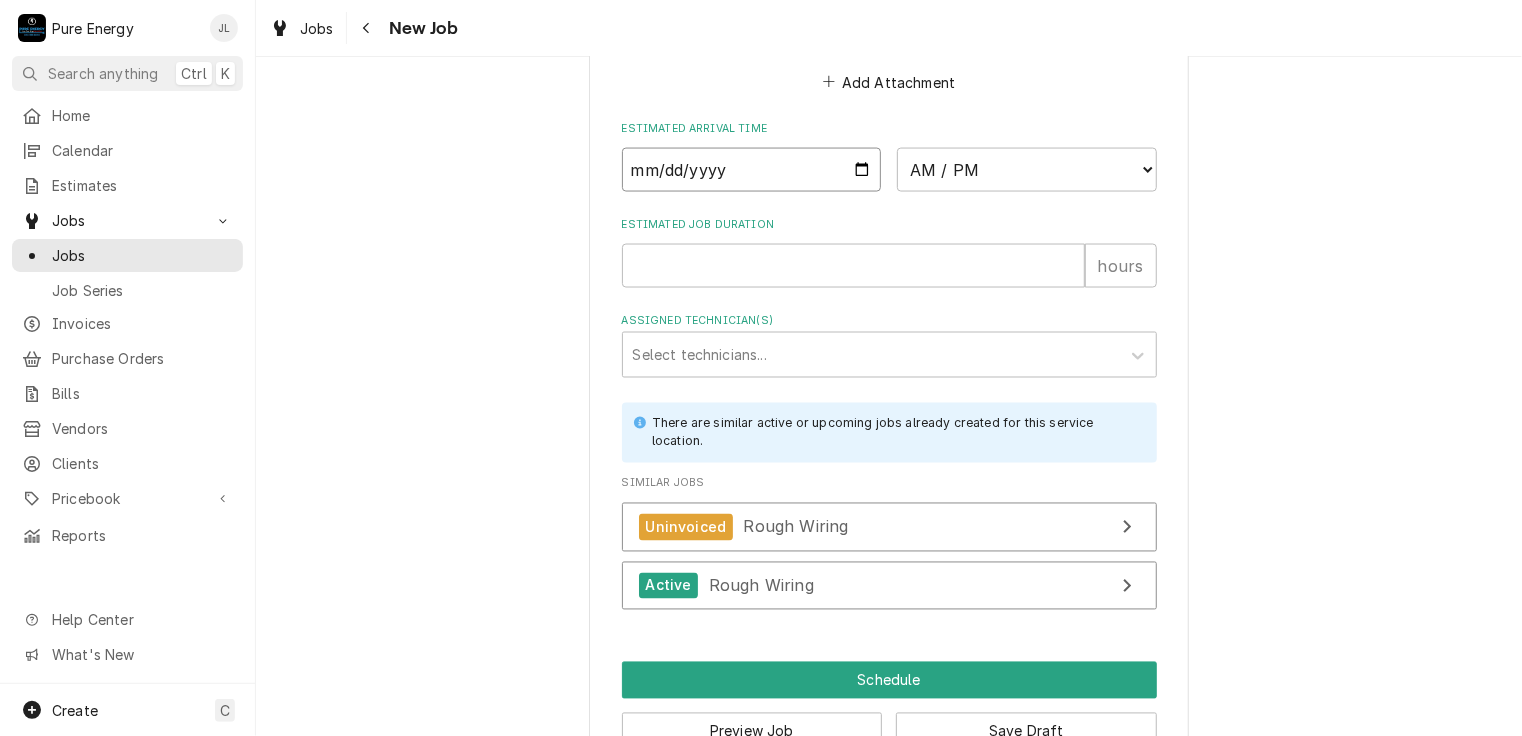 click at bounding box center [752, 170] 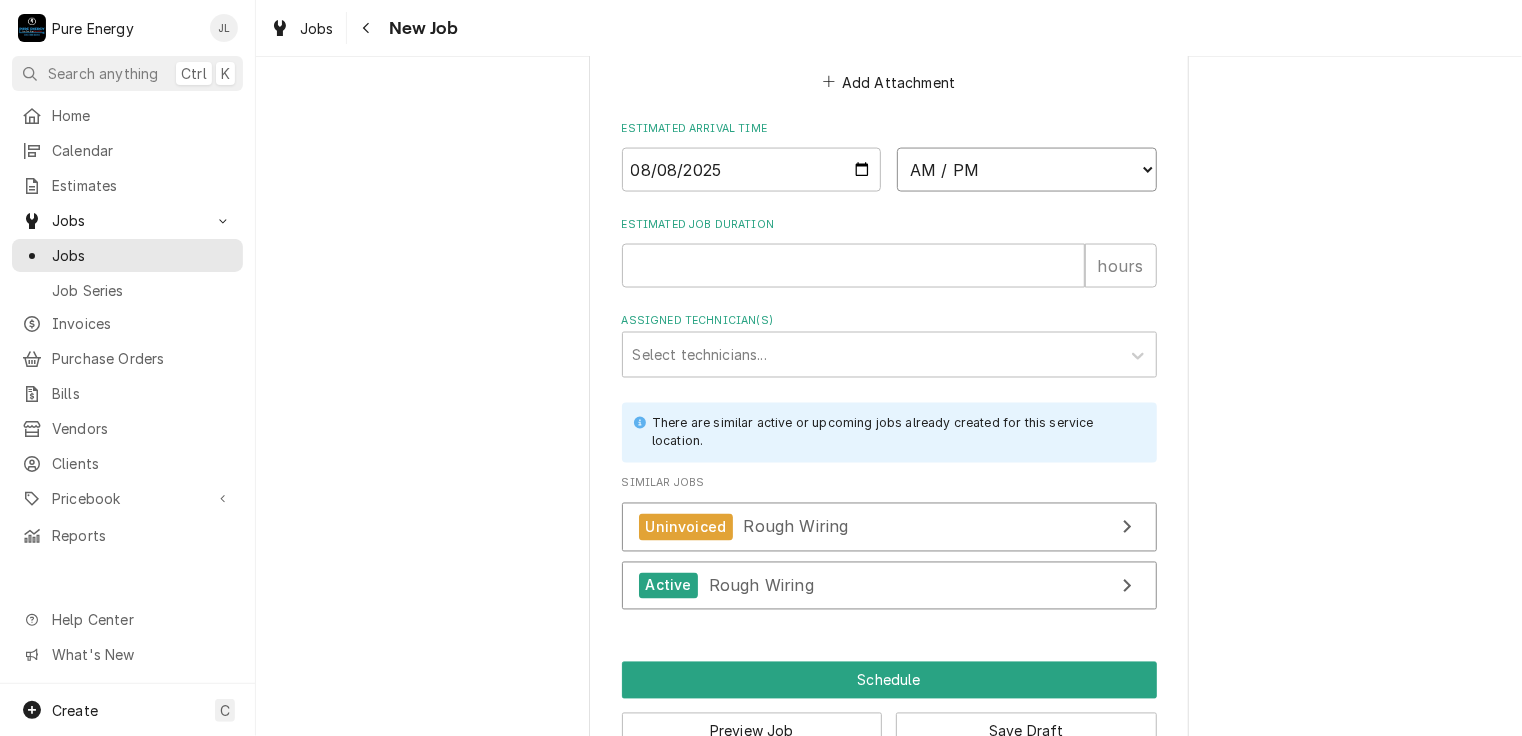 click on "AM / PM 6:00 AM 6:15 AM 6:30 AM 6:45 AM 7:00 AM 7:15 AM 7:30 AM 7:45 AM 8:00 AM 8:15 AM 8:30 AM 8:45 AM 9:00 AM 9:15 AM 9:30 AM 9:45 AM 10:00 AM 10:15 AM 10:30 AM 10:45 AM 11:00 AM 11:15 AM 11:30 AM 11:45 AM 12:00 PM 12:15 PM 12:30 PM 12:45 PM 1:00 PM 1:15 PM 1:30 PM 1:45 PM 2:00 PM 2:15 PM 2:30 PM 2:45 PM 3:00 PM 3:15 PM 3:30 PM 3:45 PM 4:00 PM 4:15 PM 4:30 PM 4:45 PM 5:00 PM 5:15 PM 5:30 PM 5:45 PM 6:00 PM 6:15 PM 6:30 PM 6:45 PM 7:00 PM 7:15 PM 7:30 PM 7:45 PM 8:00 PM 8:15 PM 8:30 PM 8:45 PM 9:00 PM 9:15 PM 9:30 PM 9:45 PM 10:00 PM 10:15 PM 10:30 PM 10:45 PM 11:00 PM 11:15 PM 11:30 PM 11:45 PM 12:00 AM 12:15 AM 12:30 AM 12:45 AM 1:00 AM 1:15 AM 1:30 AM 1:45 AM 2:00 AM 2:15 AM 2:30 AM 2:45 AM 3:00 AM 3:15 AM 3:30 AM 3:45 AM 4:00 AM 4:15 AM 4:30 AM 4:45 AM 5:00 AM 5:15 AM 5:30 AM 5:45 AM" at bounding box center [1027, 170] 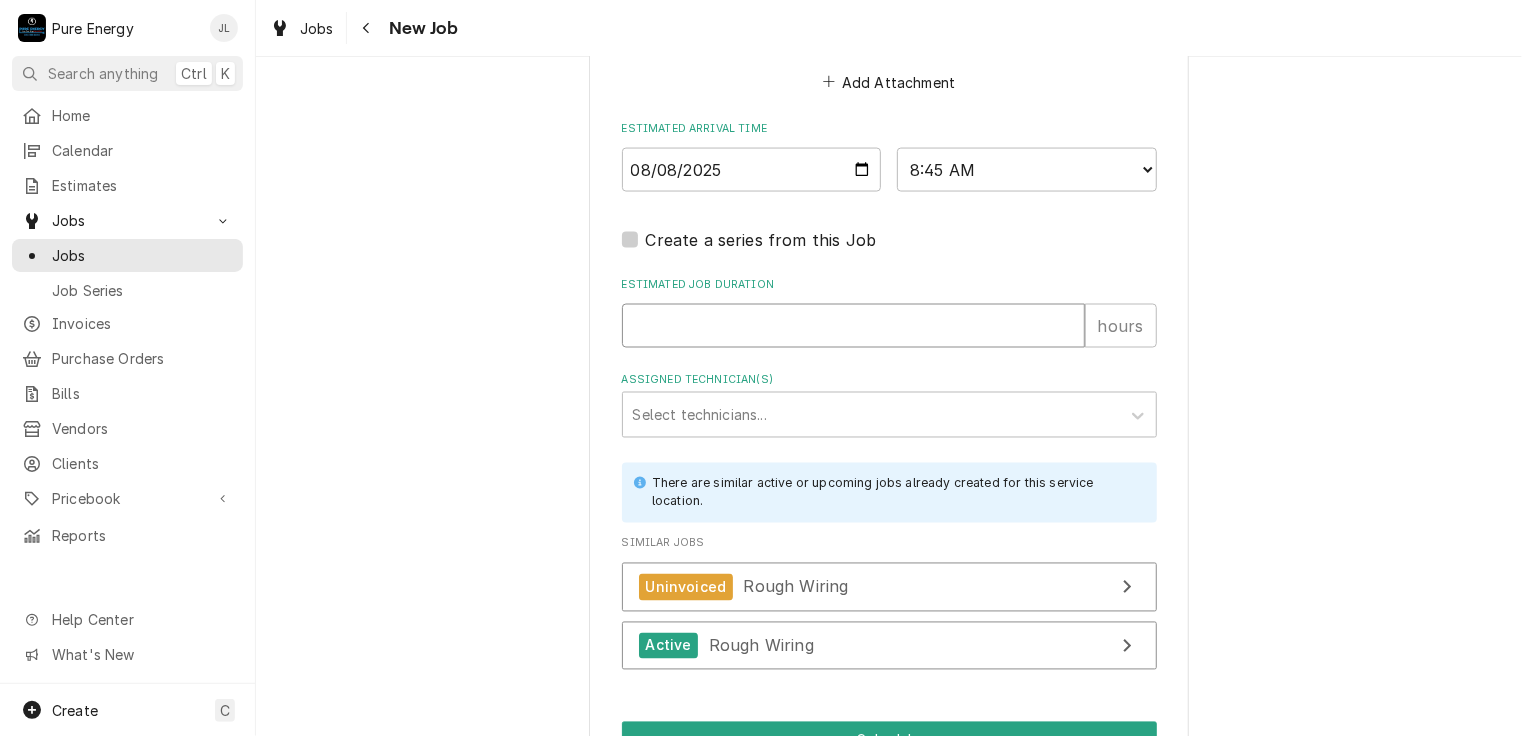 click on "Estimated Job Duration" at bounding box center (853, 326) 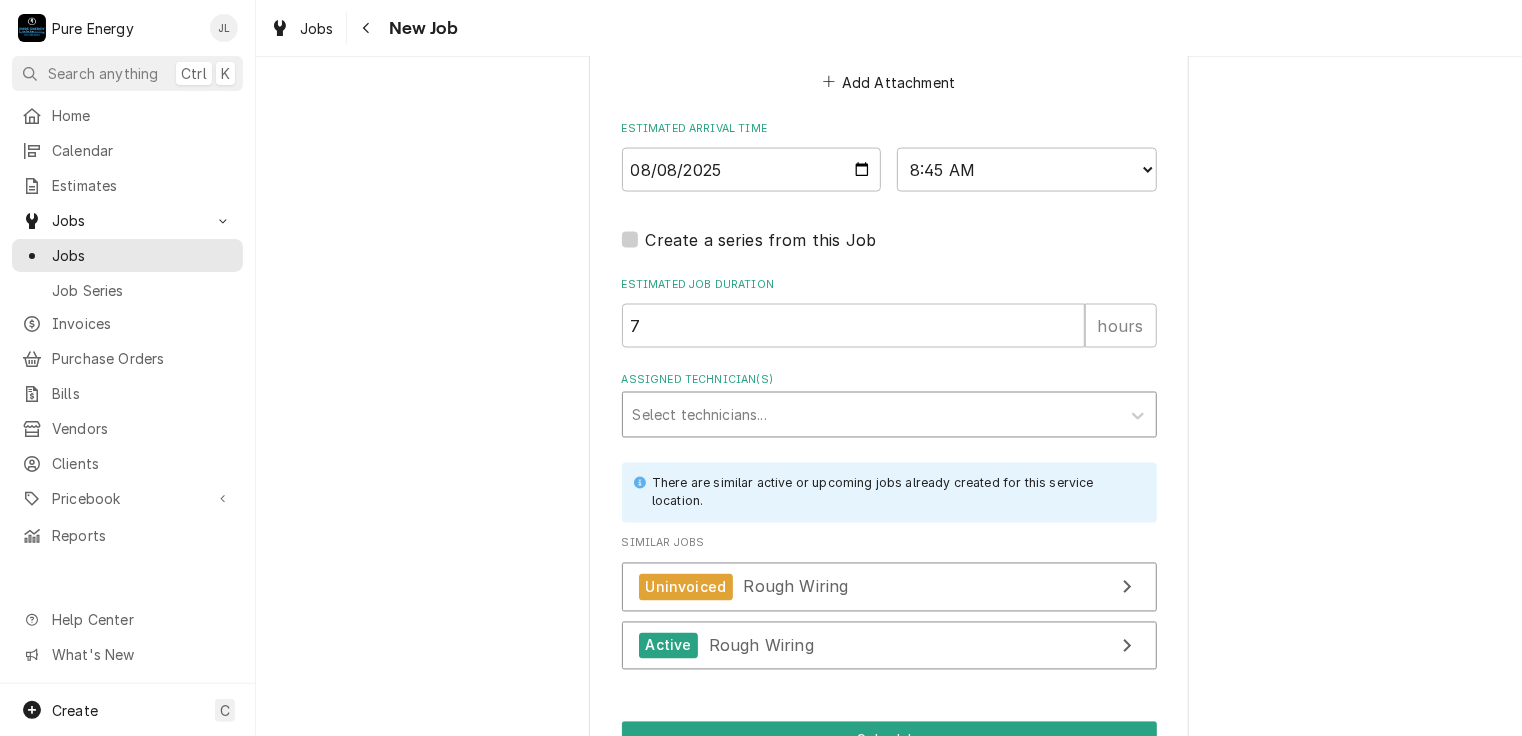 click at bounding box center (871, 415) 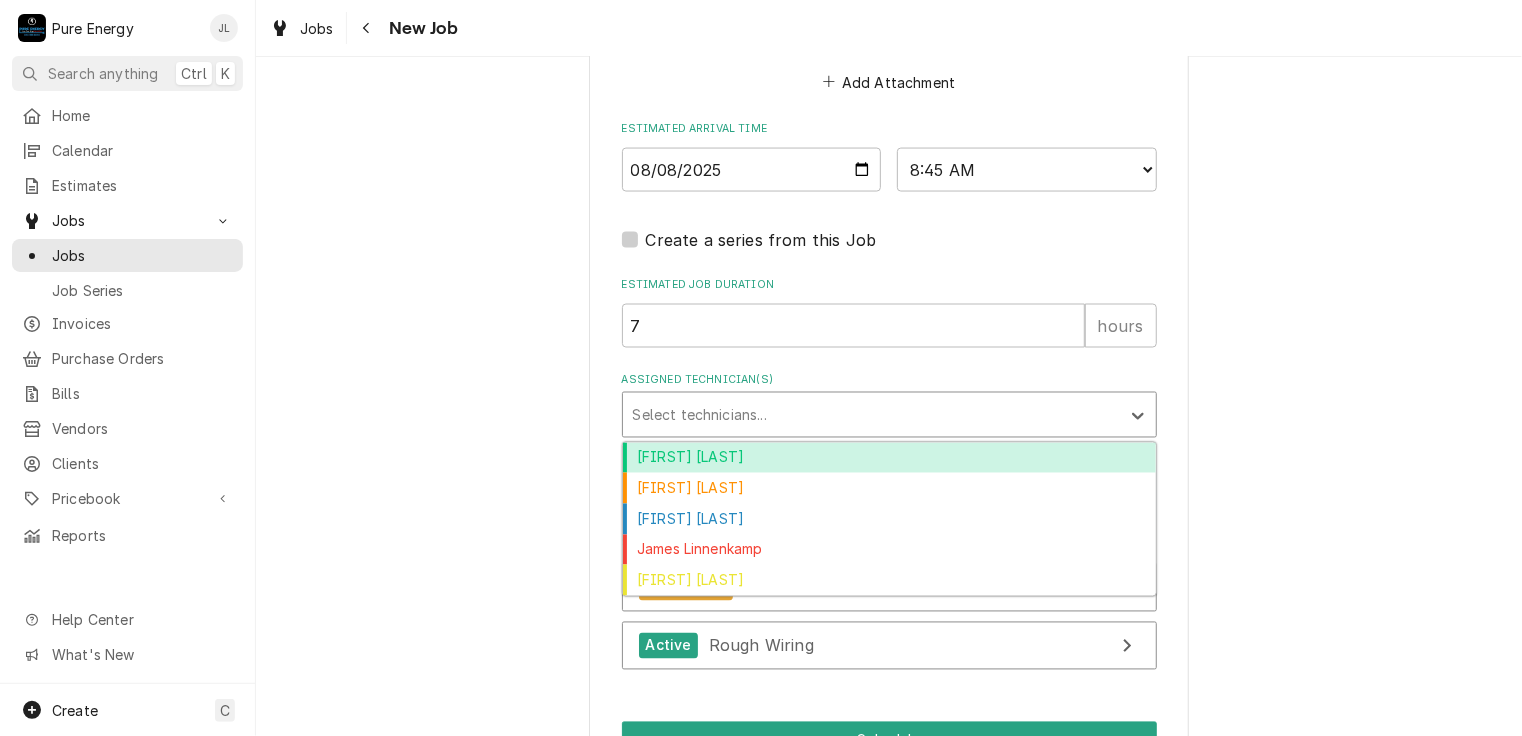 click on "Albert Hernandez Soto" at bounding box center (889, 458) 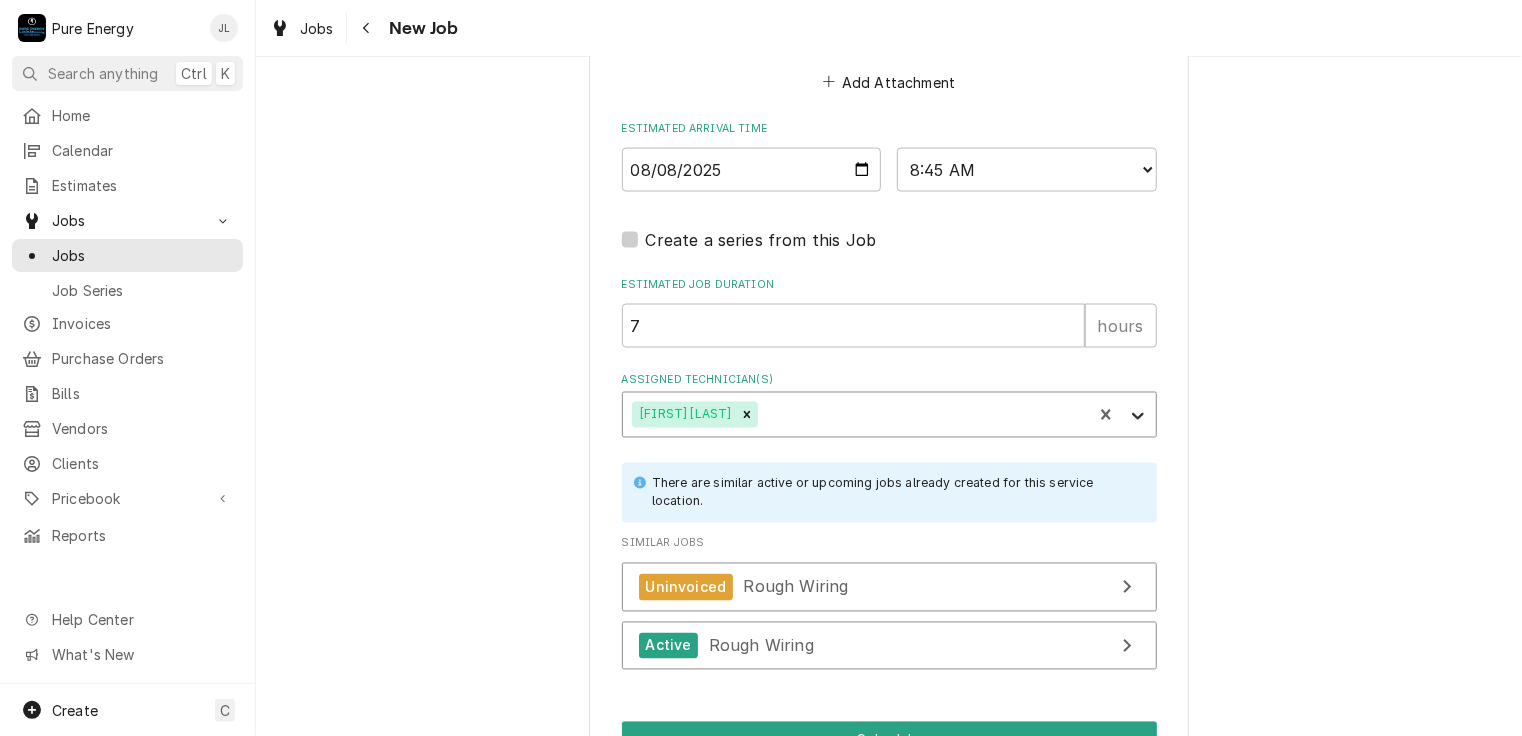 click 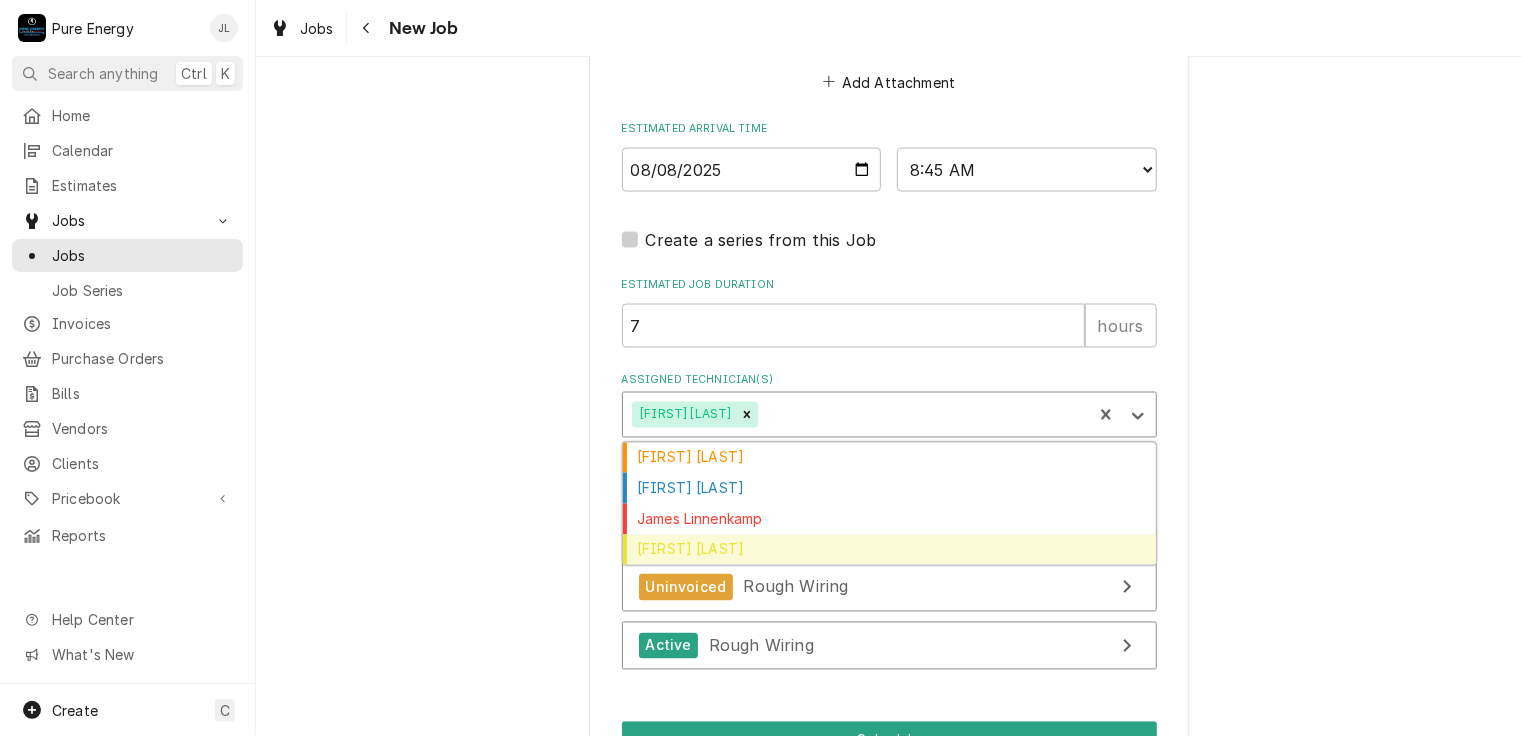 click on "Rodolfo Hernandez Lorenzo" at bounding box center (889, 550) 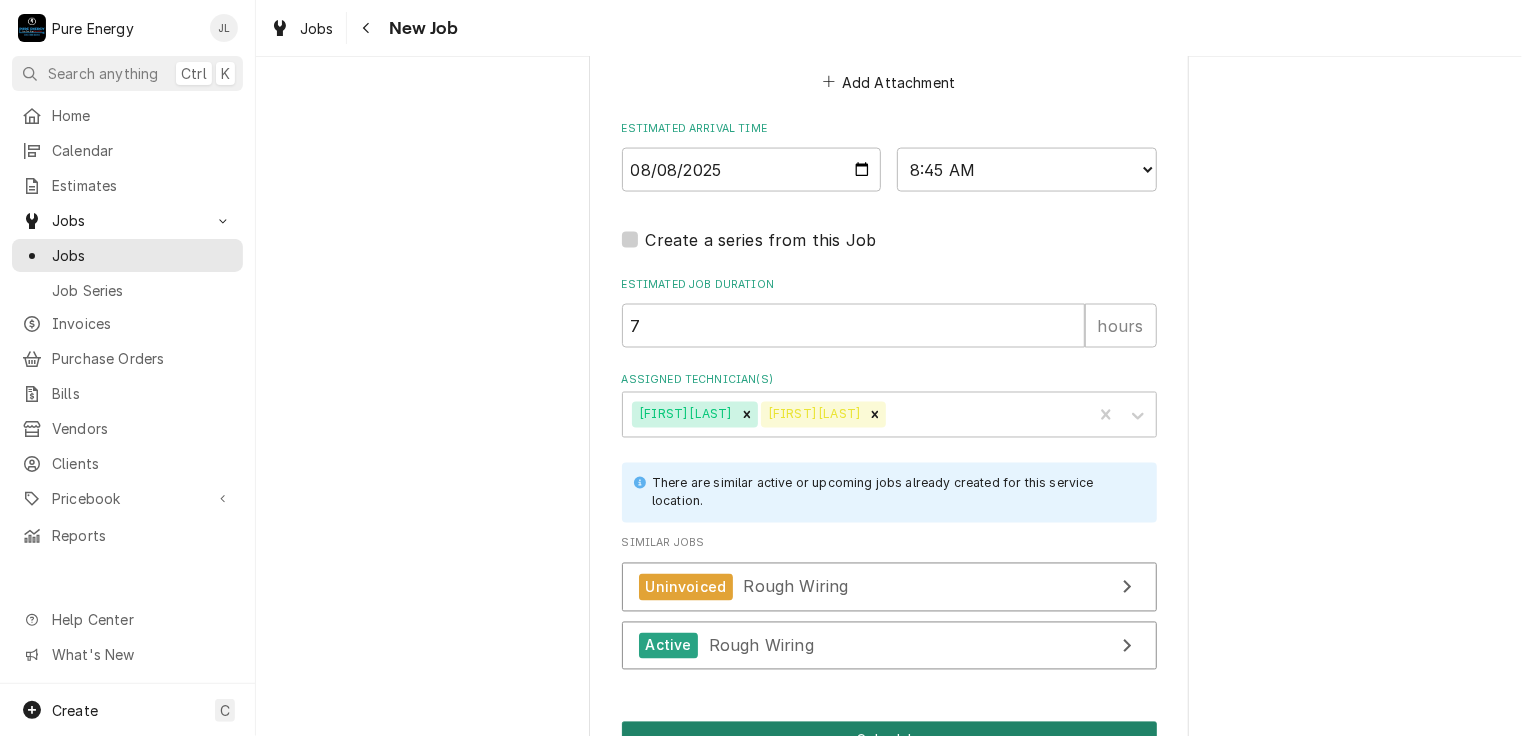 click on "Schedule" at bounding box center (889, 740) 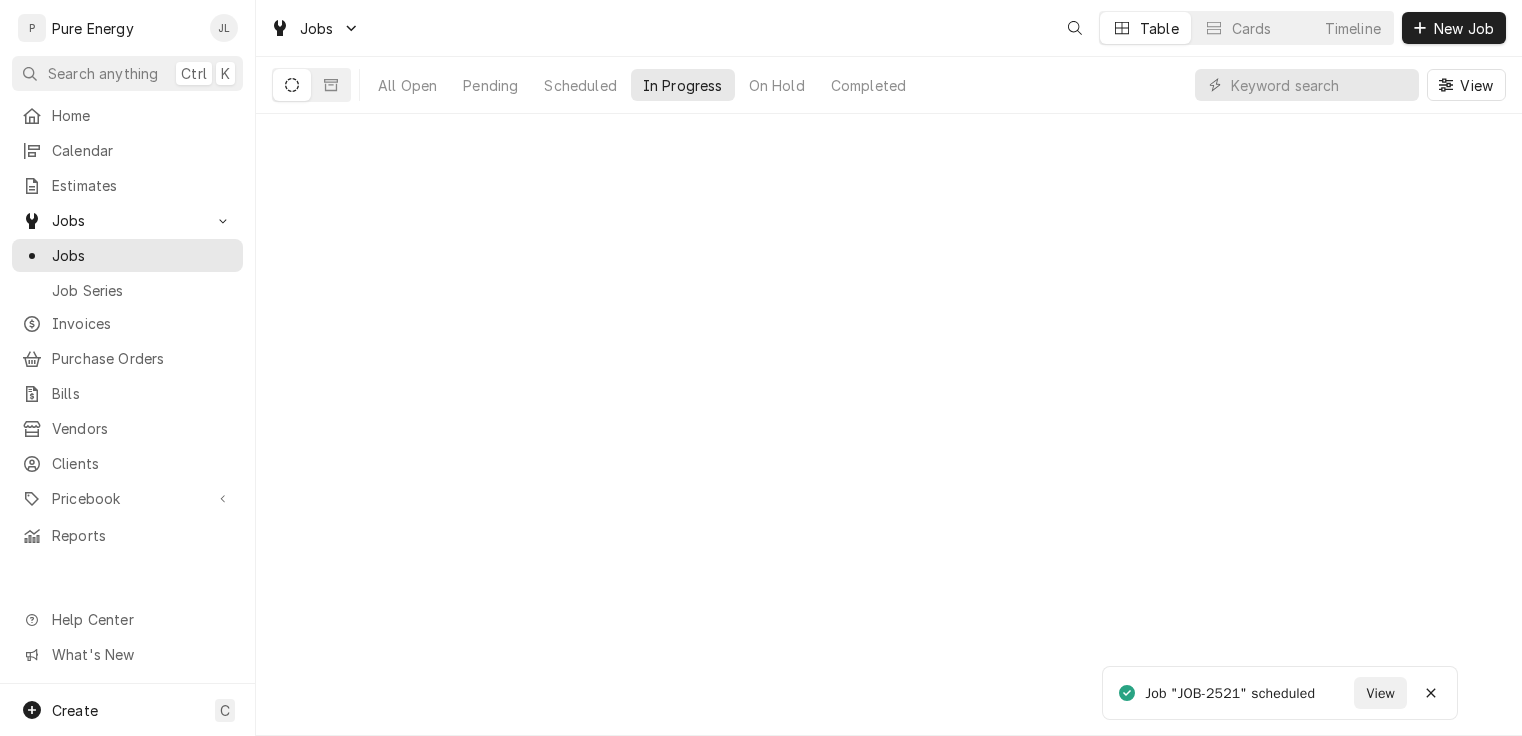 scroll, scrollTop: 0, scrollLeft: 0, axis: both 